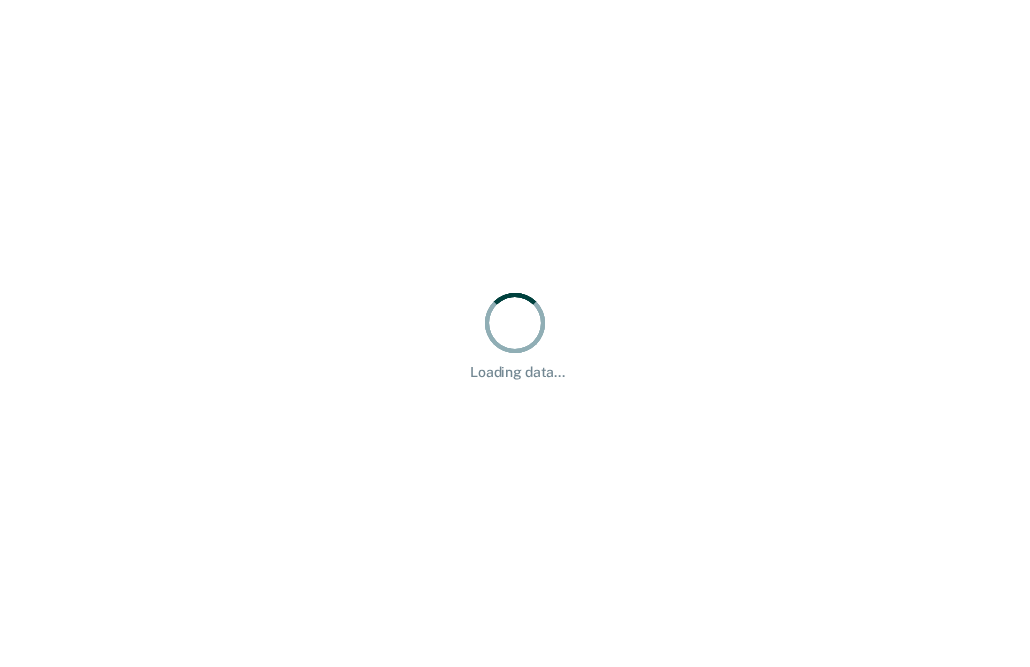 scroll, scrollTop: 0, scrollLeft: 0, axis: both 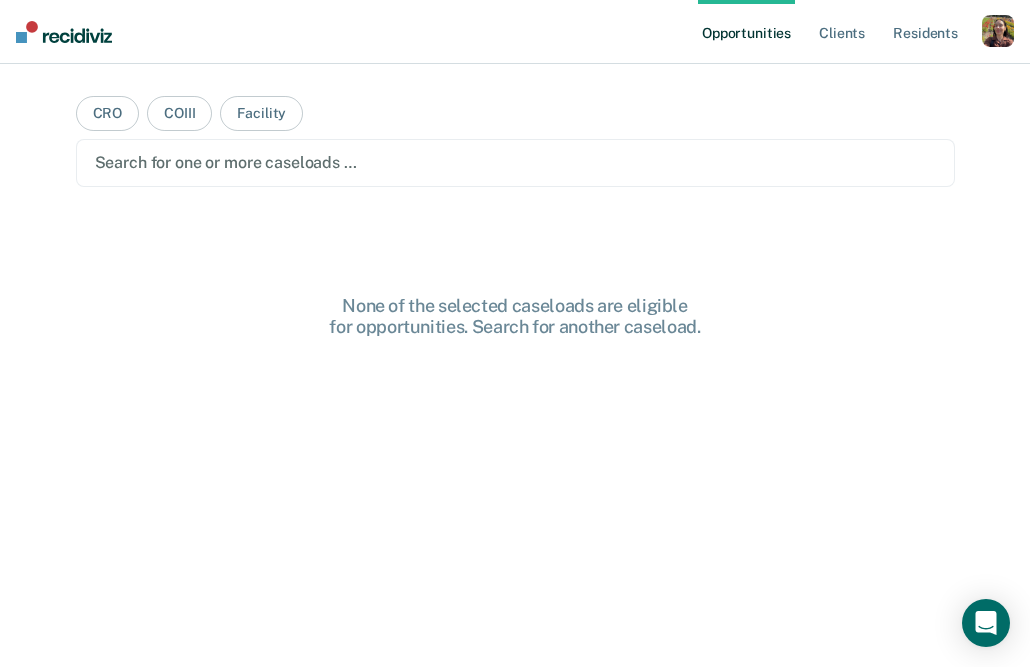 click at bounding box center [998, 31] 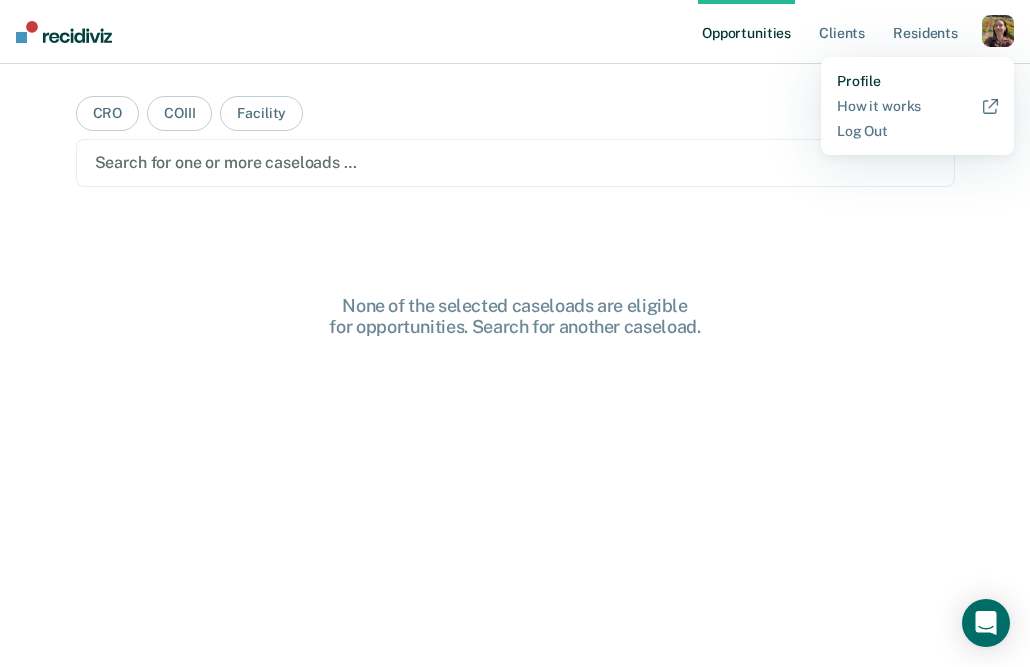click on "Profile" at bounding box center (917, 81) 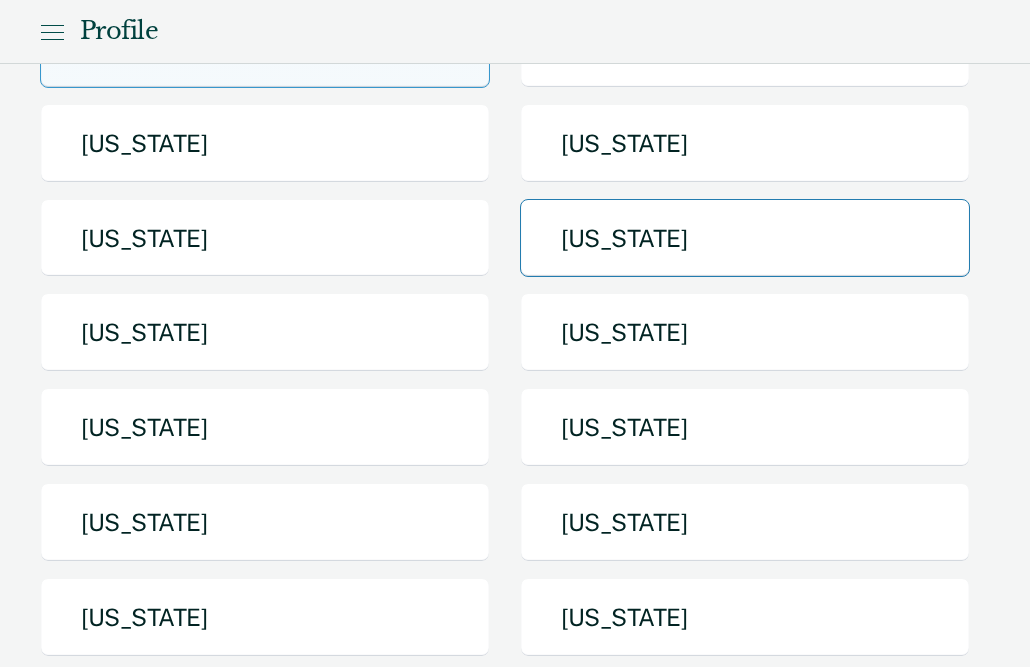 scroll, scrollTop: 237, scrollLeft: 0, axis: vertical 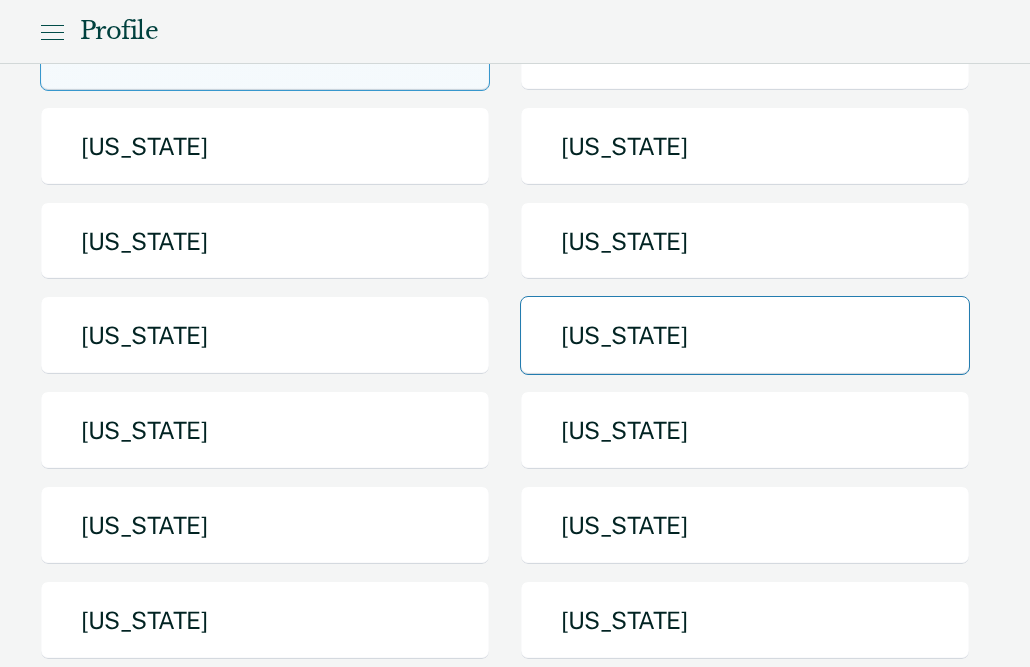 click on "[US_STATE]" at bounding box center (745, 335) 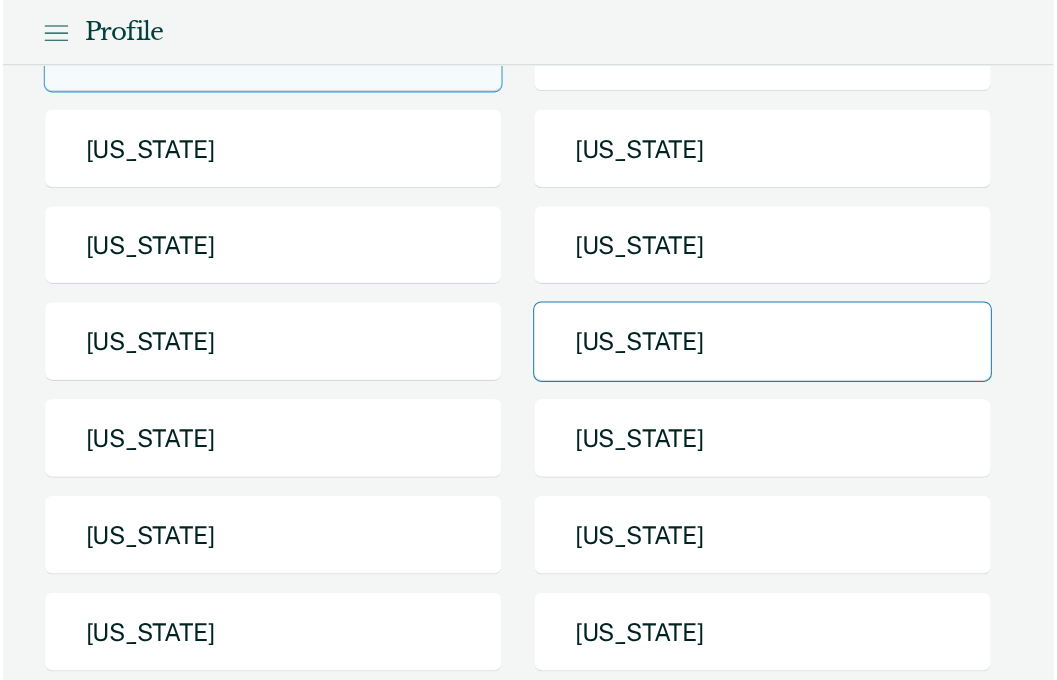 scroll, scrollTop: 0, scrollLeft: 0, axis: both 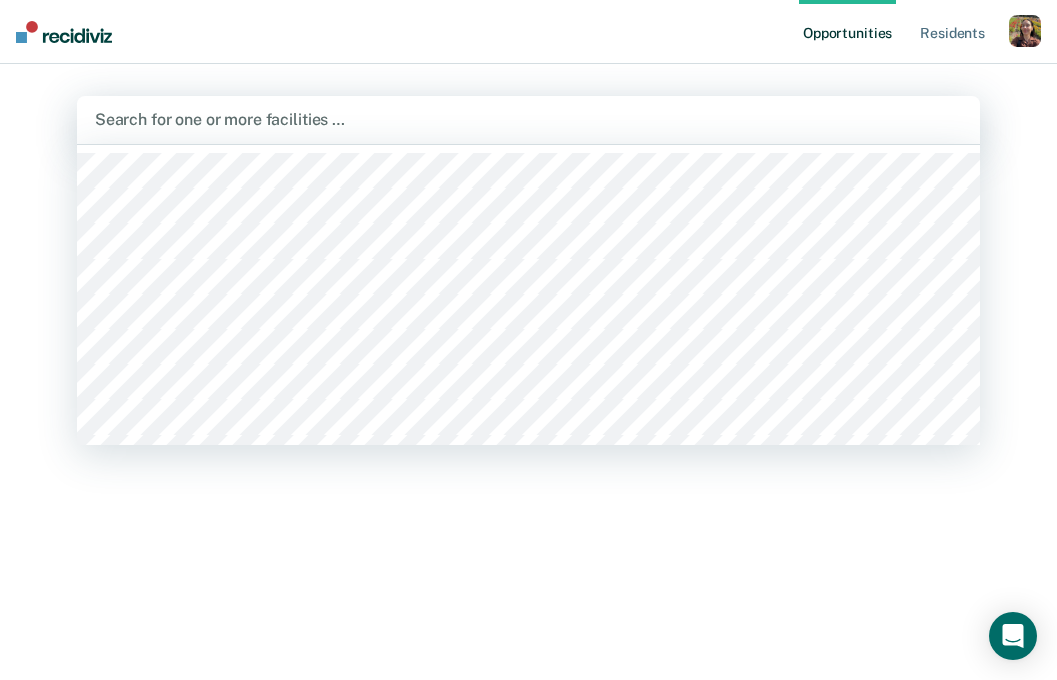 click at bounding box center [528, 119] 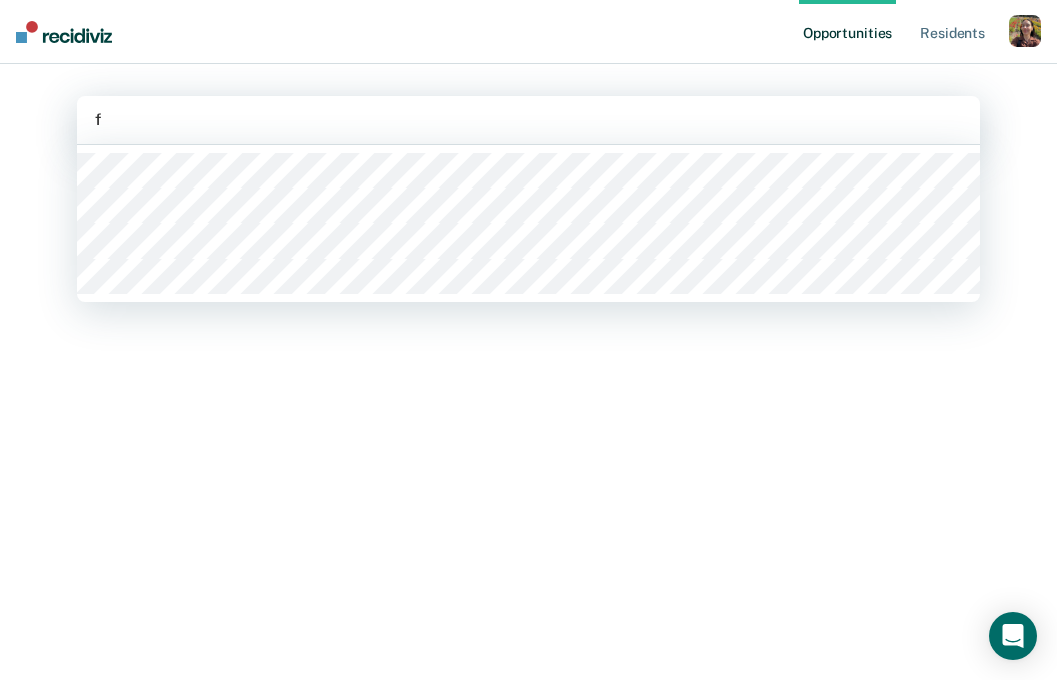 type on "fa" 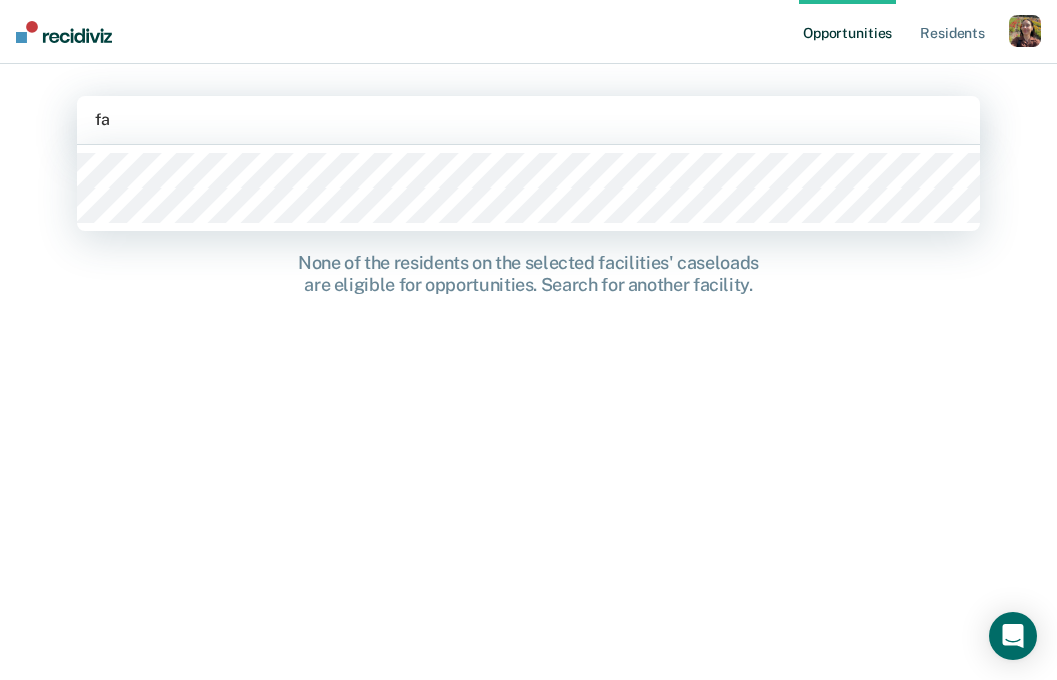 type 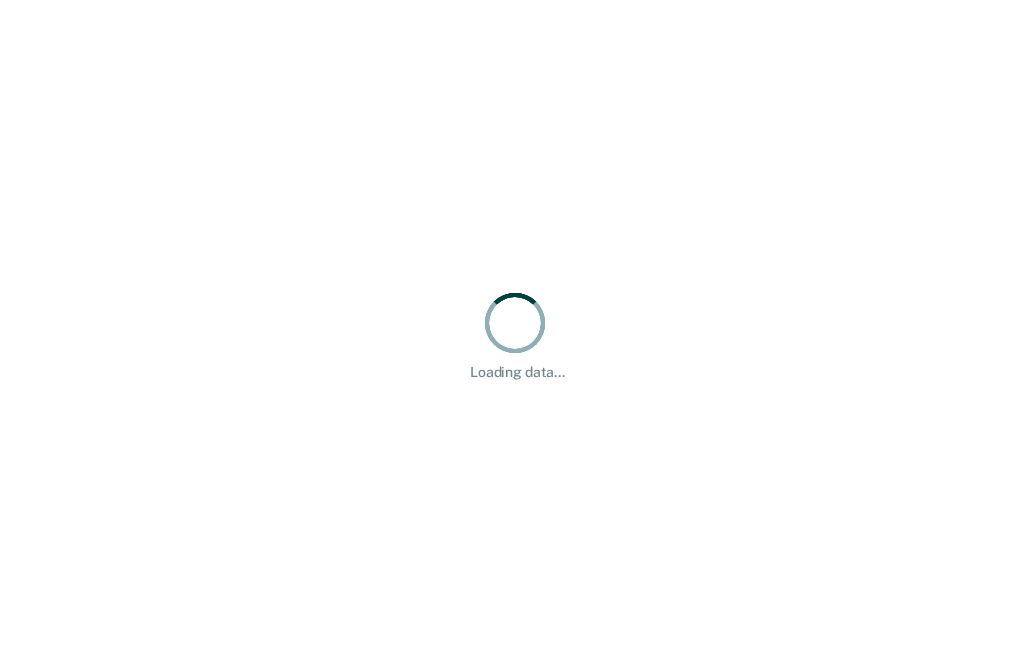 scroll, scrollTop: 0, scrollLeft: 0, axis: both 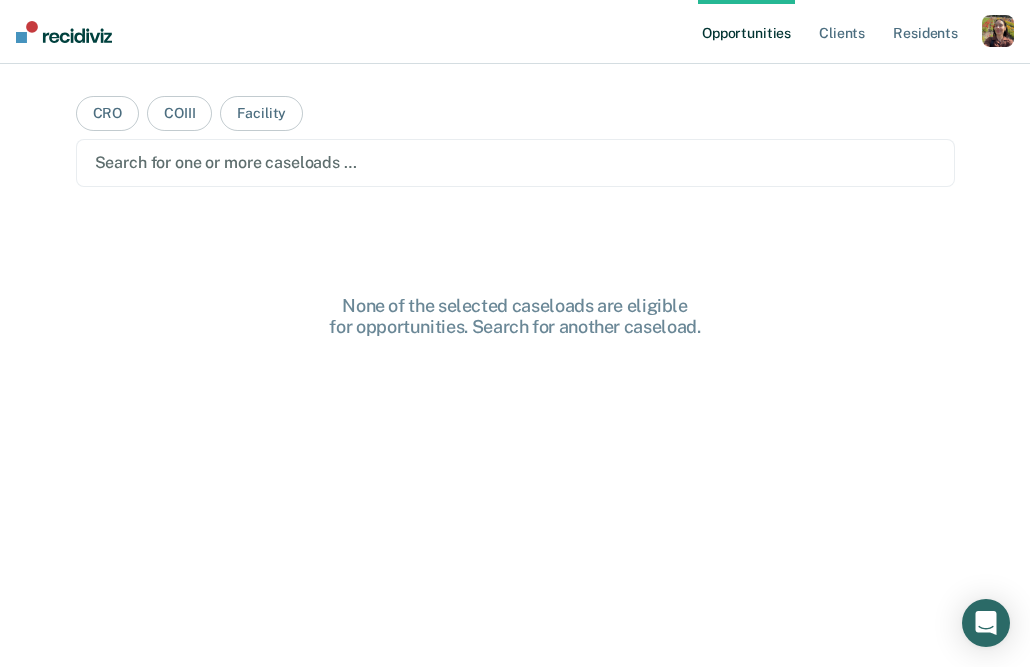 click at bounding box center (998, 31) 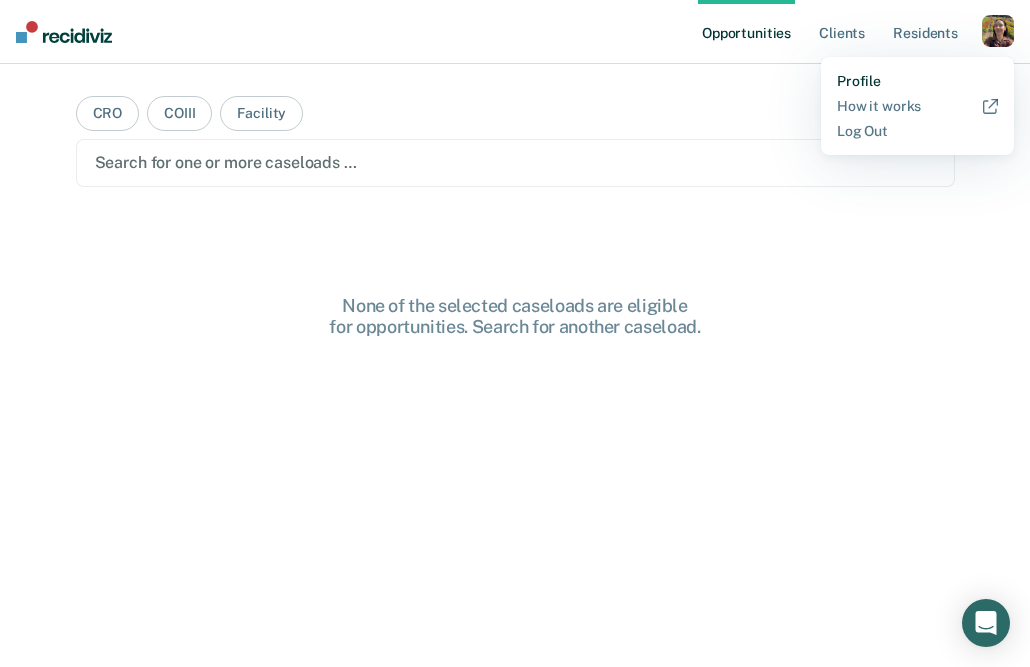 click on "Profile" at bounding box center [917, 81] 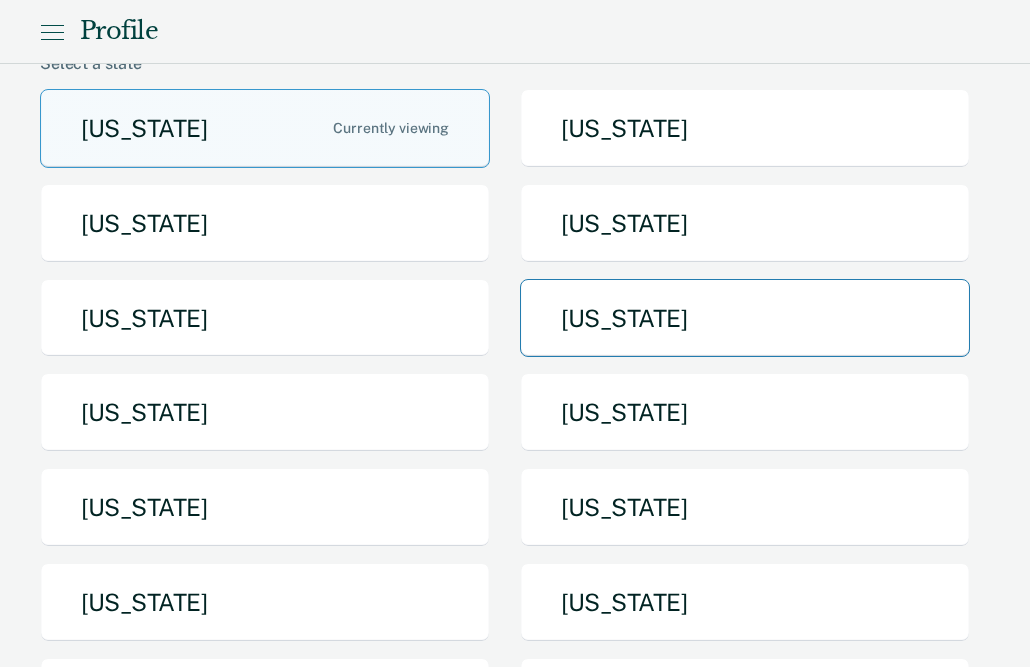 scroll, scrollTop: 159, scrollLeft: 0, axis: vertical 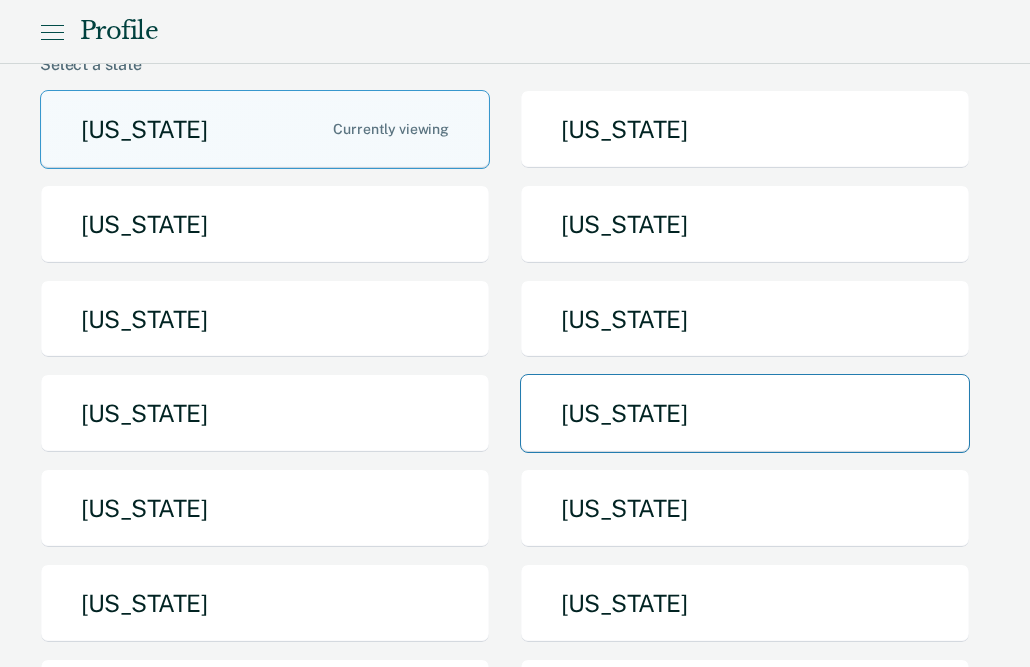 click on "Missouri" at bounding box center [745, 413] 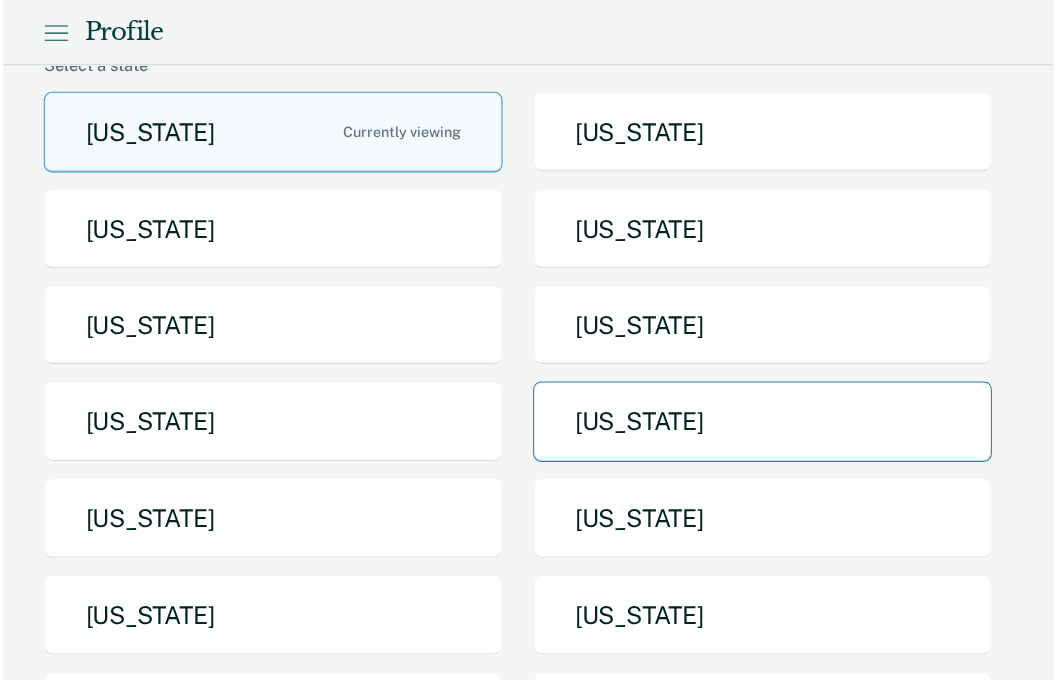 scroll, scrollTop: 0, scrollLeft: 0, axis: both 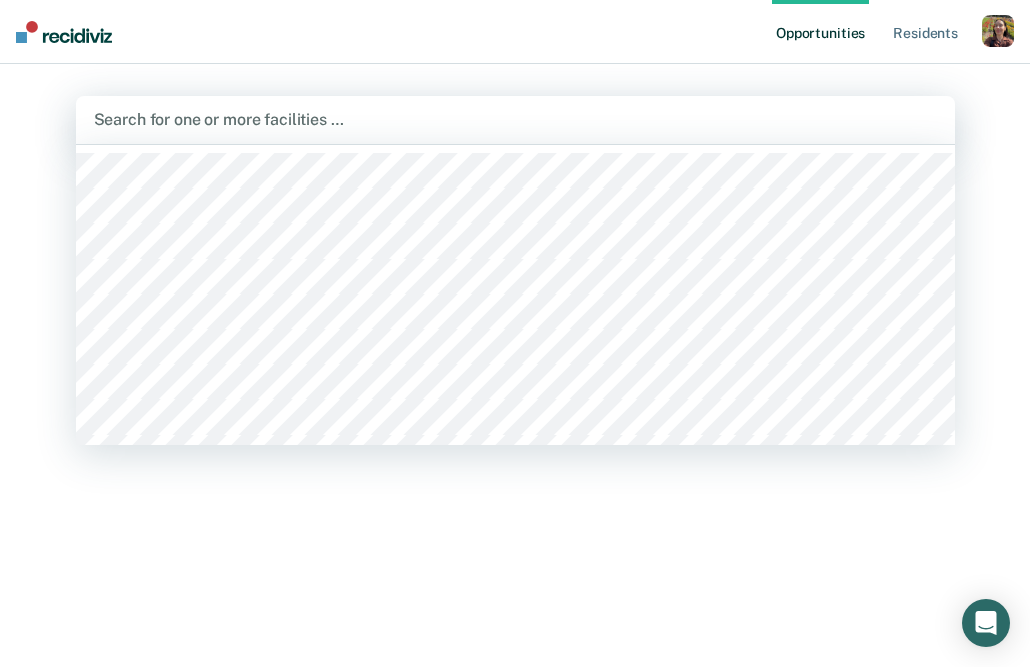 click at bounding box center [515, 119] 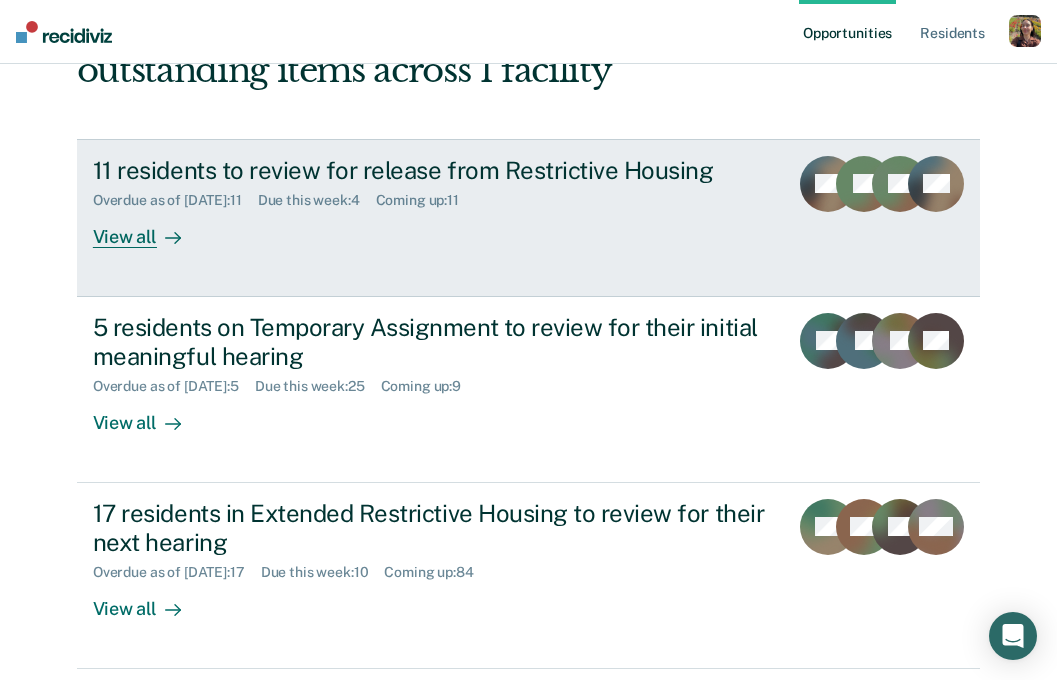 scroll, scrollTop: 155, scrollLeft: 0, axis: vertical 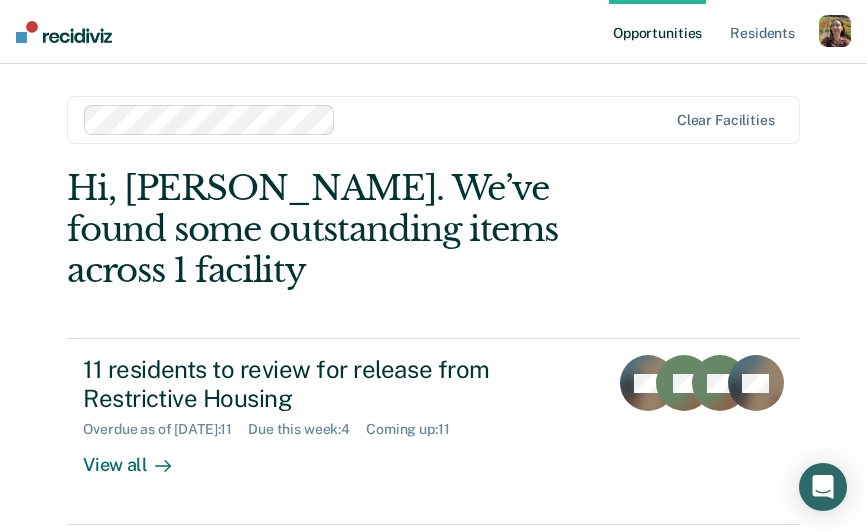 click at bounding box center [835, 31] 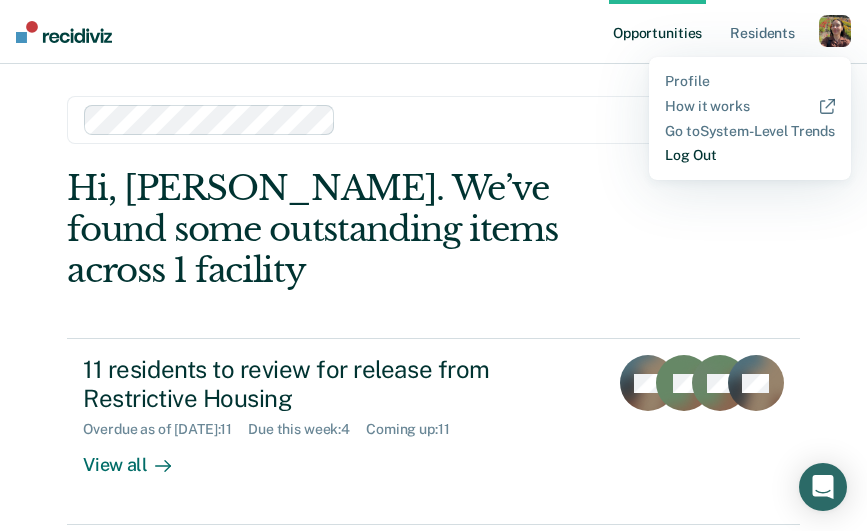 click on "Log Out" at bounding box center [750, 155] 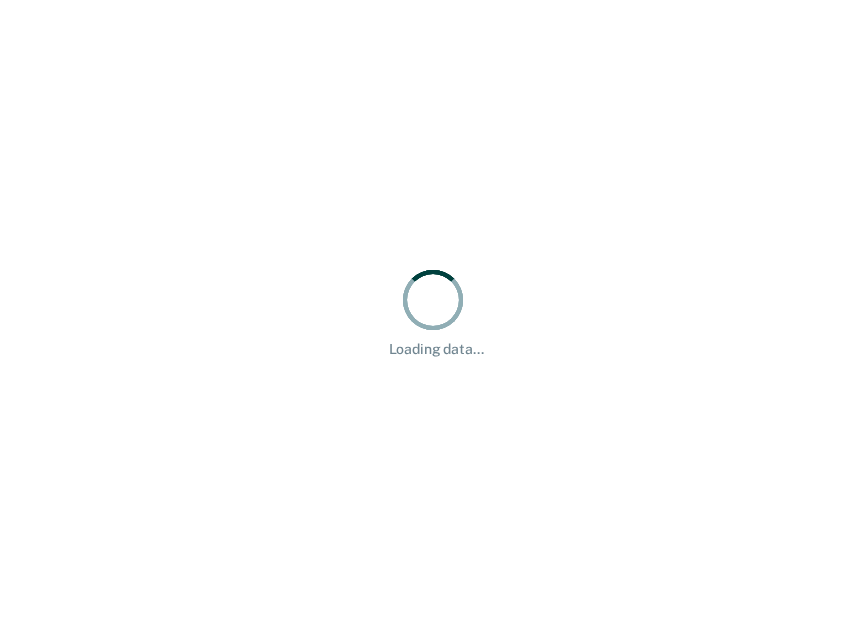 scroll, scrollTop: 0, scrollLeft: 0, axis: both 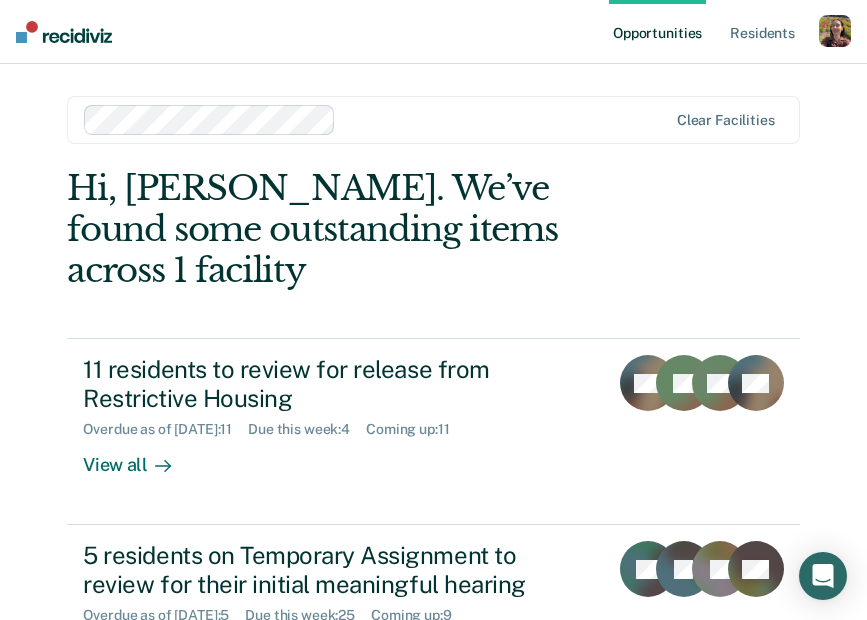 click at bounding box center (505, 119) 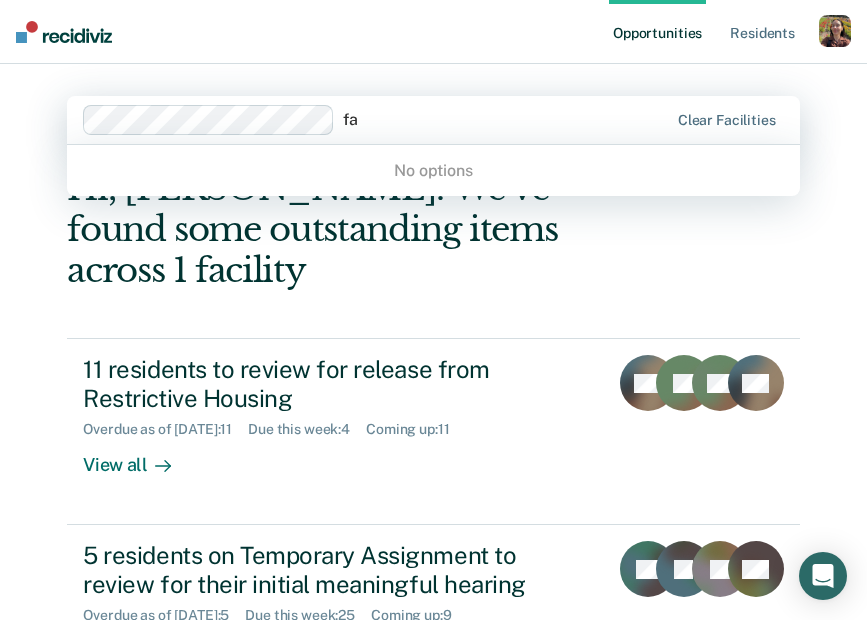 type on "f" 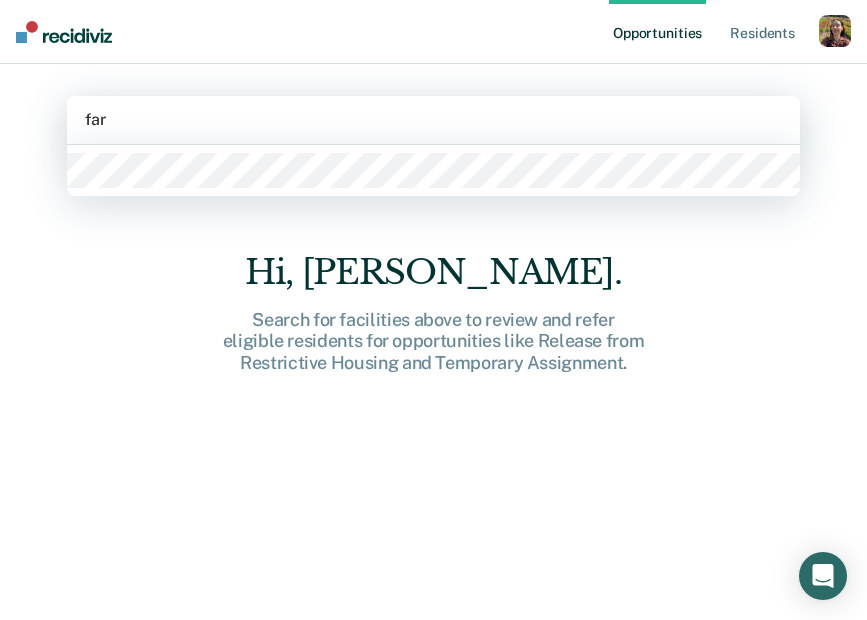 type on "farm" 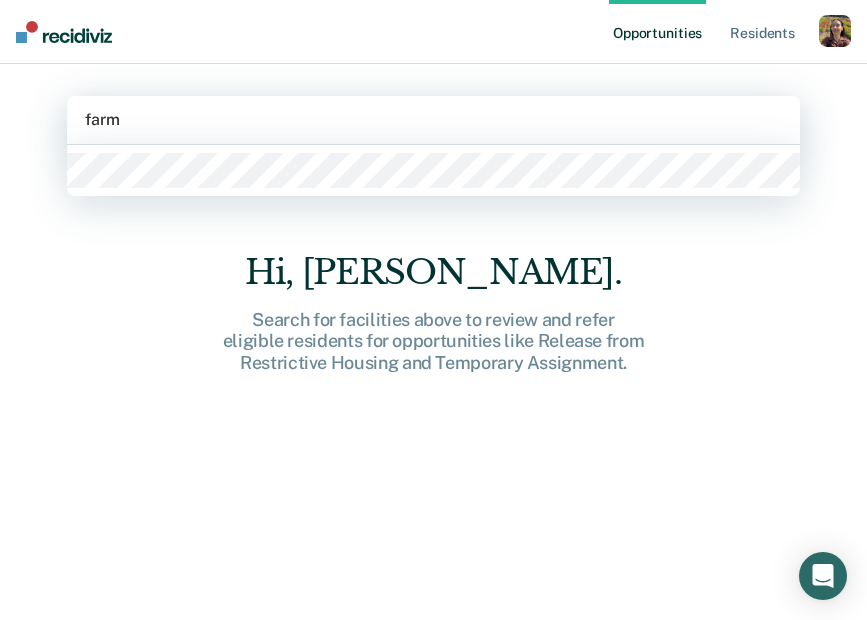 type 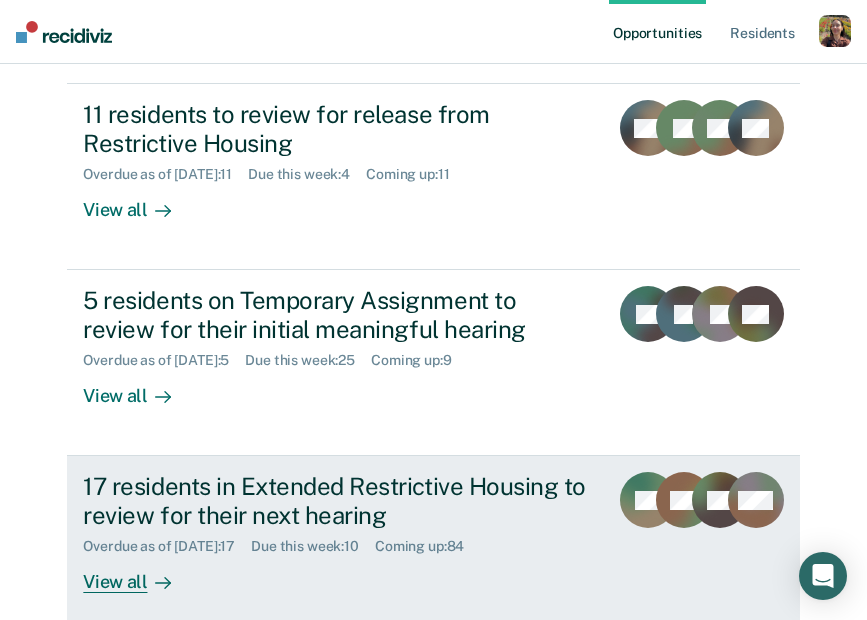 scroll, scrollTop: 253, scrollLeft: 0, axis: vertical 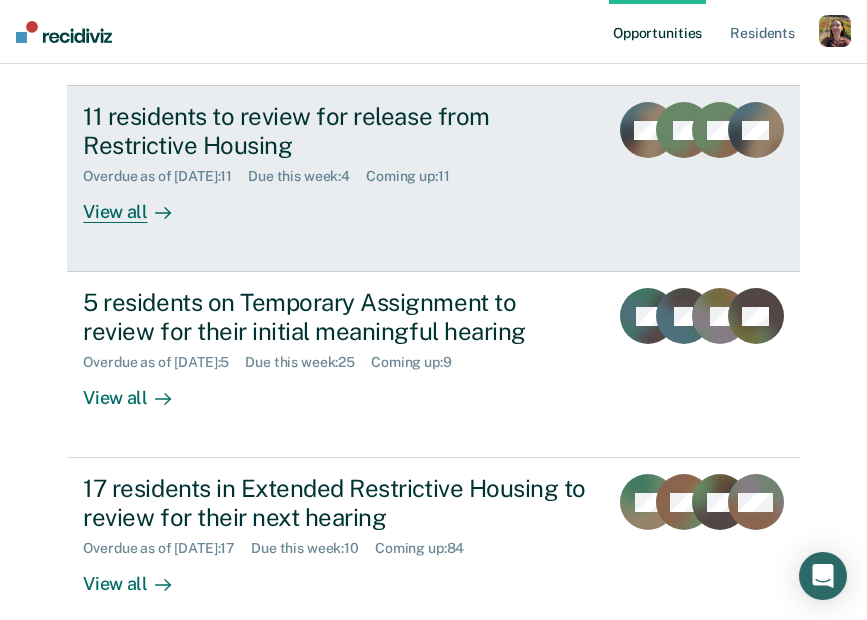 click on "View all" at bounding box center [139, 204] 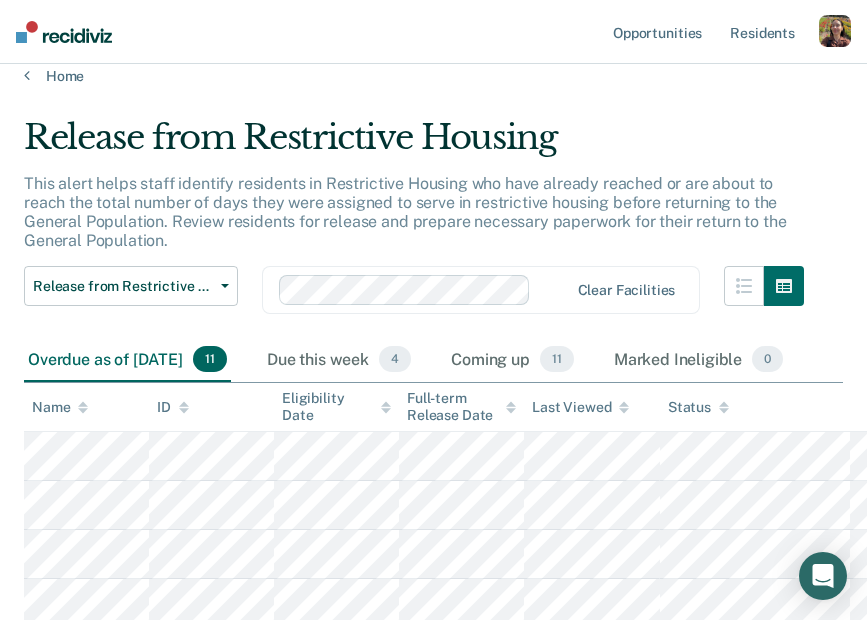scroll, scrollTop: 23, scrollLeft: 0, axis: vertical 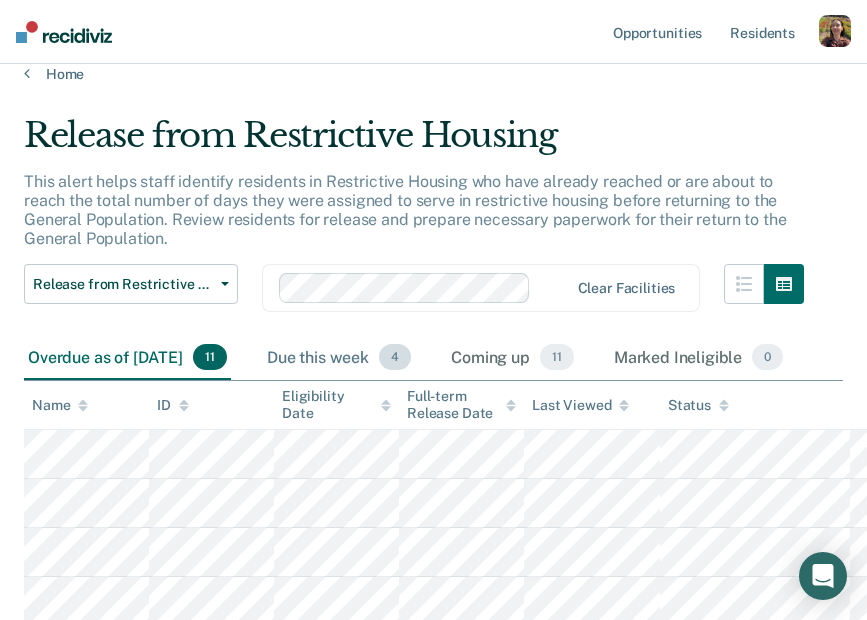 click on "Due this week 4" at bounding box center [339, 358] 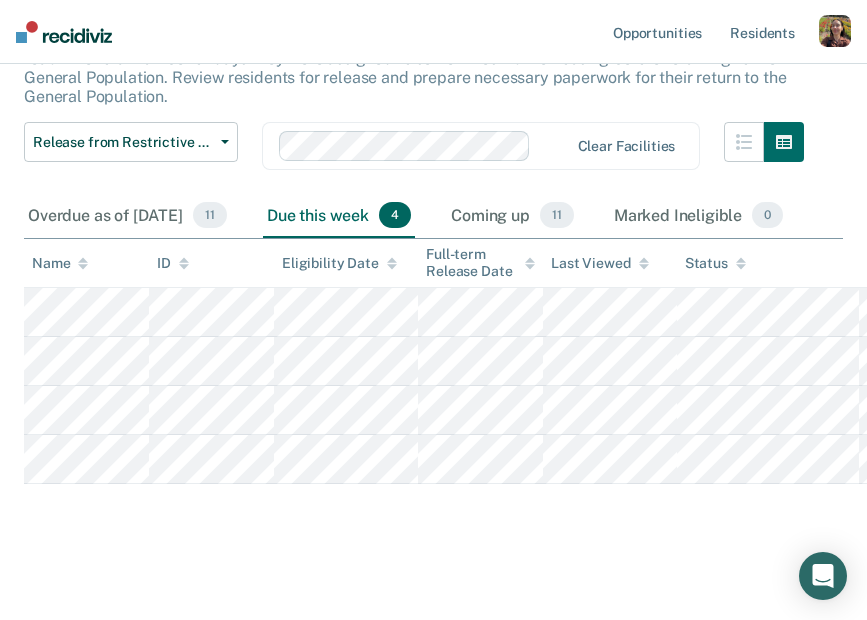 scroll, scrollTop: 163, scrollLeft: 0, axis: vertical 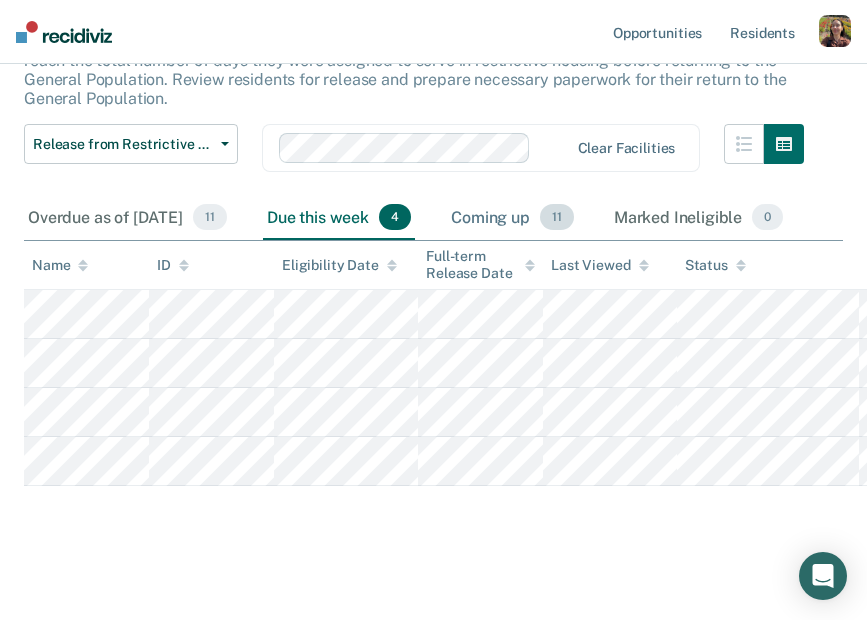 click on "Coming up 11" at bounding box center (512, 218) 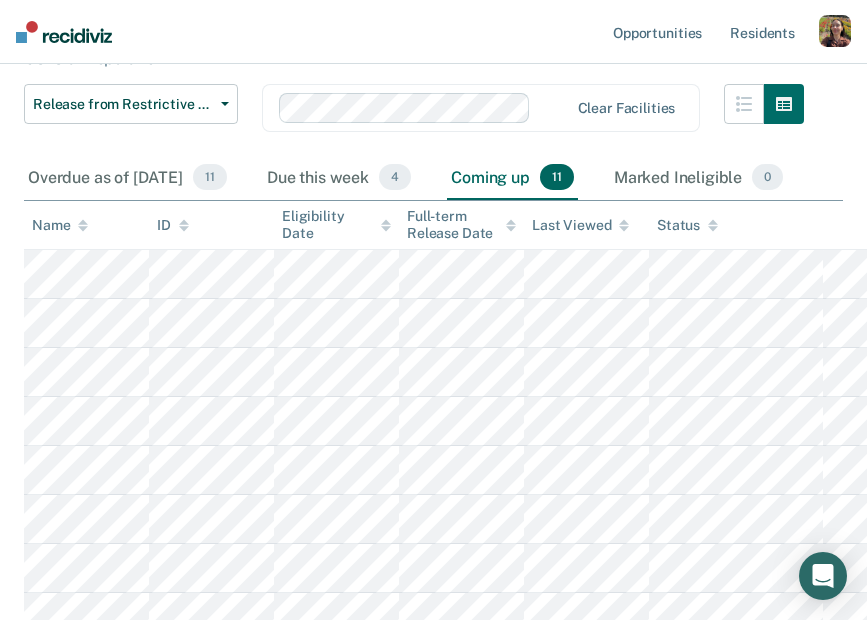 scroll, scrollTop: 201, scrollLeft: 0, axis: vertical 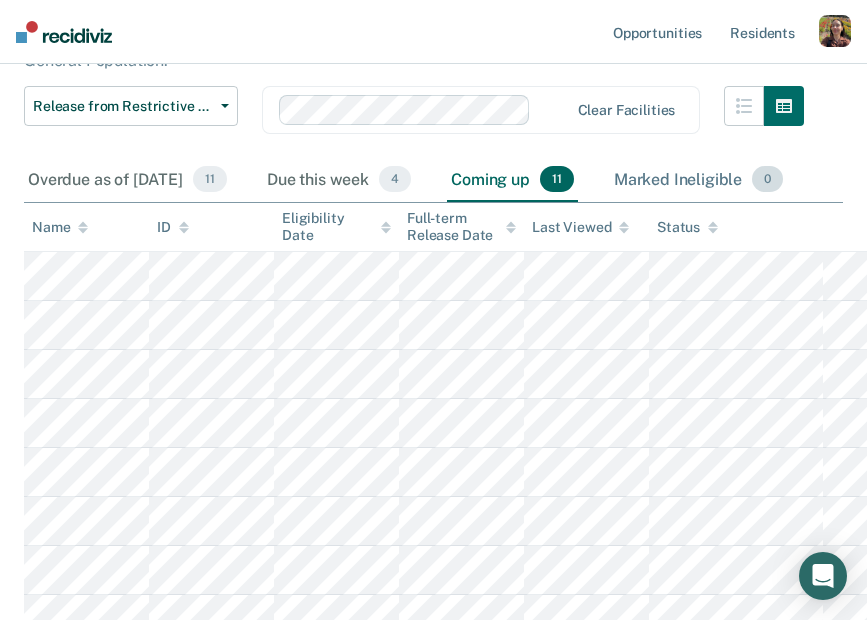 click on "Marked Ineligible 0" at bounding box center [699, 180] 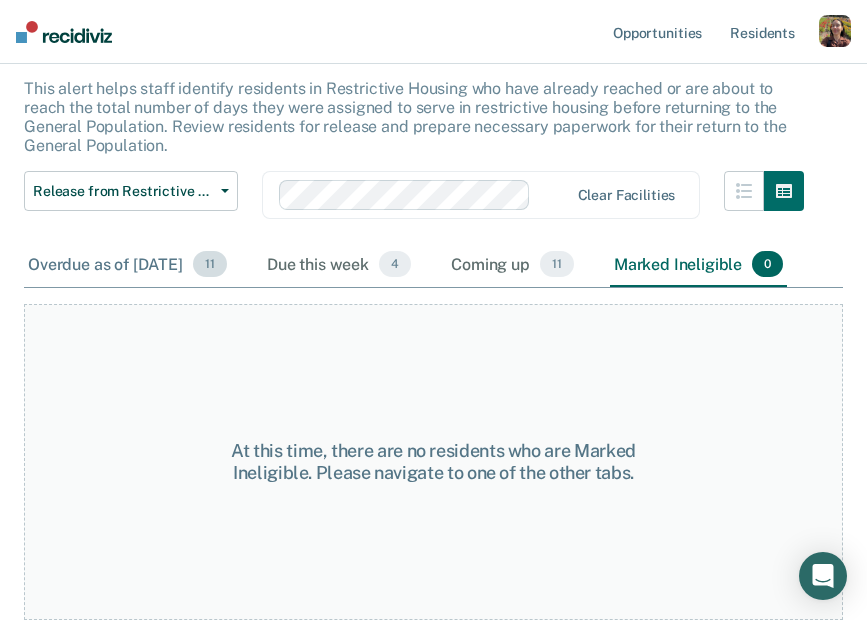 click on "Overdue as of [DATE] 11" at bounding box center (127, 265) 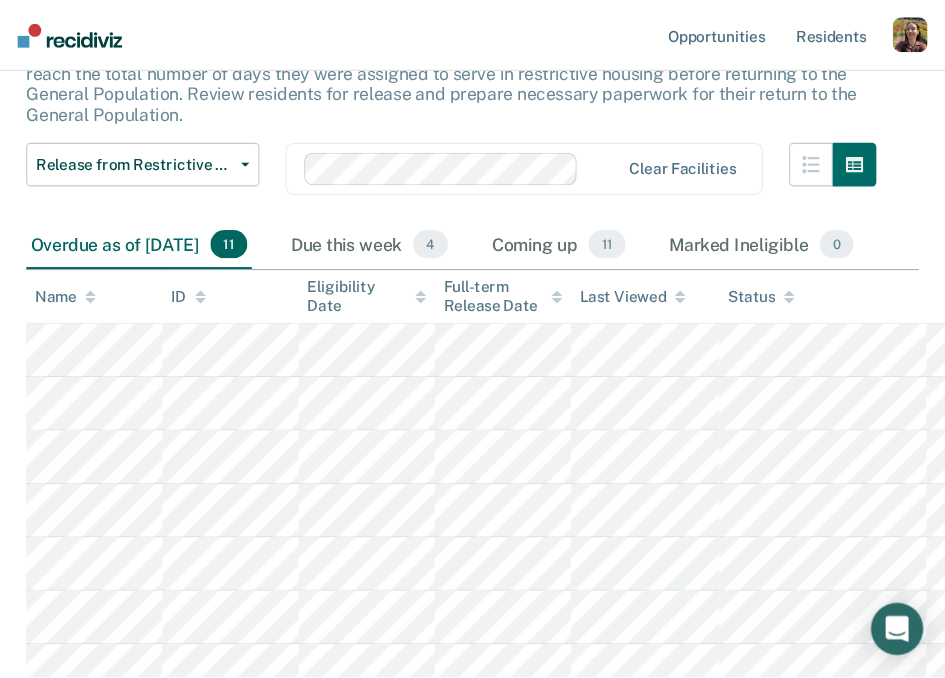 scroll, scrollTop: 156, scrollLeft: 0, axis: vertical 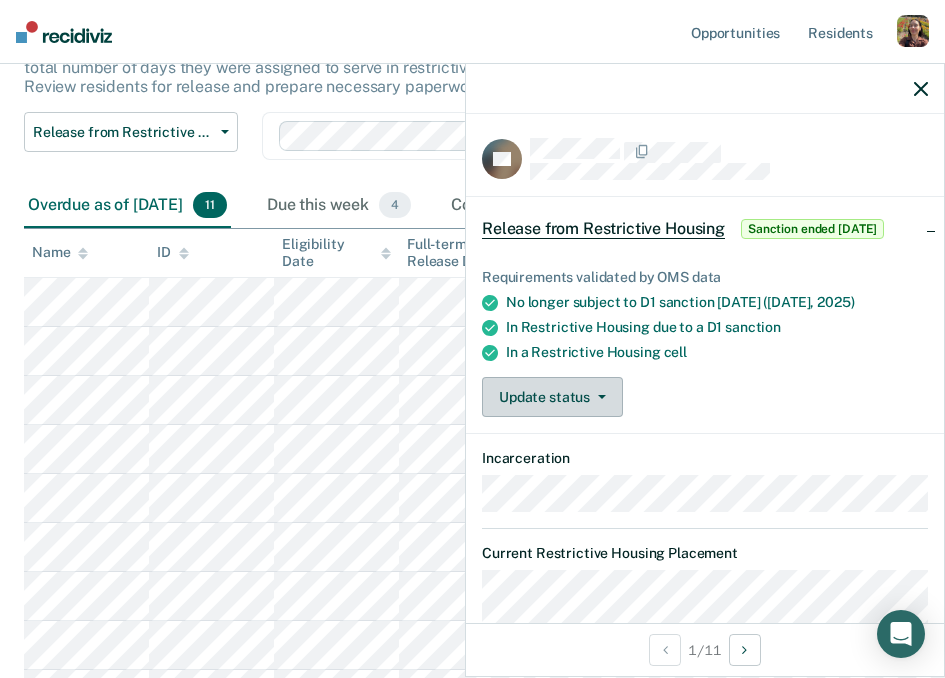 click on "Update status" at bounding box center (552, 397) 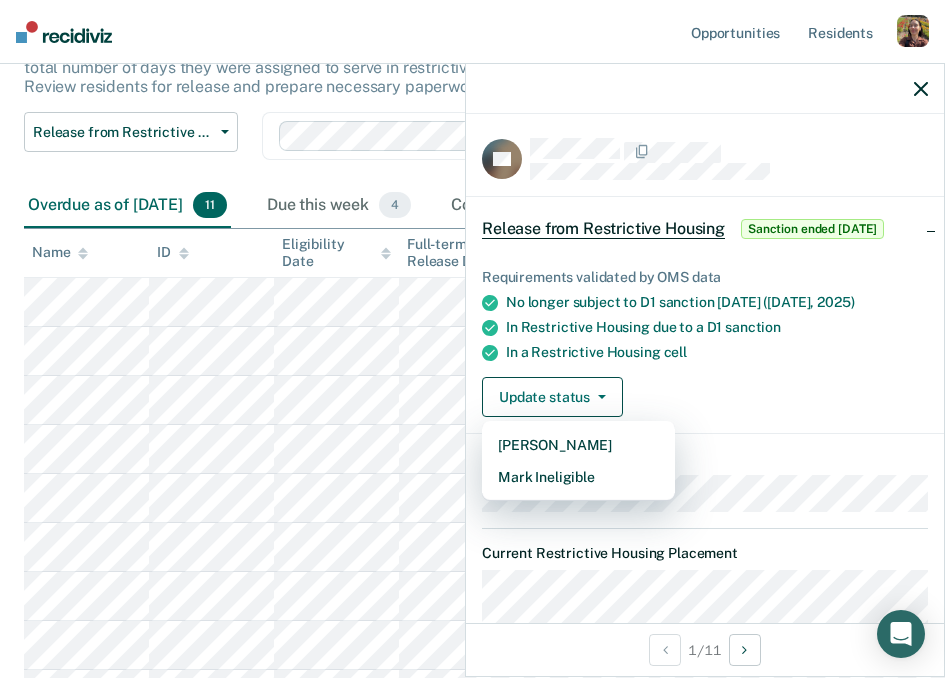 click on "In a Restrictive Housing   cell" at bounding box center [717, 352] 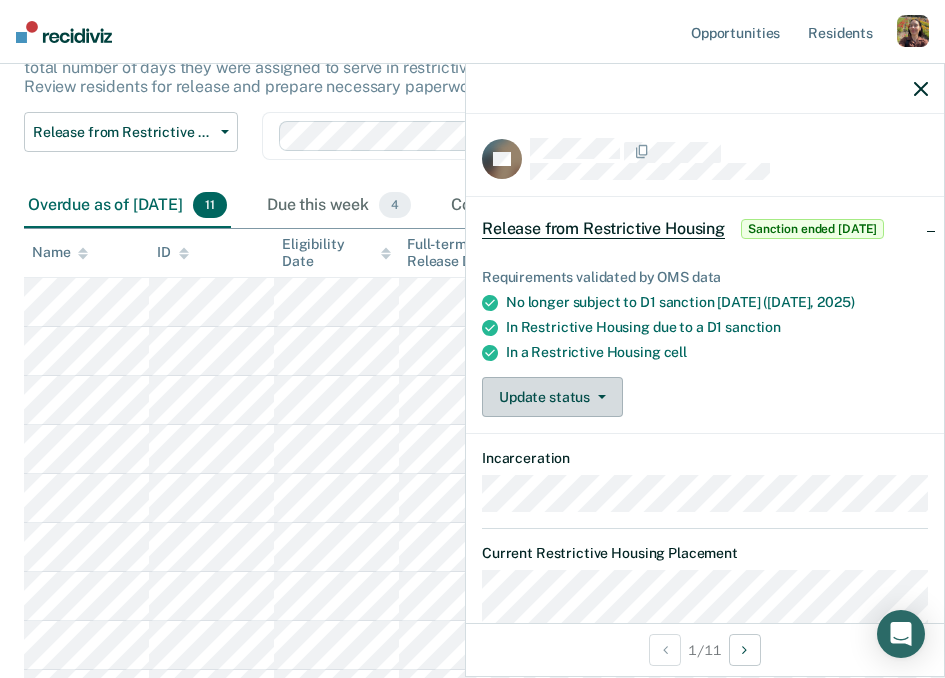 click on "Update status" at bounding box center [552, 397] 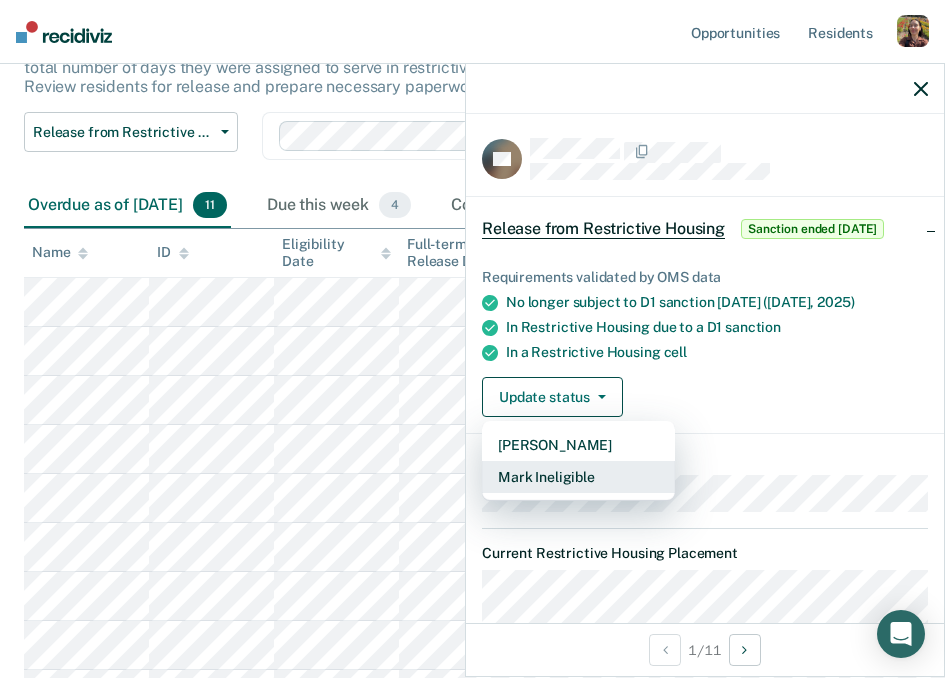 click on "Mark Ineligible" at bounding box center [578, 477] 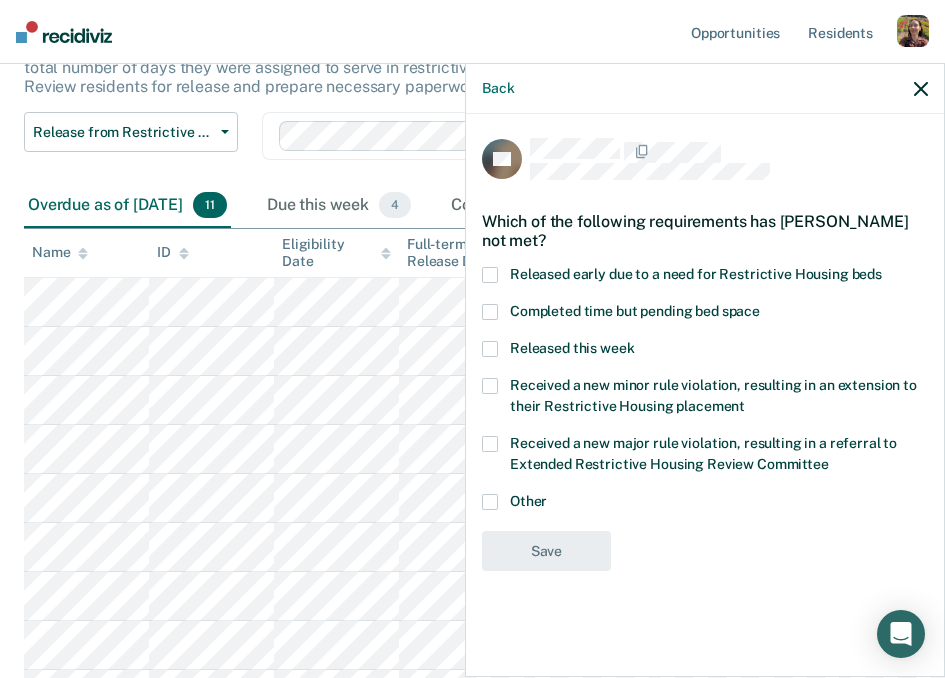 click on "Released early due to a need for Restrictive Housing beds" at bounding box center [696, 274] 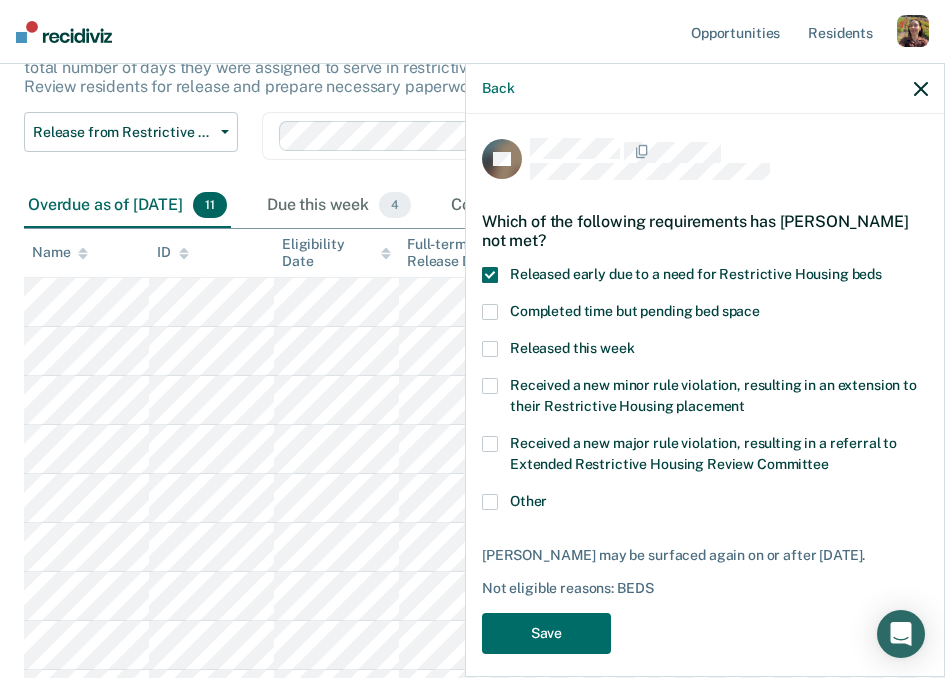 click on "Completed time but pending bed space" at bounding box center (635, 311) 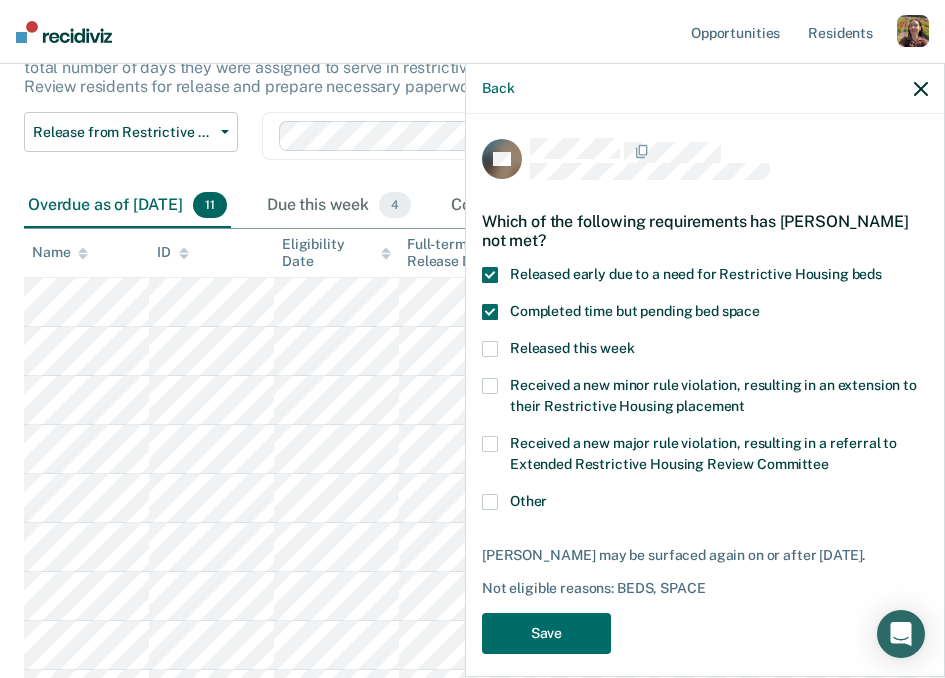 click on "Released this week" at bounding box center (572, 348) 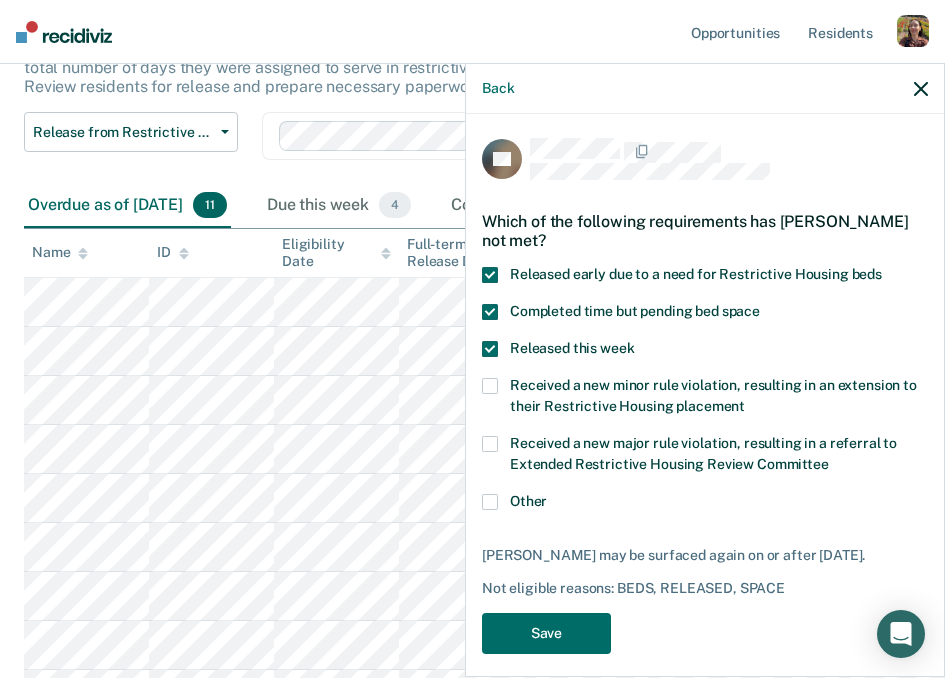 scroll, scrollTop: 14, scrollLeft: 0, axis: vertical 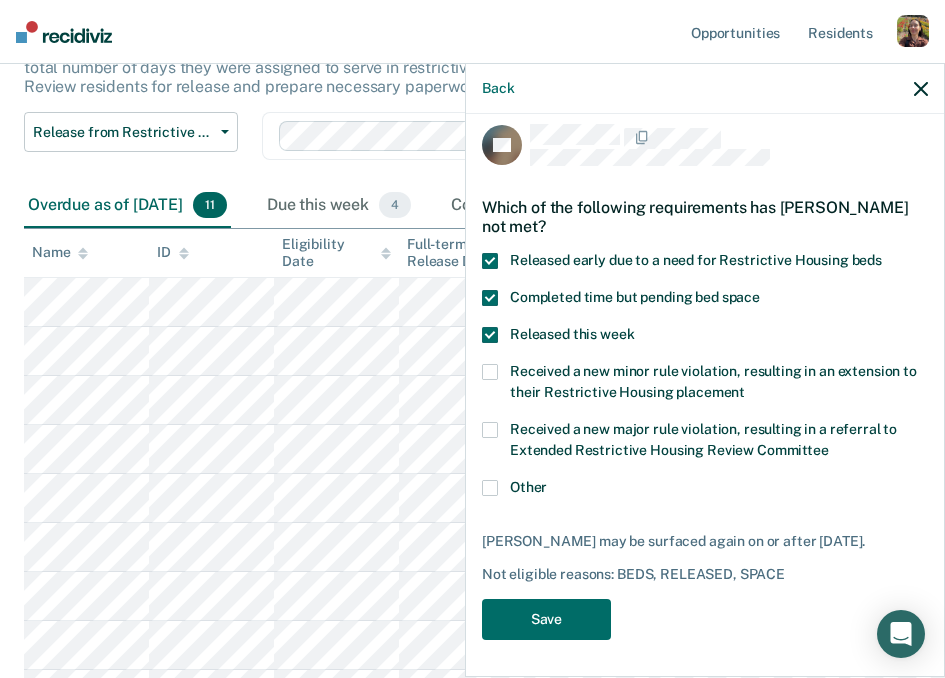 click at bounding box center [490, 488] 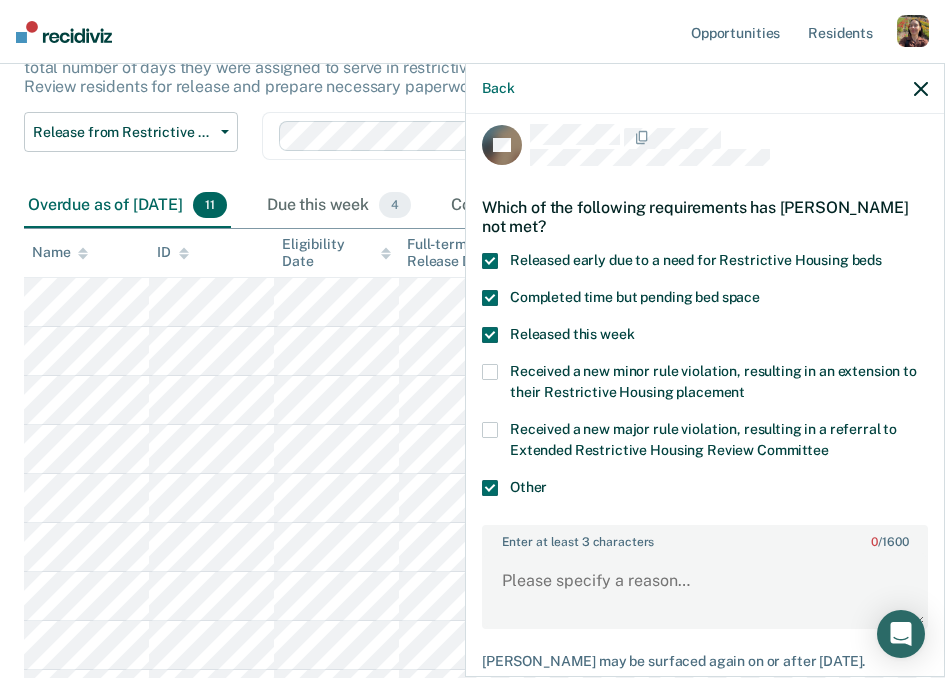 scroll, scrollTop: 135, scrollLeft: 0, axis: vertical 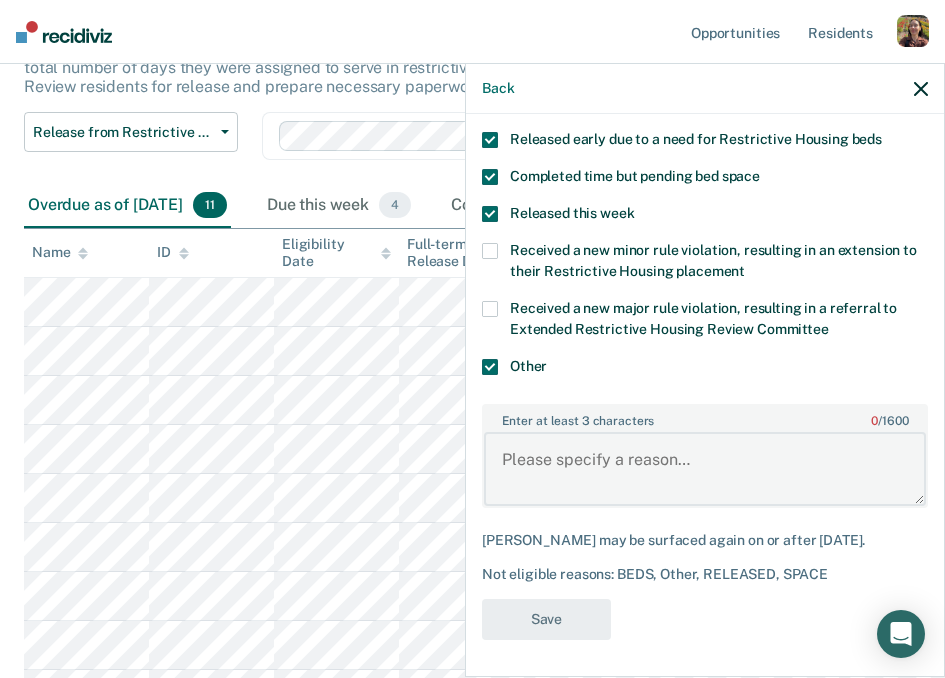click on "Enter at least 3 characters 0  /  1600" at bounding box center (705, 469) 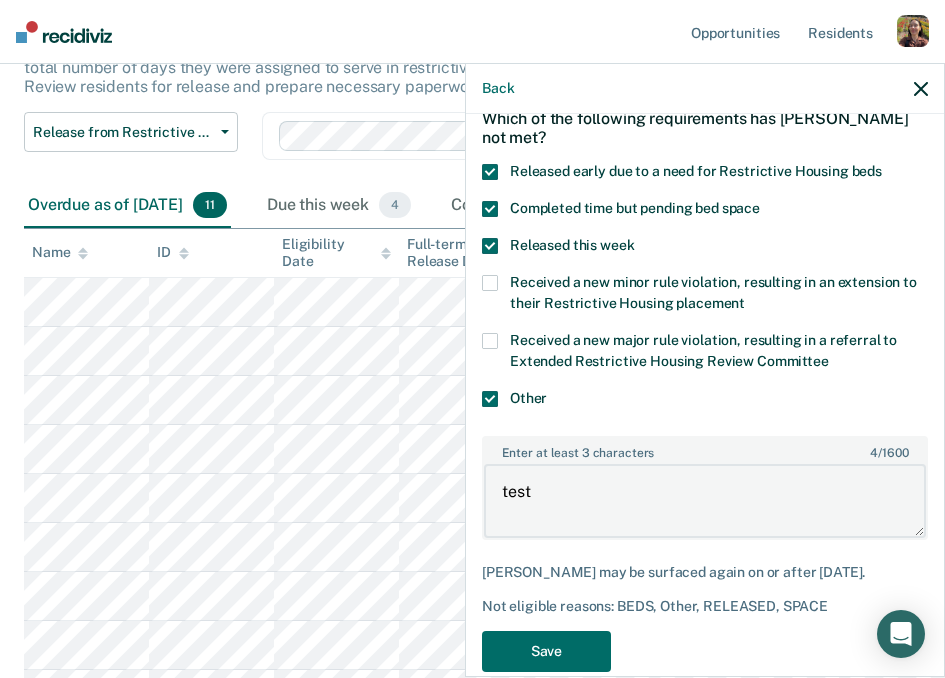 scroll, scrollTop: 95, scrollLeft: 0, axis: vertical 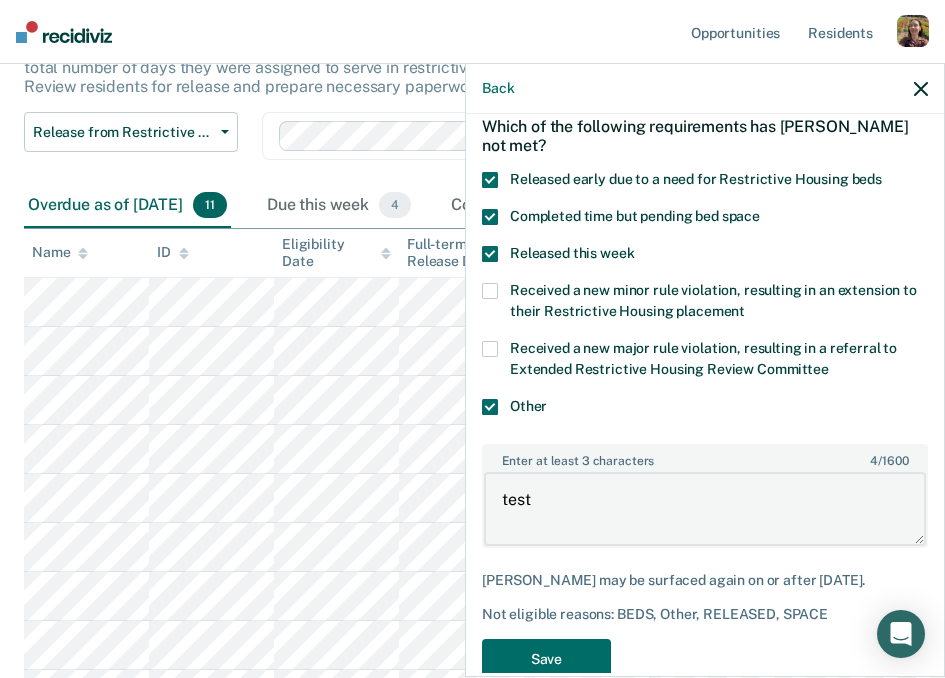 type on "test" 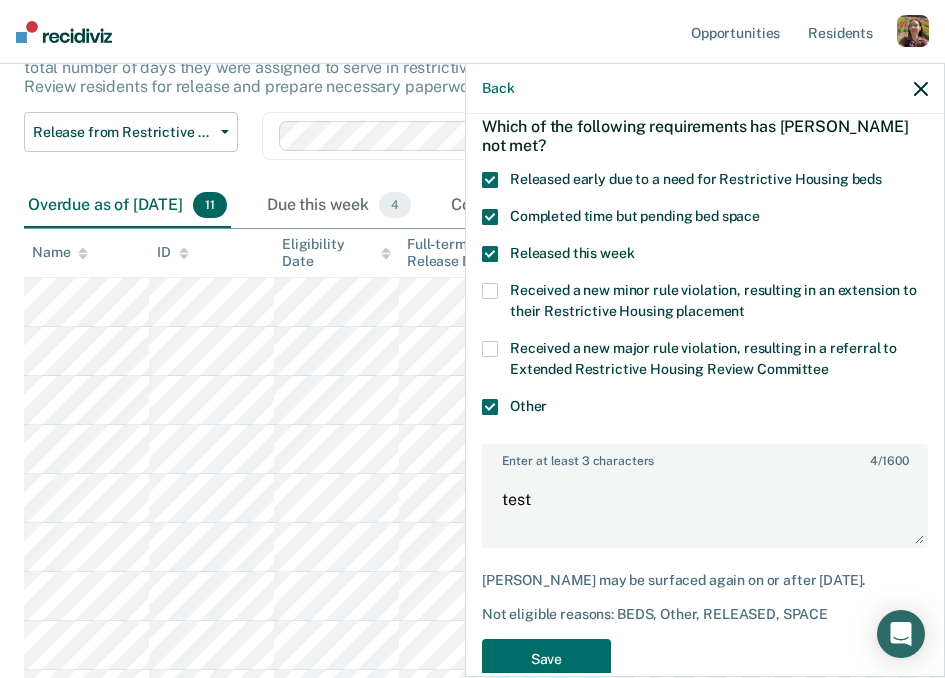 click at bounding box center [490, 254] 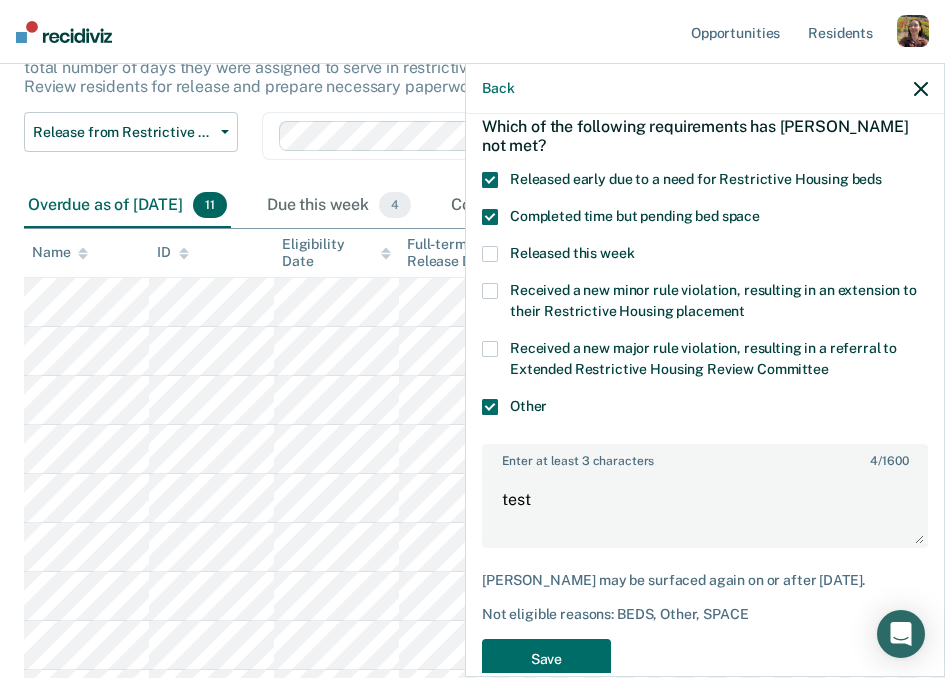 scroll, scrollTop: 135, scrollLeft: 0, axis: vertical 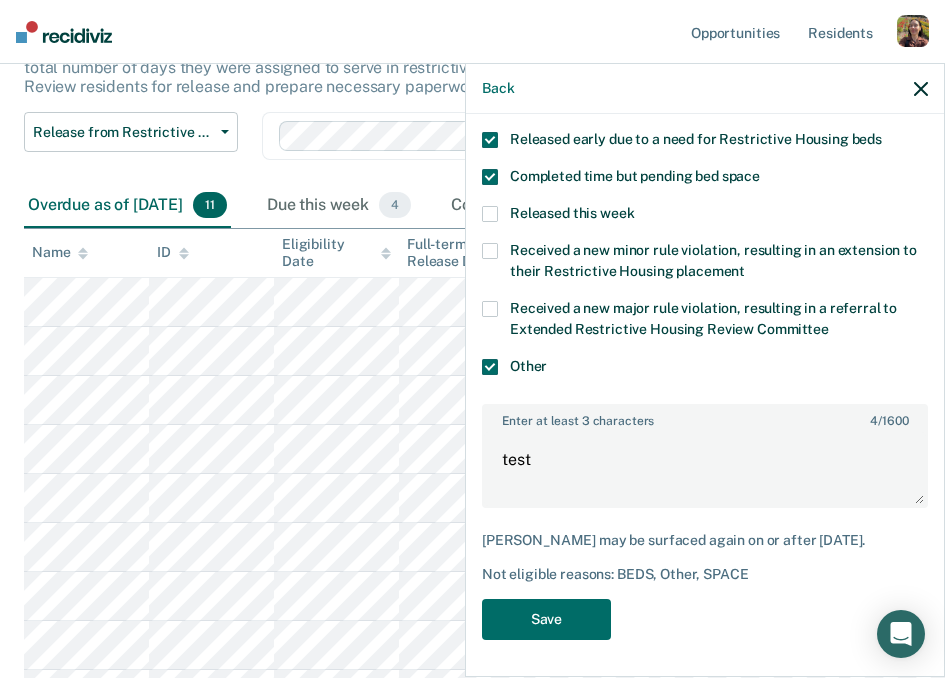 drag, startPoint x: 484, startPoint y: 538, endPoint x: 883, endPoint y: 538, distance: 399 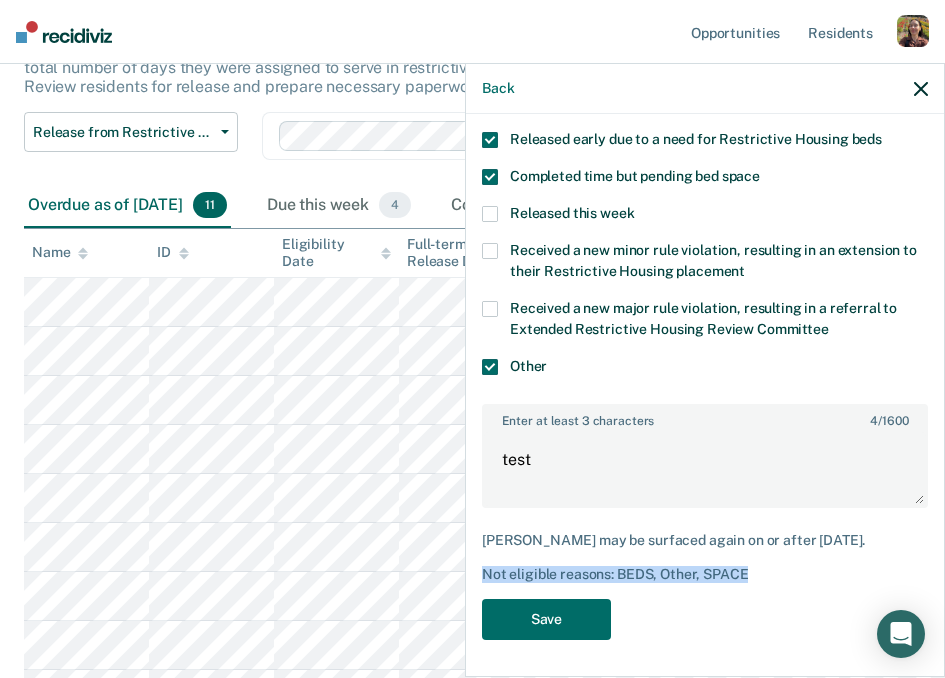 drag, startPoint x: 790, startPoint y: 579, endPoint x: 478, endPoint y: 577, distance: 312.0064 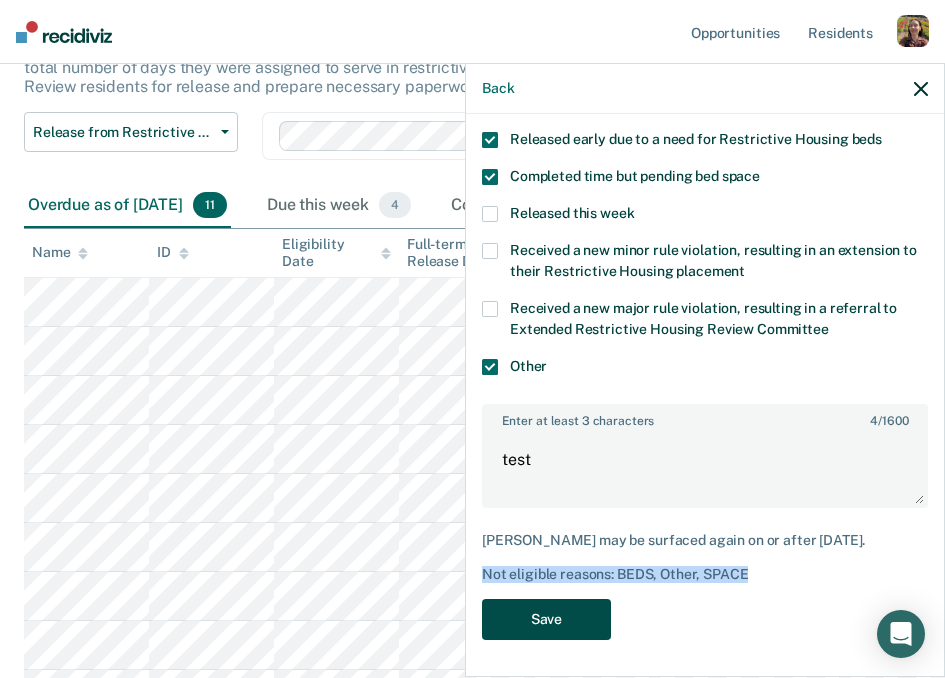 click on "Save" at bounding box center (546, 619) 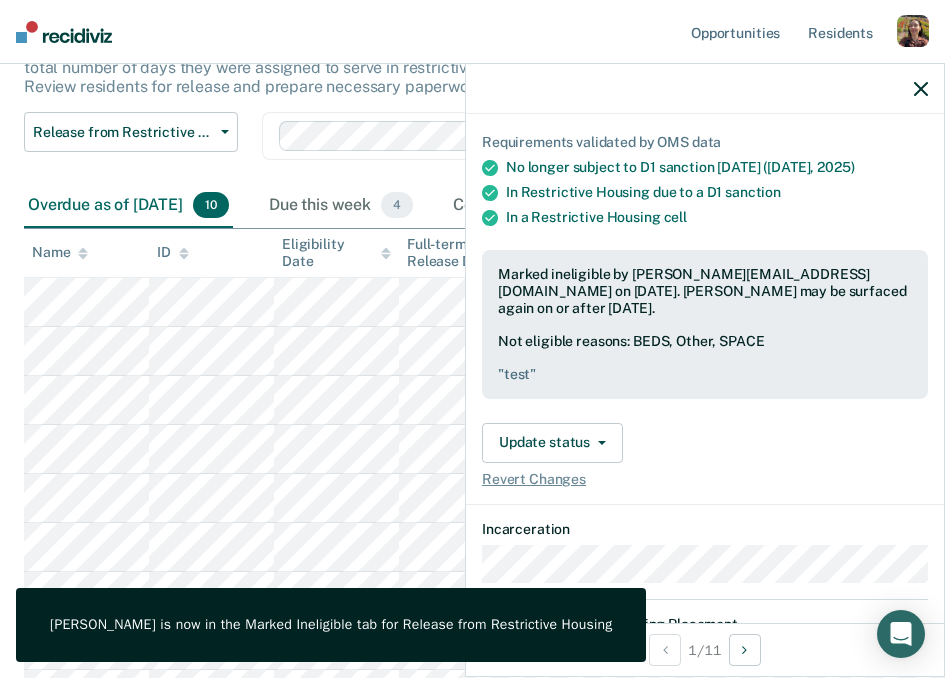 click 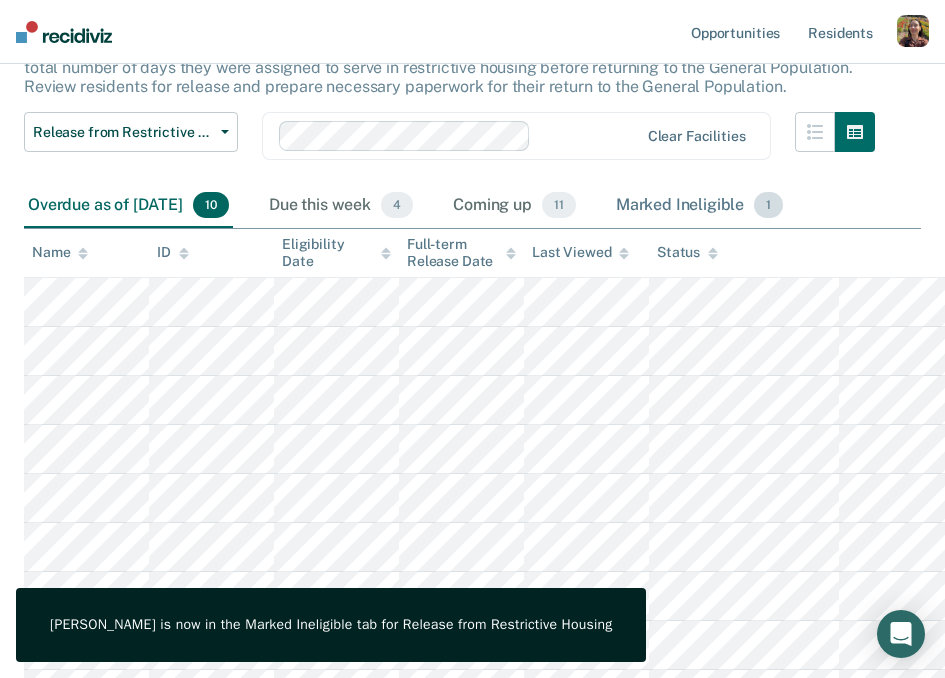 click on "Marked Ineligible 1" at bounding box center [700, 206] 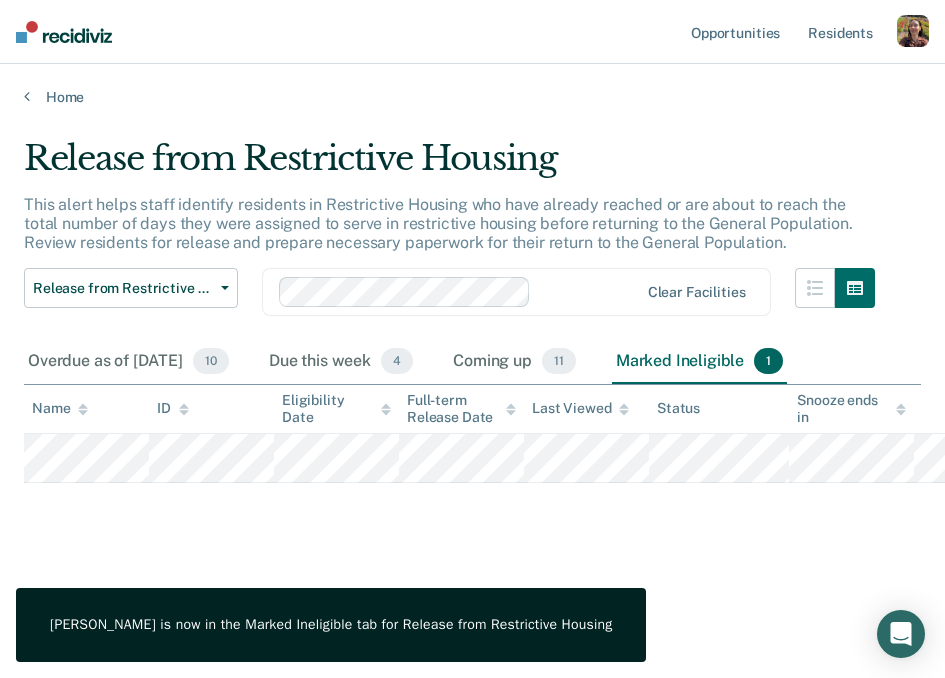 scroll, scrollTop: 0, scrollLeft: 0, axis: both 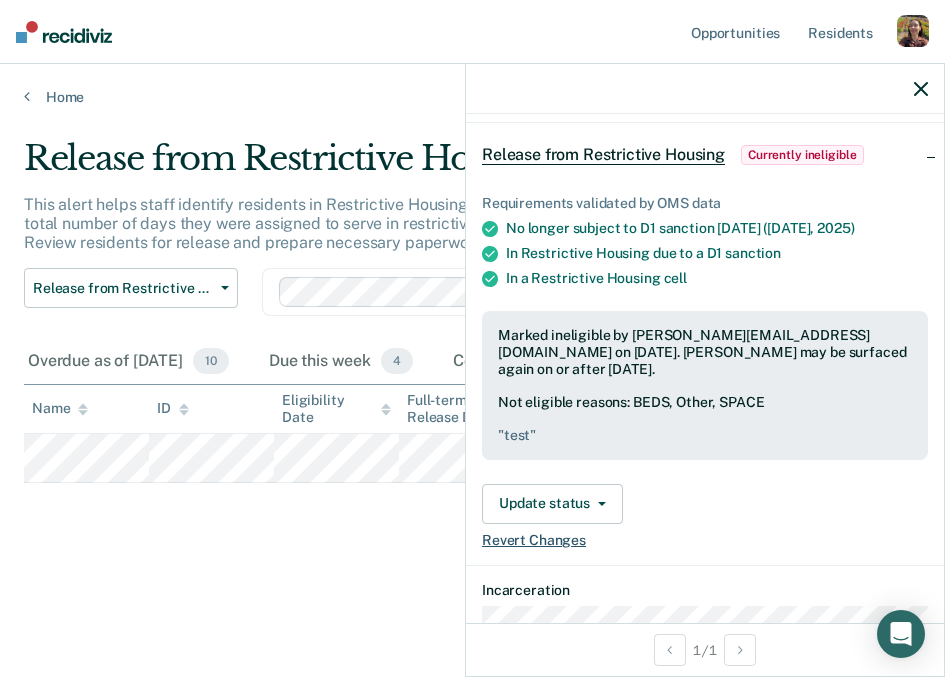 click on "Revert Changes" at bounding box center (534, 540) 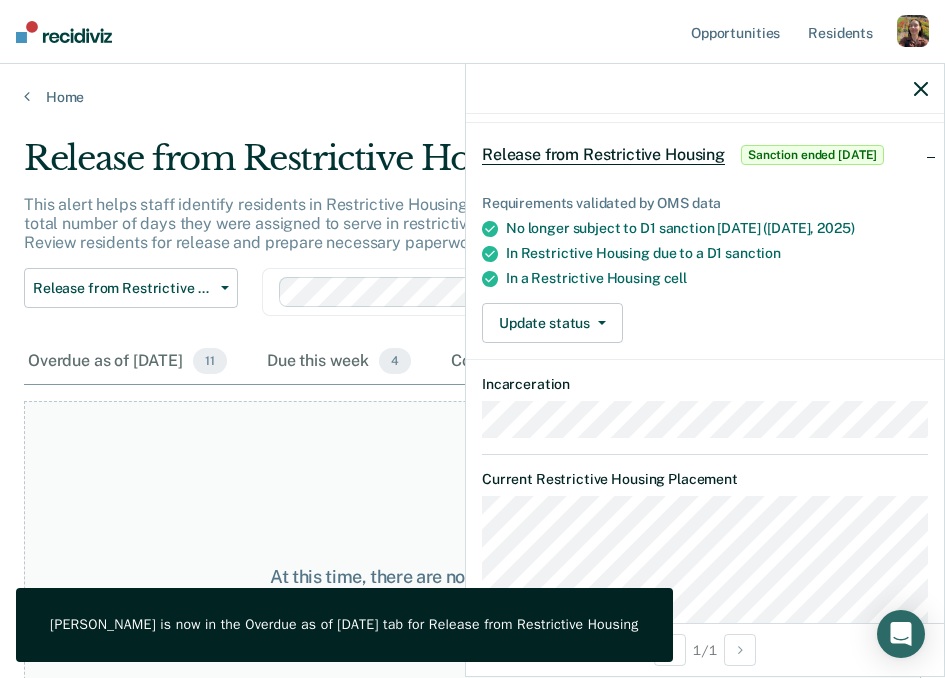 click 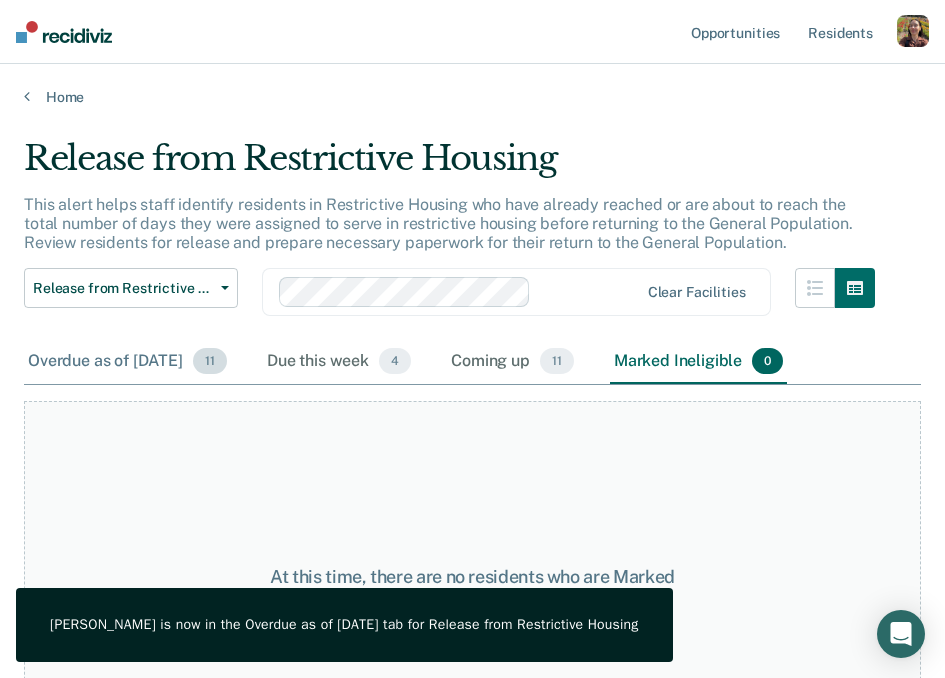click on "Overdue as of [DATE] 11" at bounding box center (127, 362) 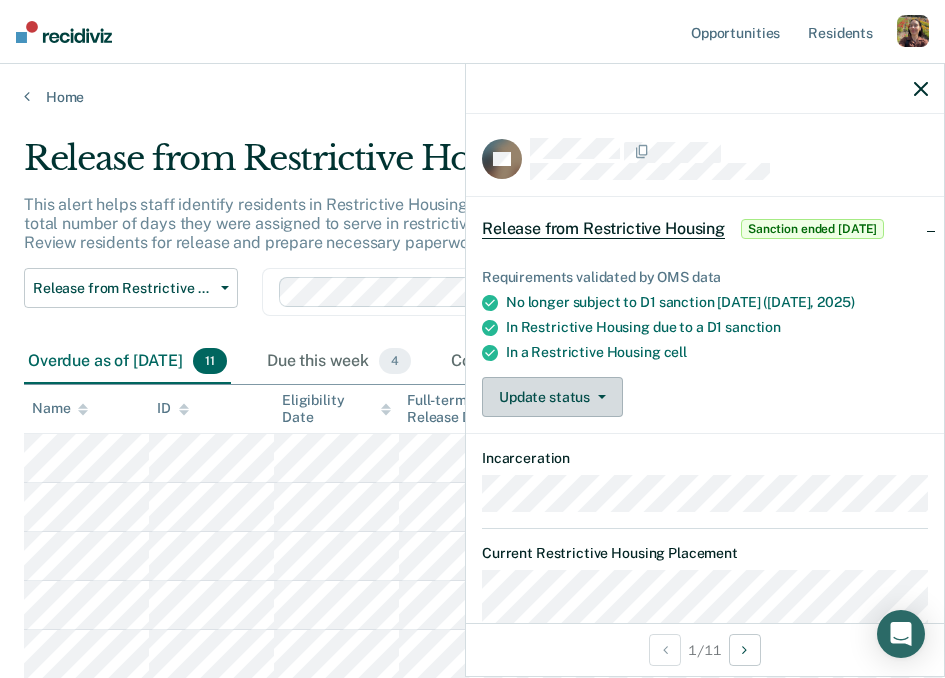 click on "Update status" at bounding box center [552, 397] 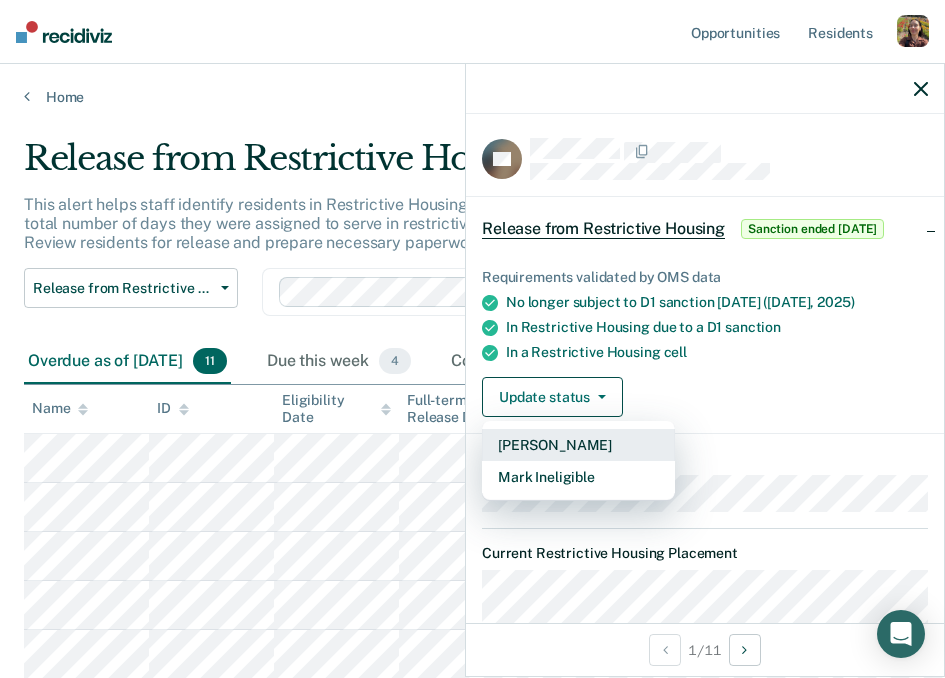 click on "[PERSON_NAME]" at bounding box center (578, 445) 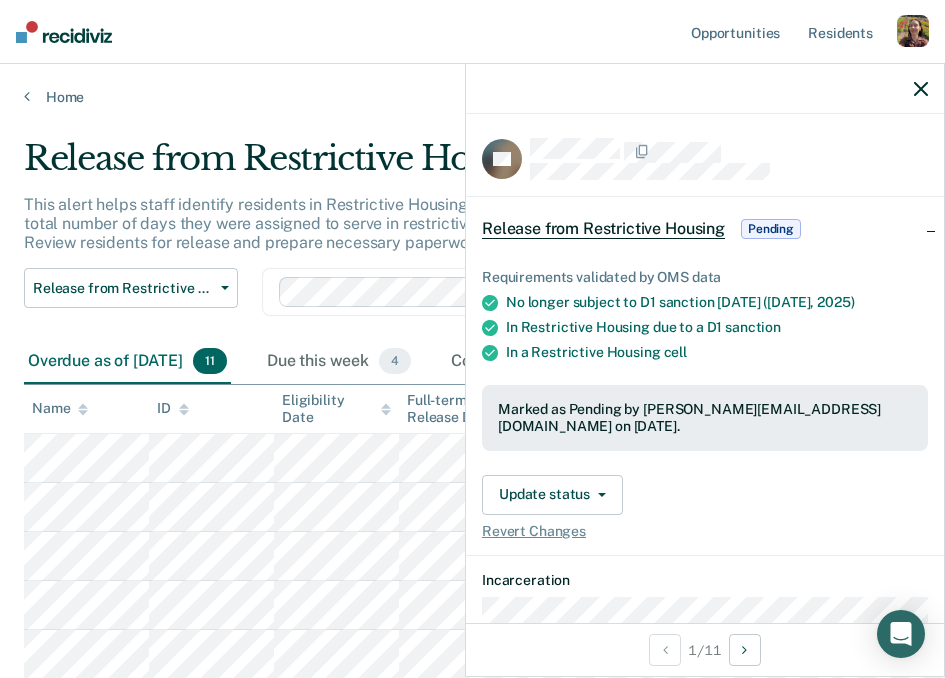 click at bounding box center [705, 89] 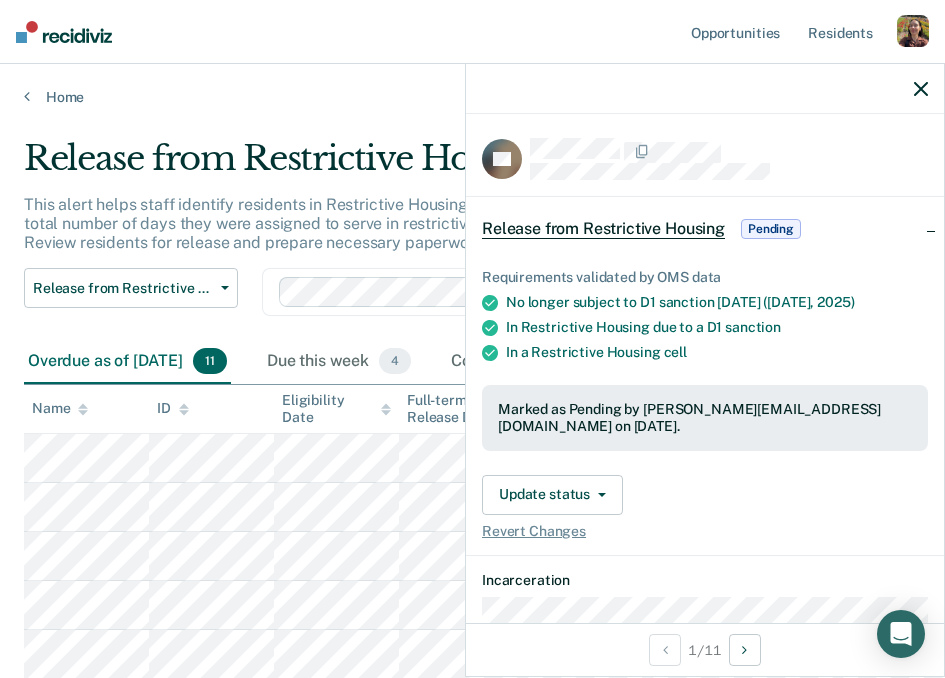 click 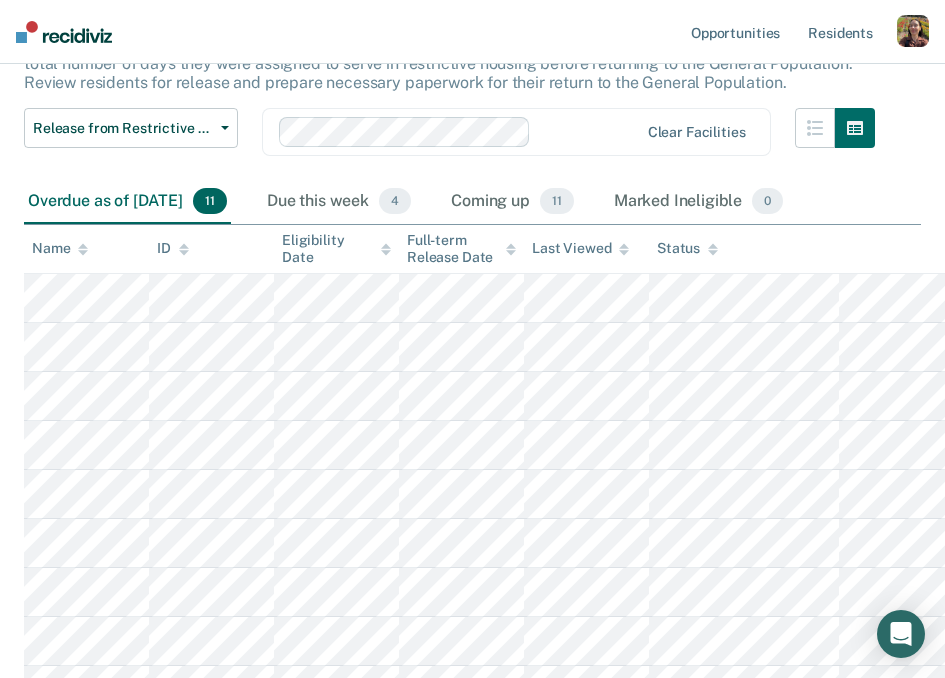 scroll, scrollTop: 176, scrollLeft: 0, axis: vertical 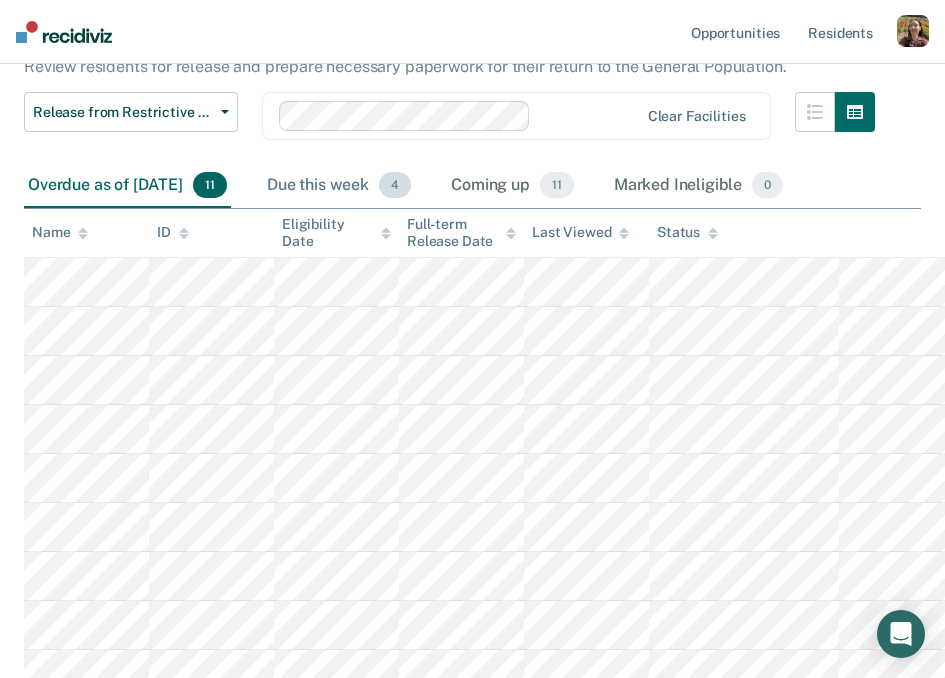 click on "Due this week 4" at bounding box center [339, 186] 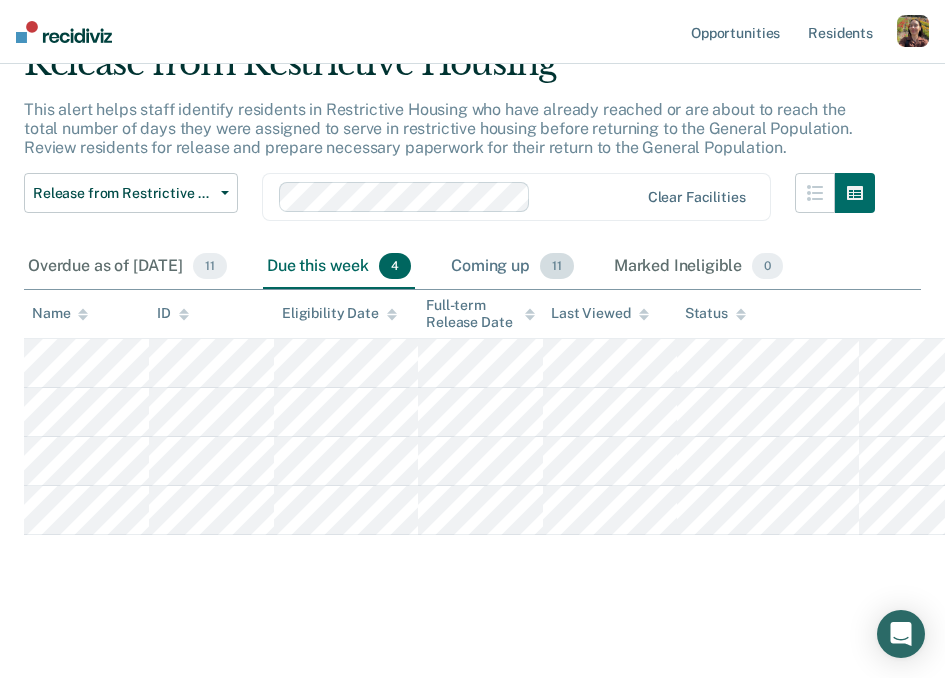 click on "Coming up 11" at bounding box center [512, 267] 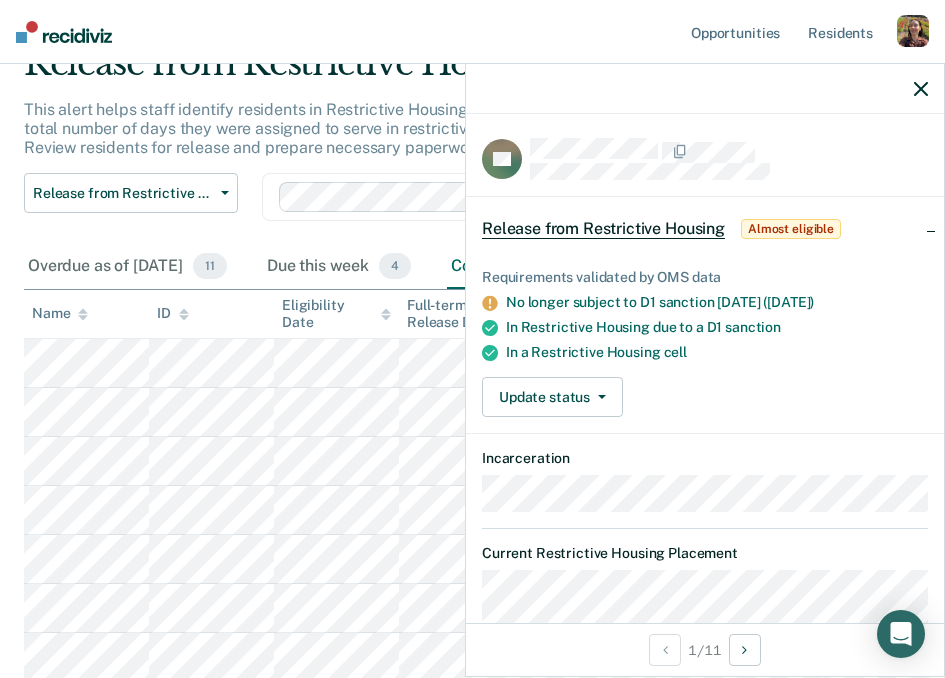 drag, startPoint x: 772, startPoint y: 300, endPoint x: 900, endPoint y: 300, distance: 128 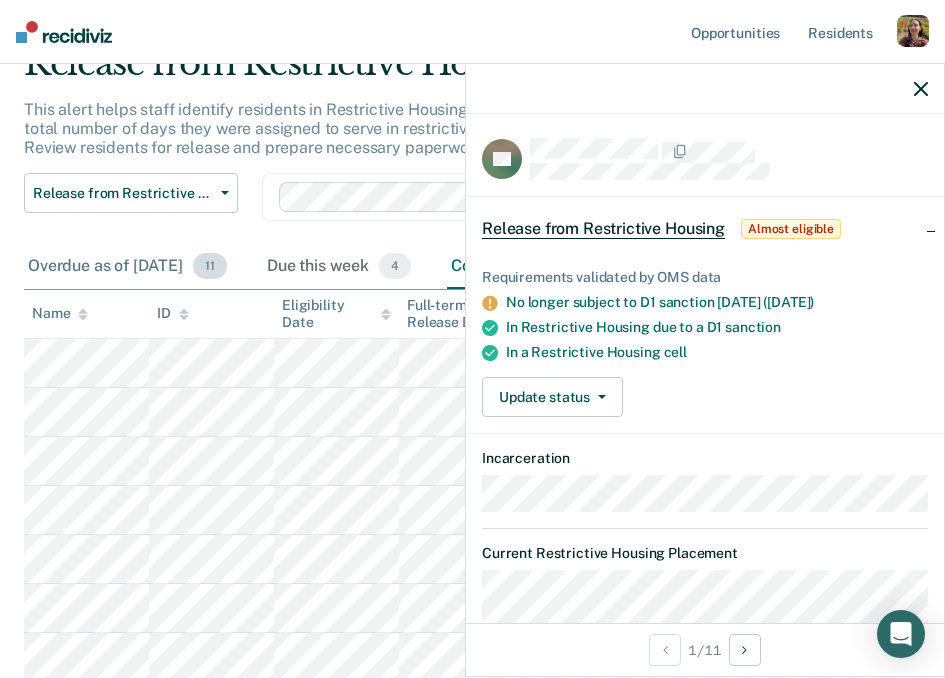 click on "Overdue as of [DATE] 11" at bounding box center (127, 267) 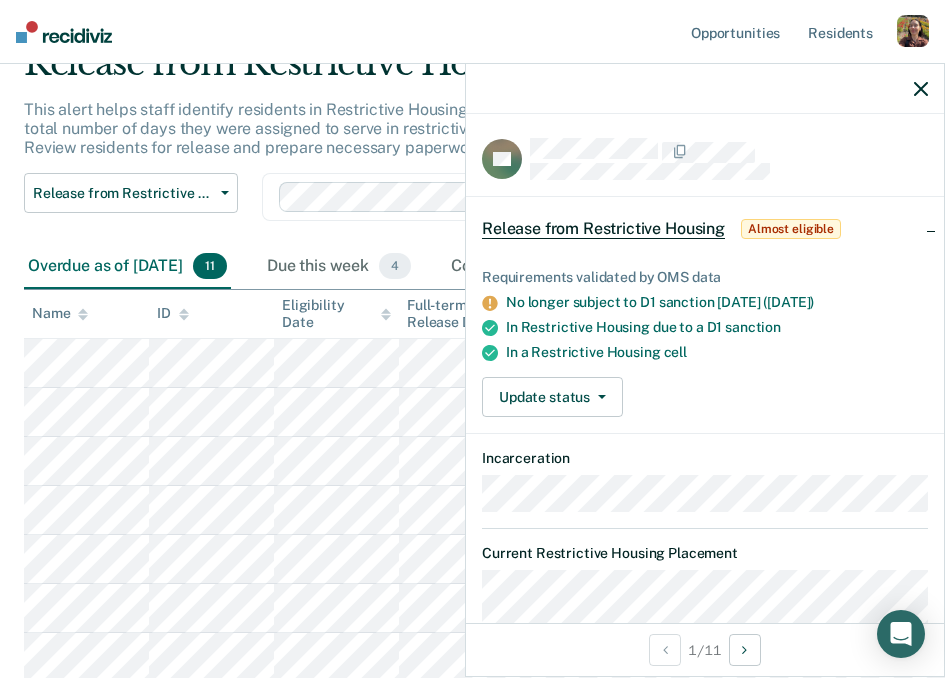 click on "Overdue as of [DATE] 11" at bounding box center [127, 267] 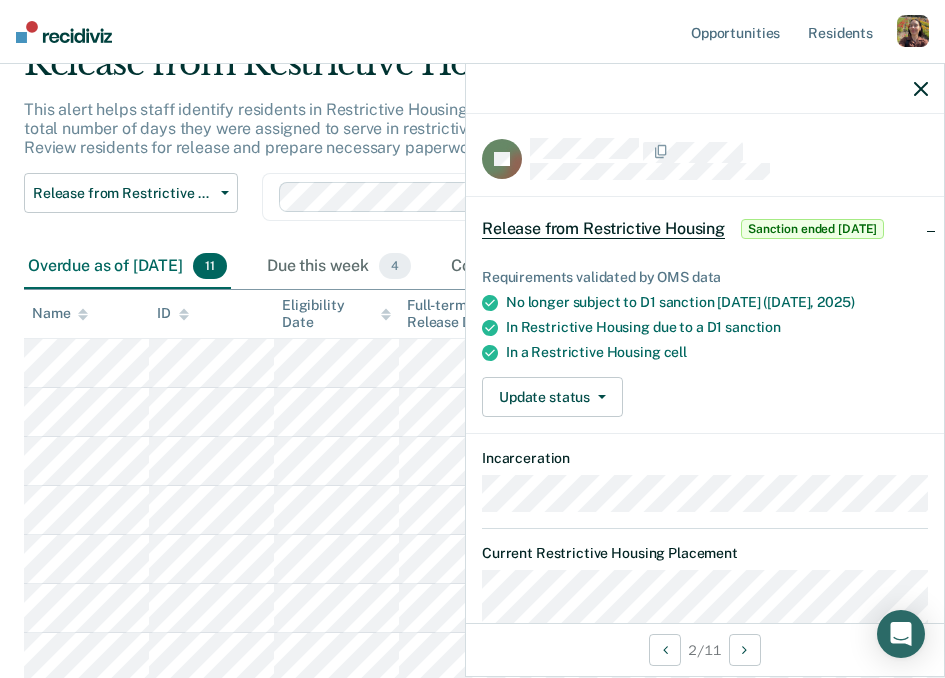 click 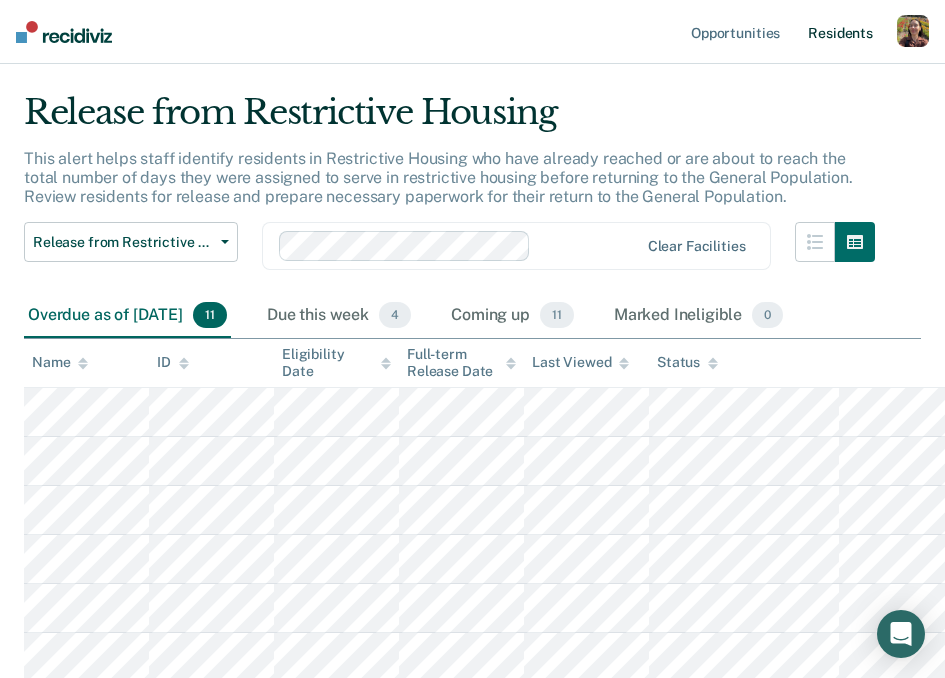 scroll, scrollTop: 44, scrollLeft: 0, axis: vertical 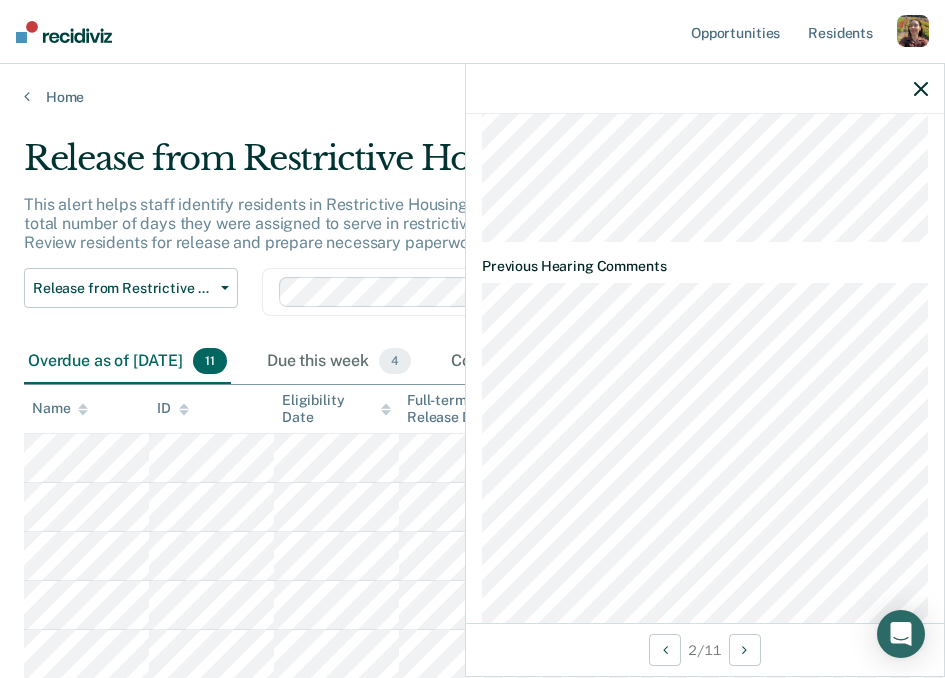 click 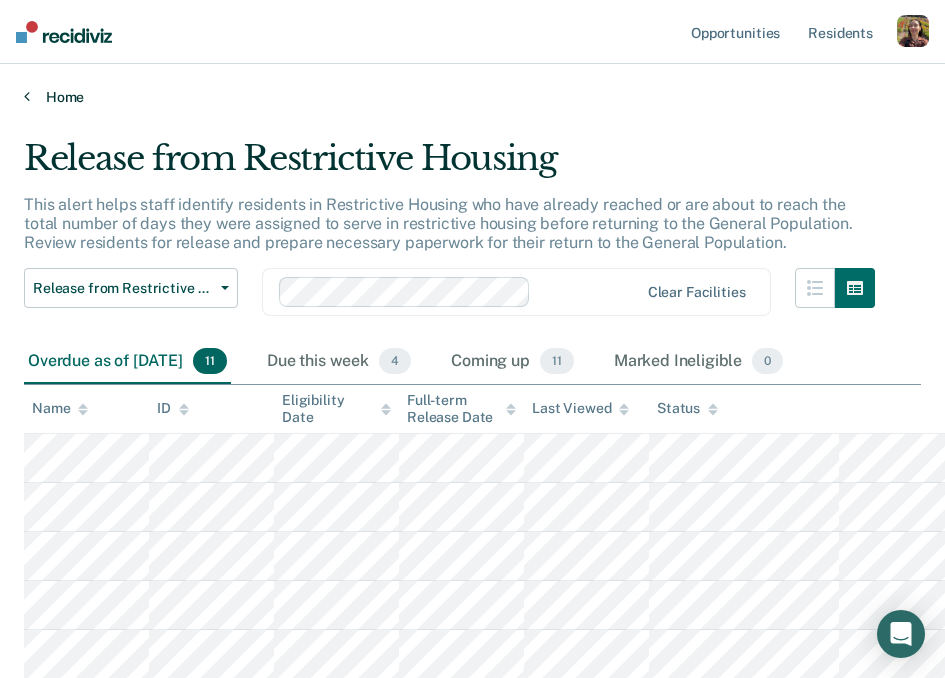 click on "Home" at bounding box center (472, 97) 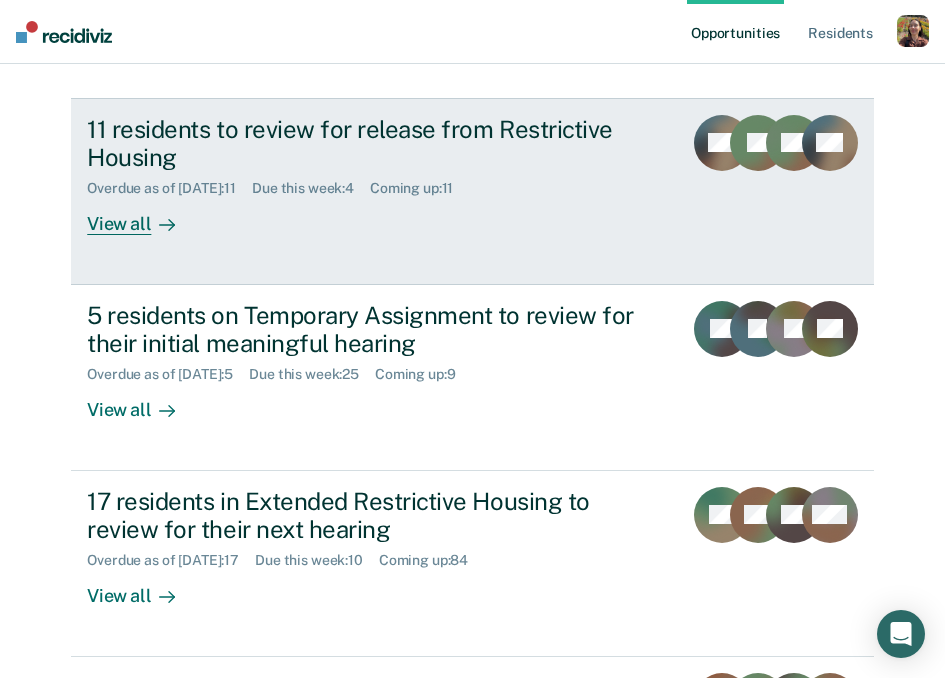 scroll, scrollTop: 199, scrollLeft: 0, axis: vertical 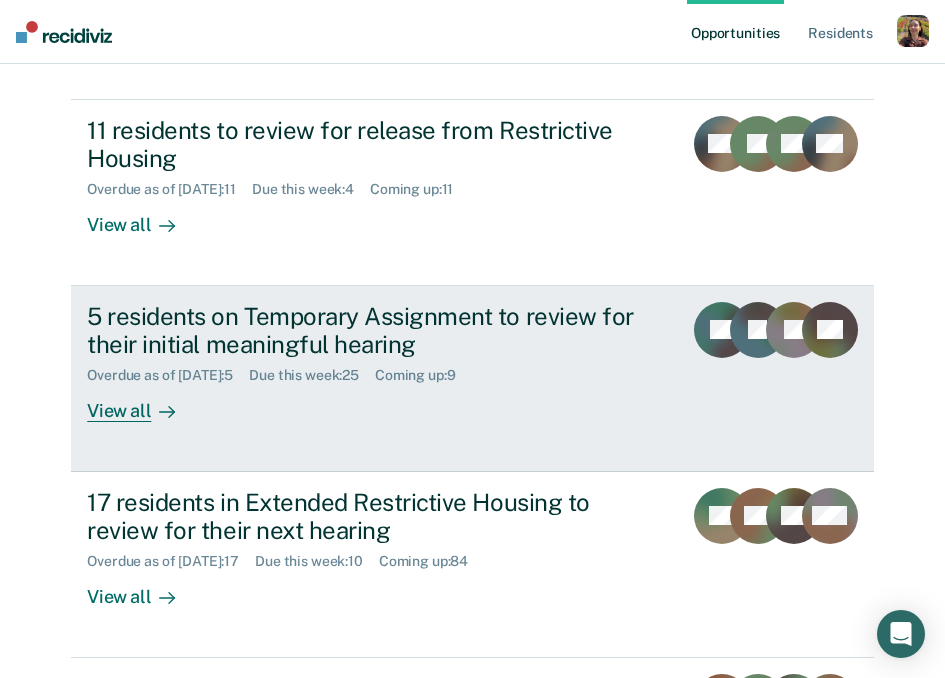 click on "View all" at bounding box center [143, 403] 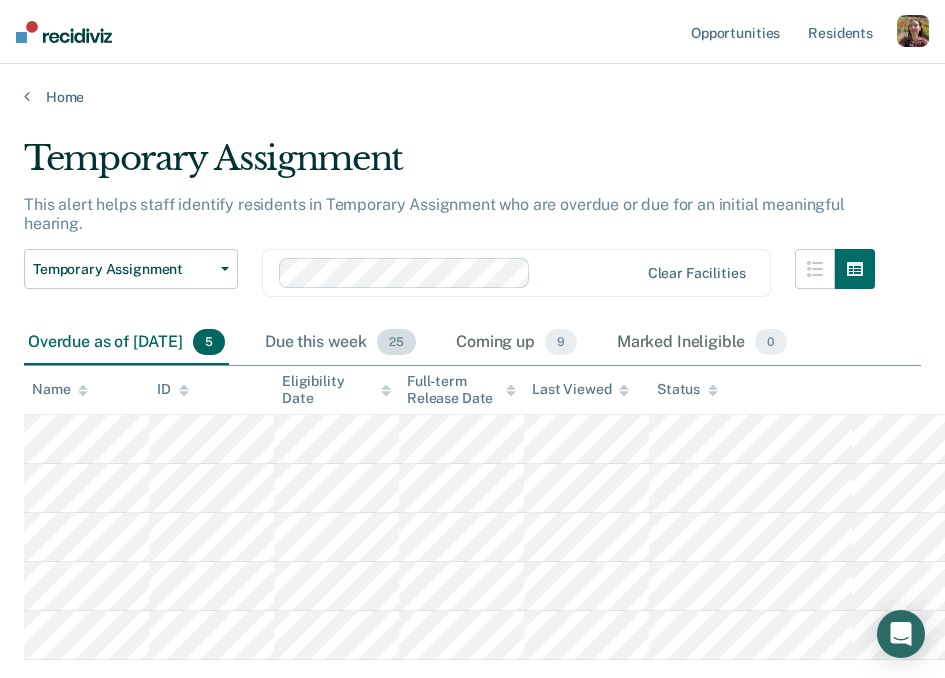 click on "Due this week 25" at bounding box center (340, 343) 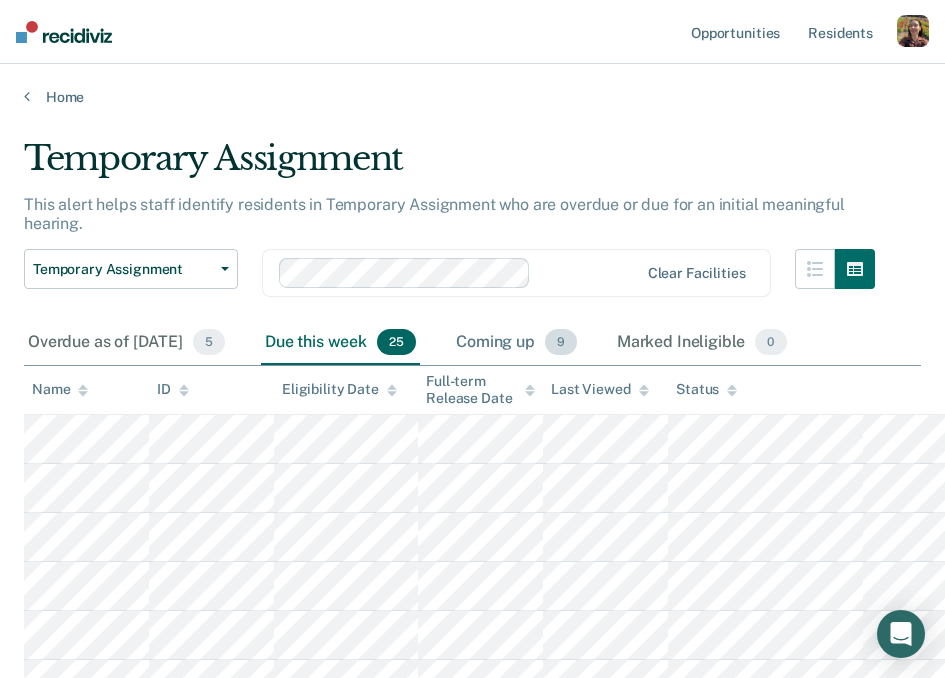 click on "Coming up 9" at bounding box center [516, 343] 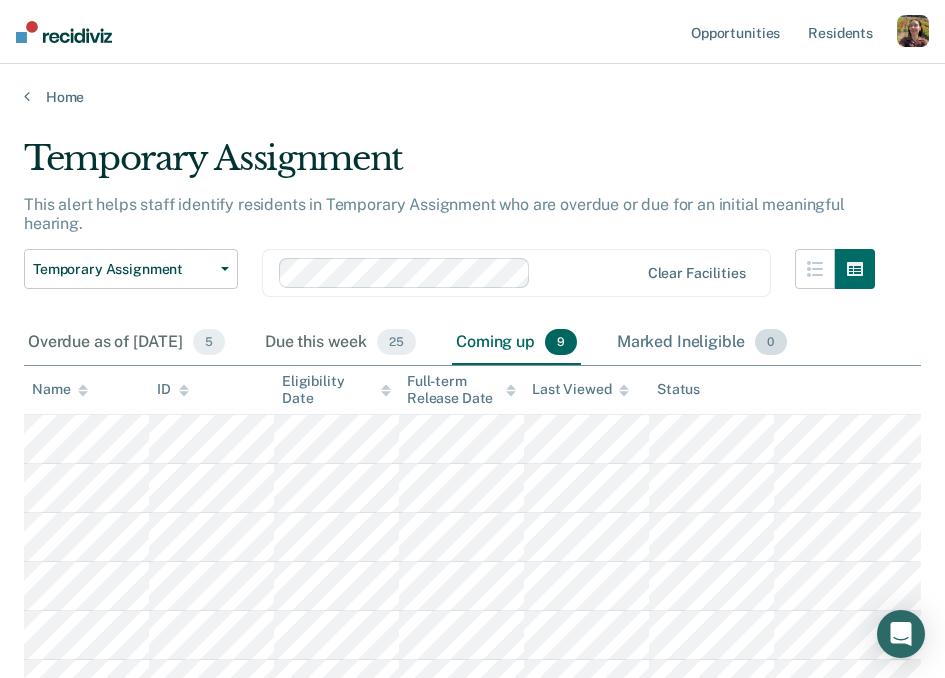 click on "Marked Ineligible 0" at bounding box center (702, 343) 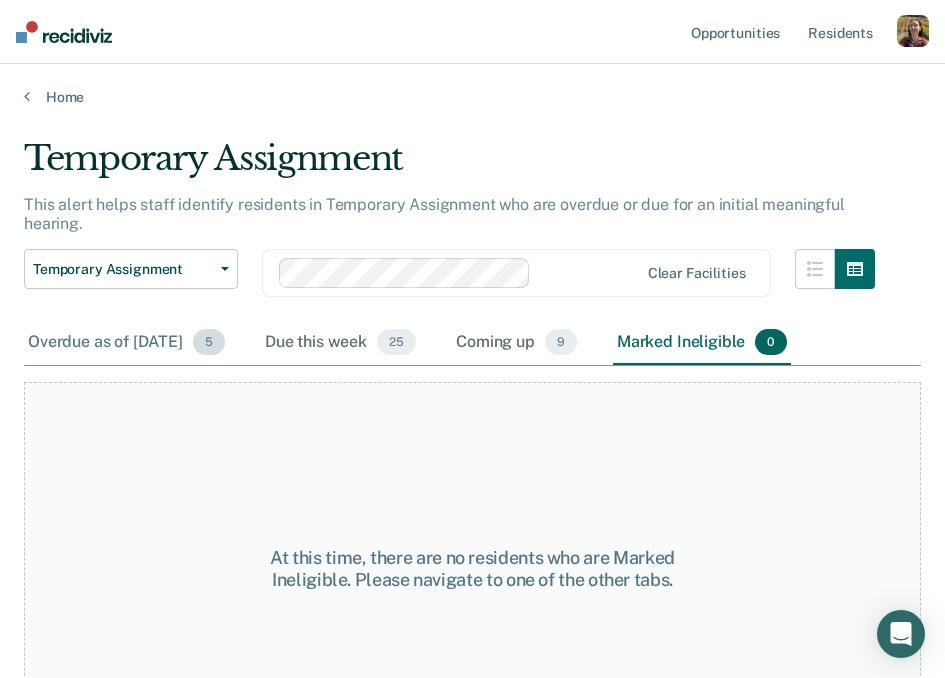 click on "Overdue as of [DATE] 5" at bounding box center [126, 343] 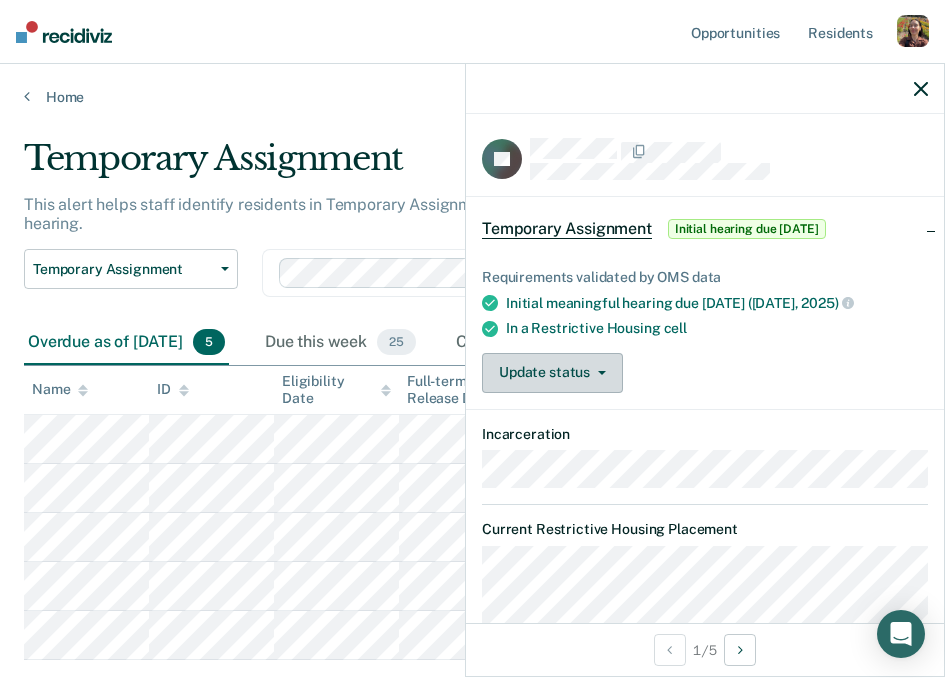 click on "Update status" at bounding box center [552, 373] 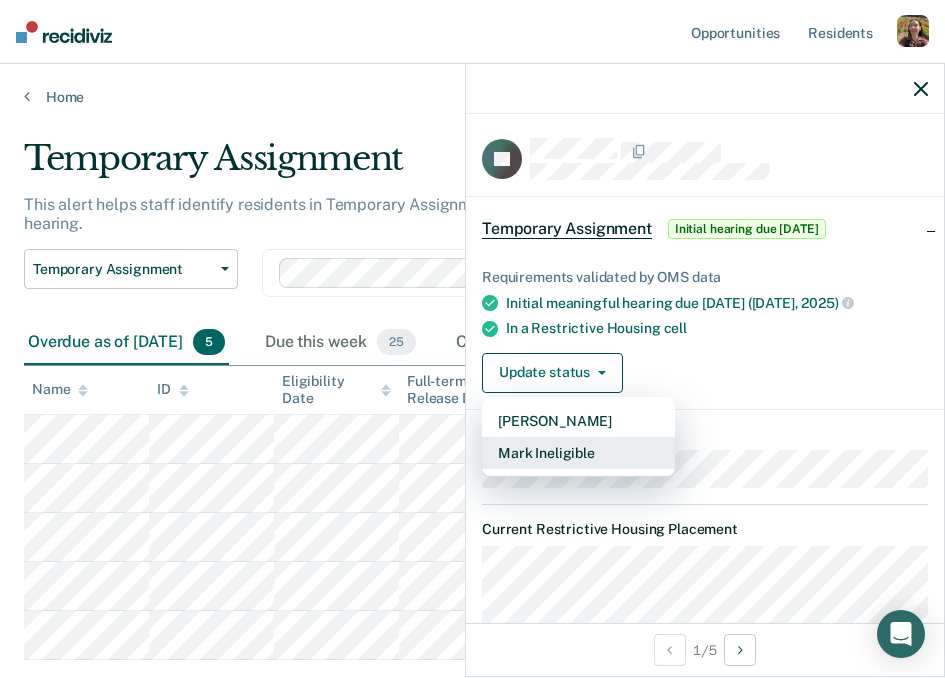 click on "Mark Ineligible" at bounding box center [578, 453] 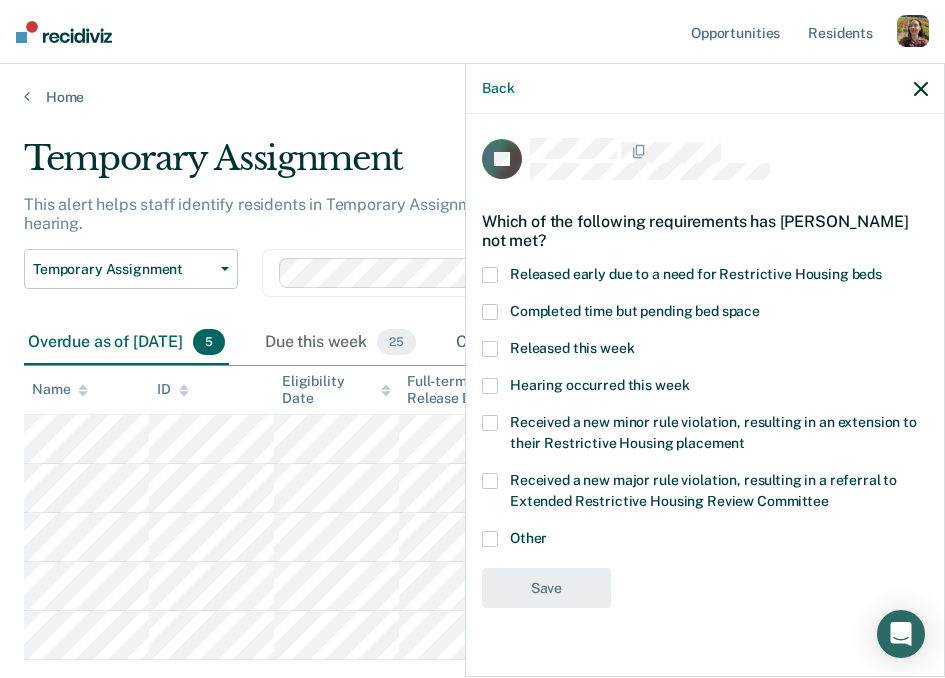 click at bounding box center (490, 423) 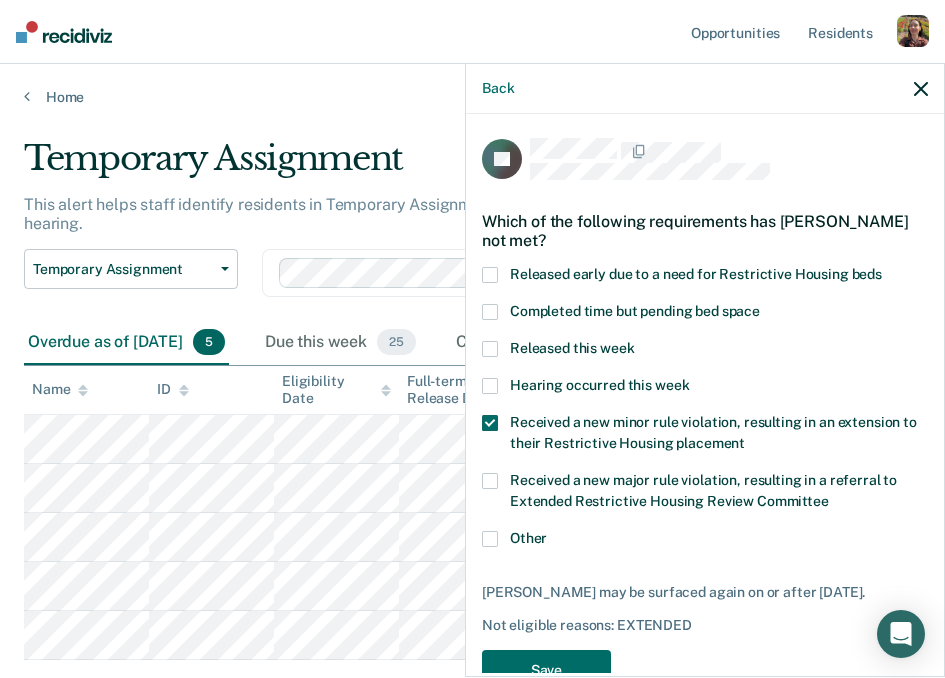click at bounding box center [490, 539] 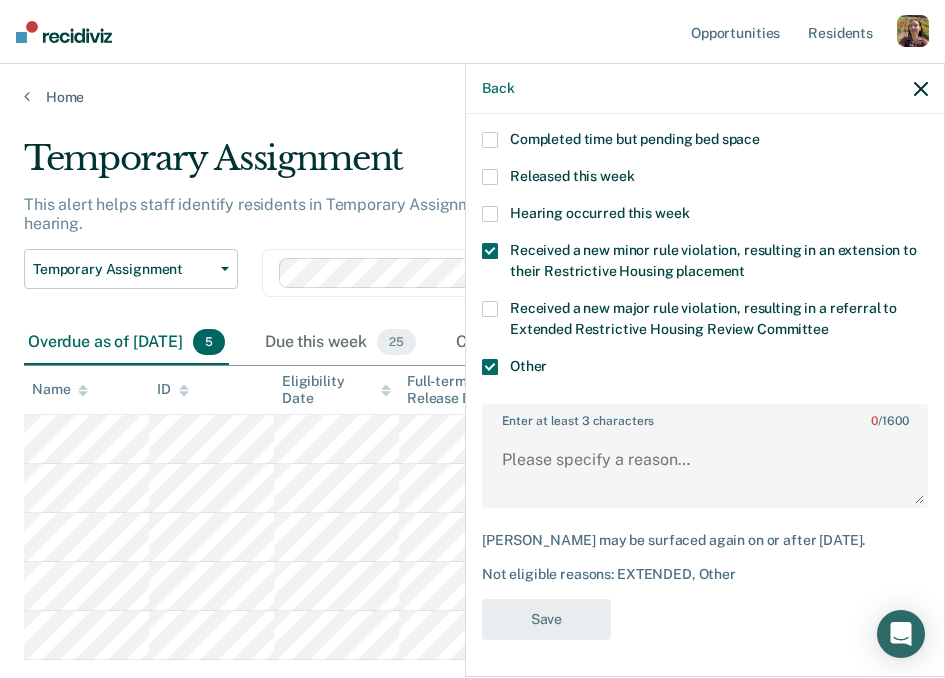 scroll, scrollTop: 170, scrollLeft: 0, axis: vertical 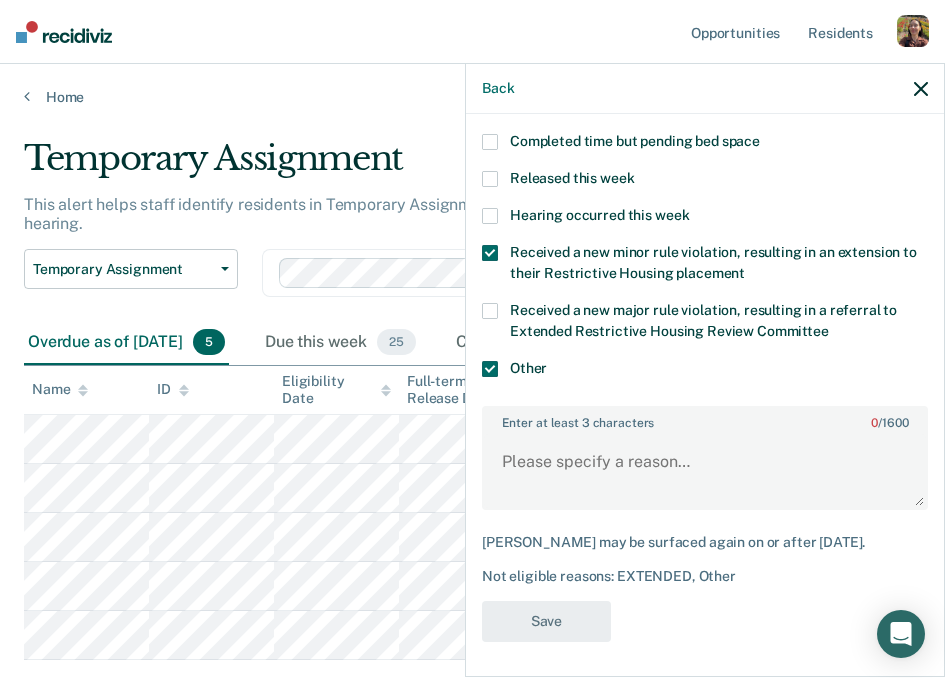 click at bounding box center (921, 88) 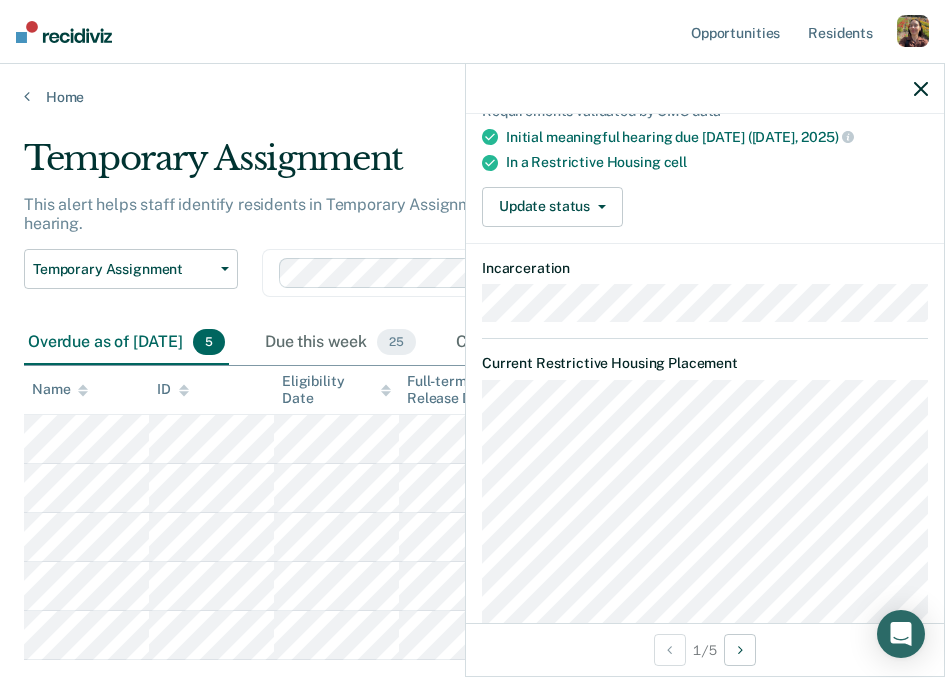 scroll, scrollTop: 165, scrollLeft: 0, axis: vertical 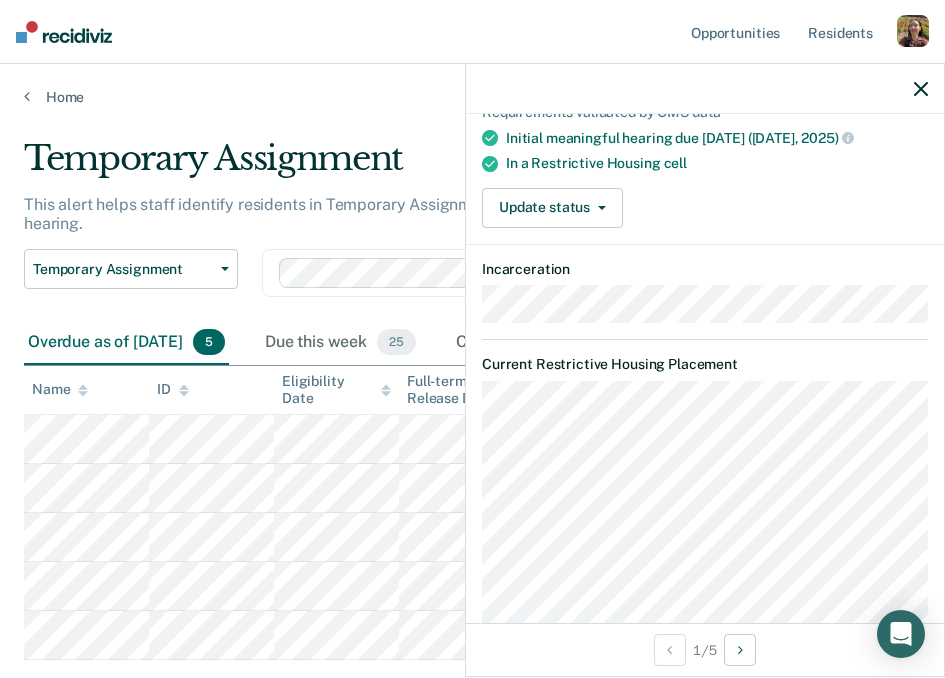 click 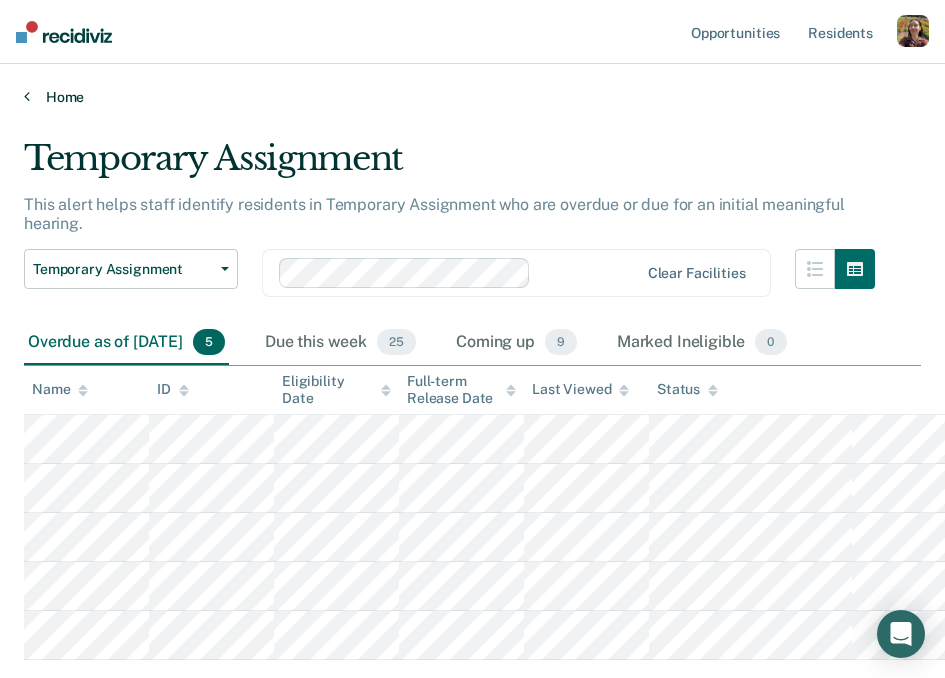 click on "Home" at bounding box center (472, 97) 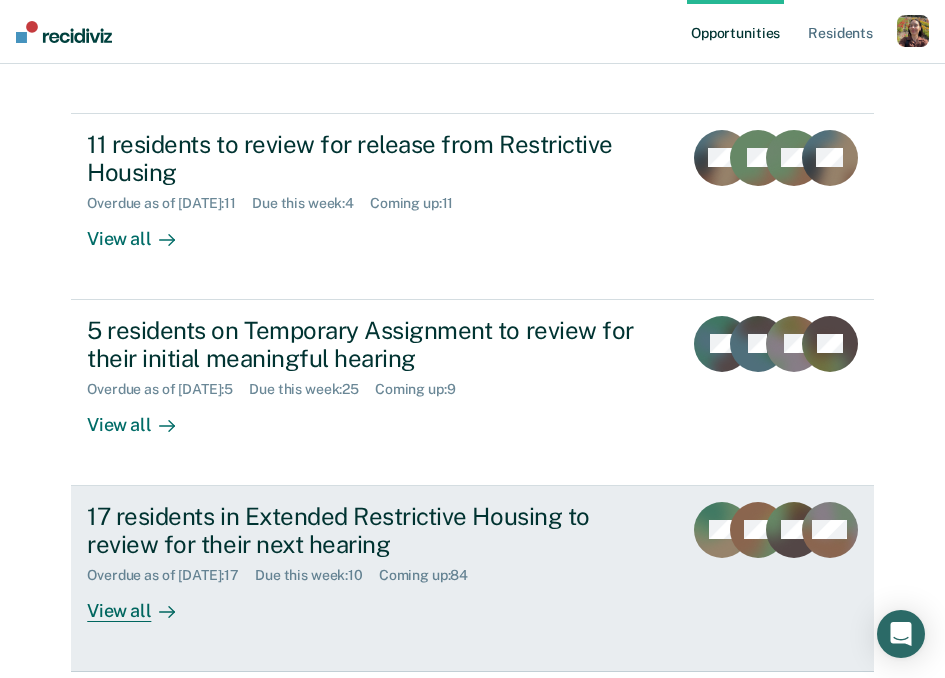 scroll, scrollTop: 184, scrollLeft: 0, axis: vertical 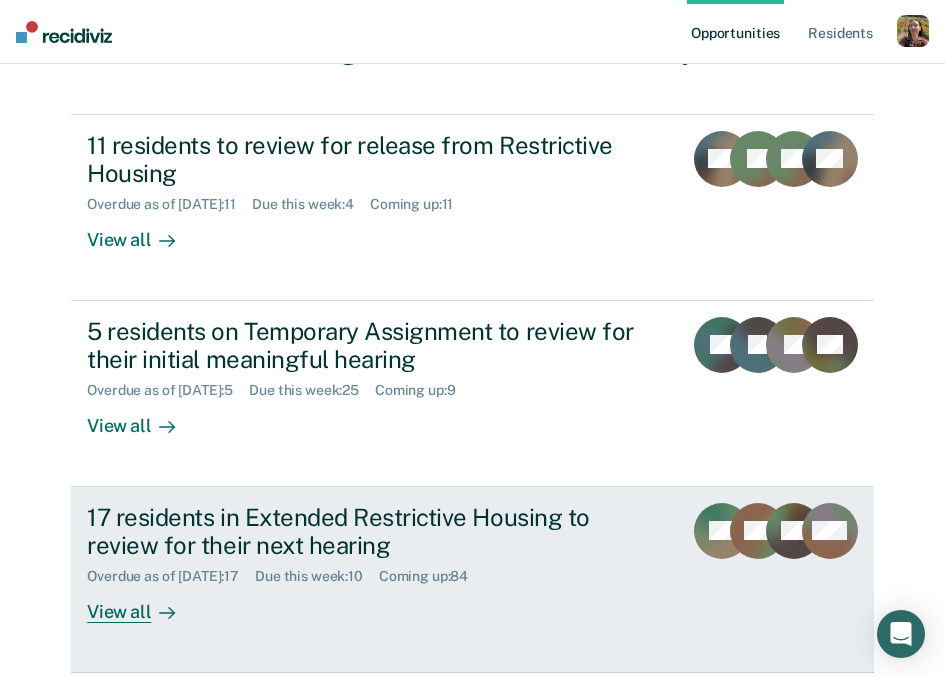 click on "View all" at bounding box center (143, 604) 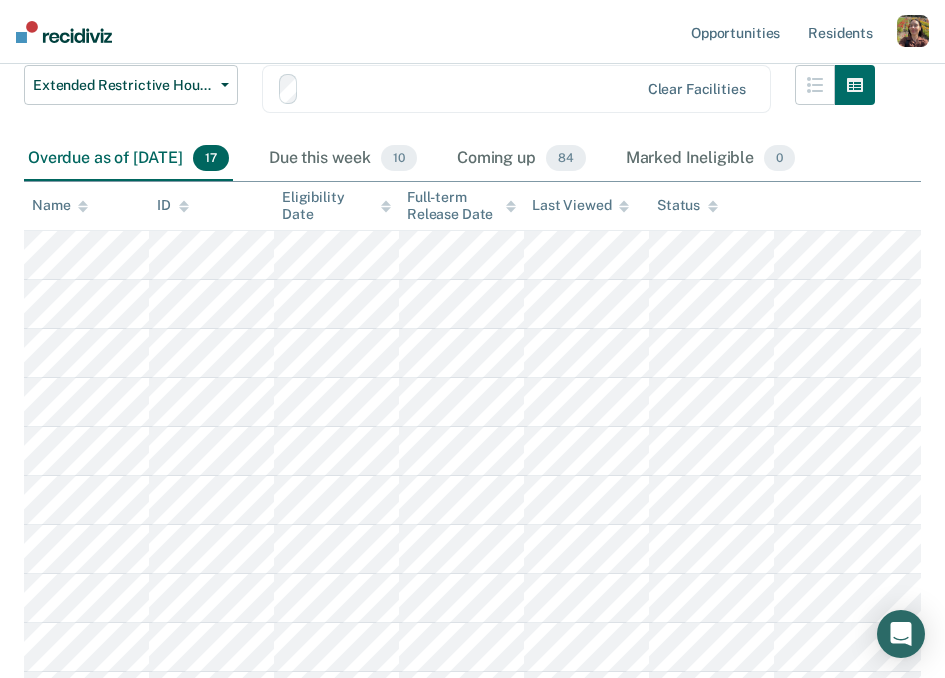 scroll, scrollTop: 0, scrollLeft: 0, axis: both 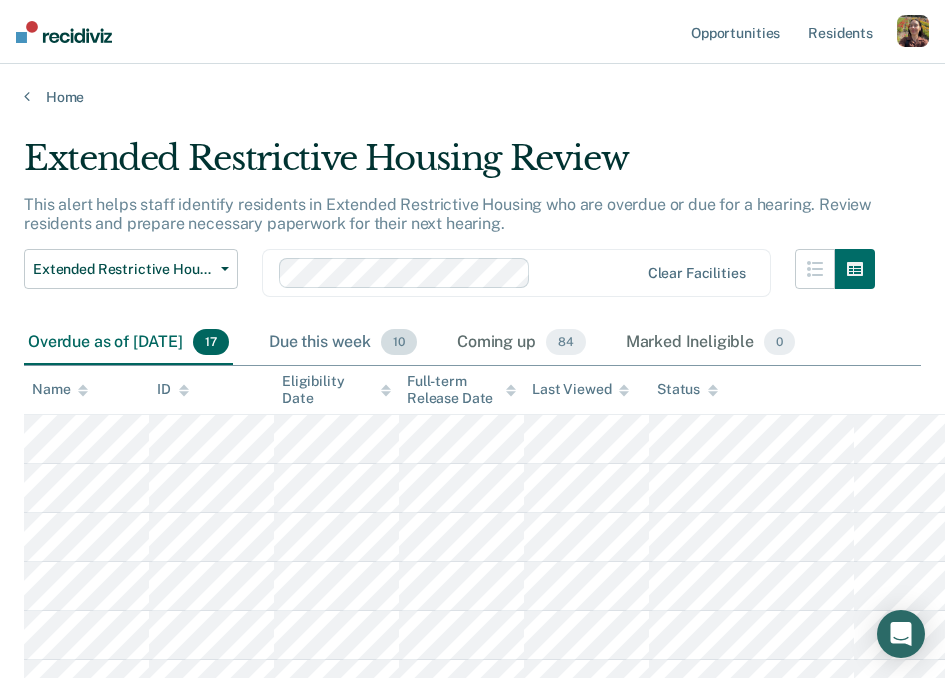click on "Due this week 10" at bounding box center (343, 343) 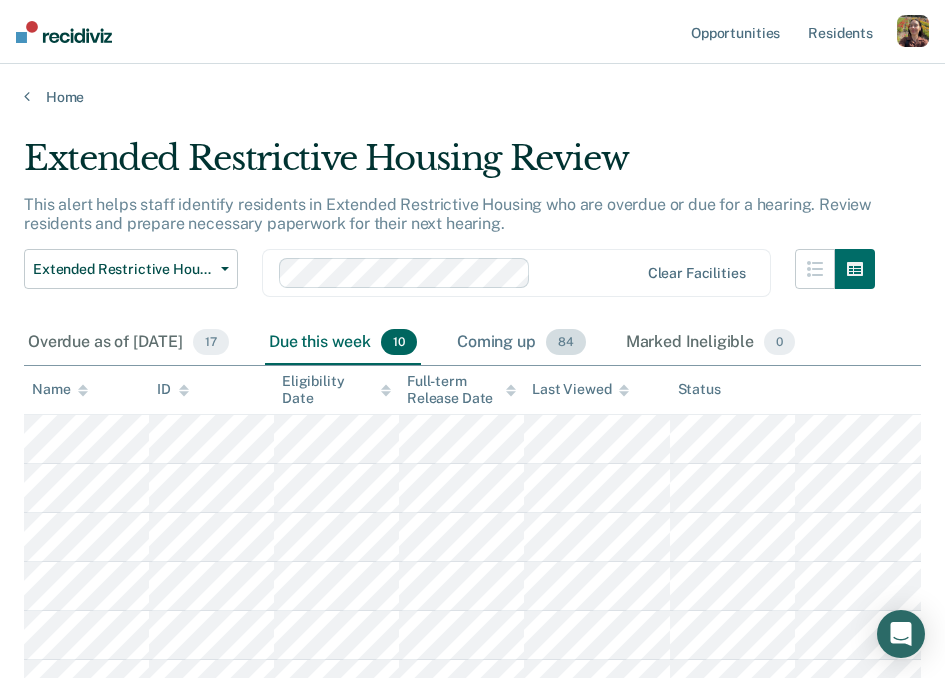 click on "Coming up 84" at bounding box center (521, 343) 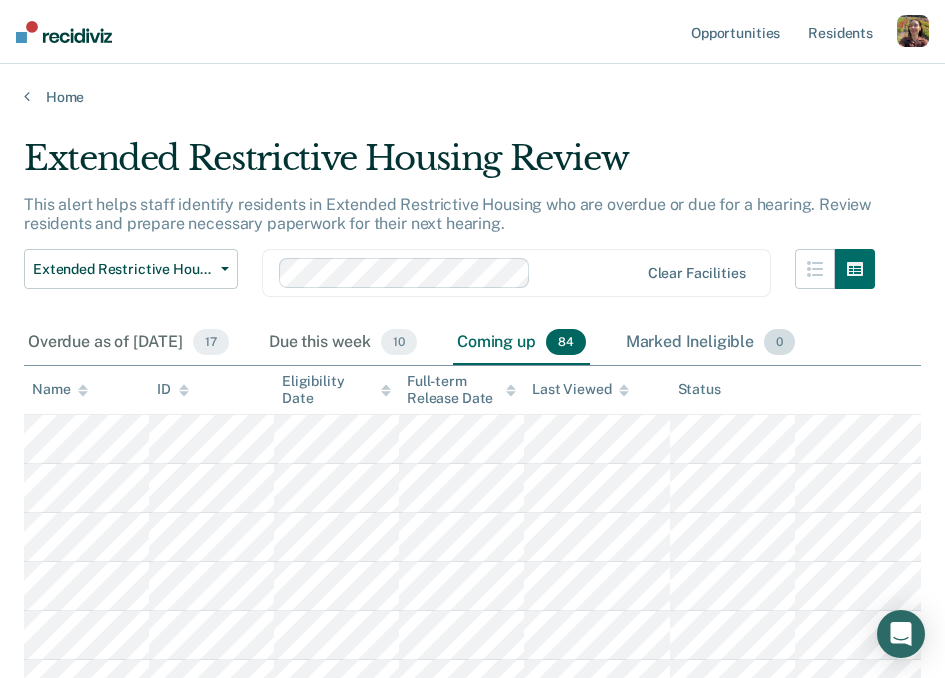 click on "Marked Ineligible 0" at bounding box center [711, 343] 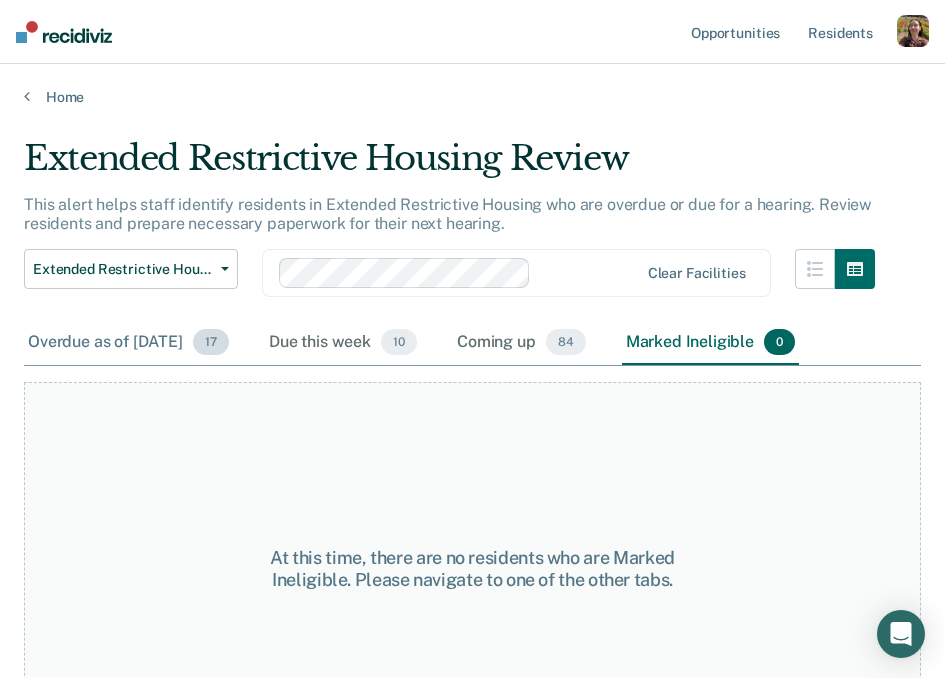 click on "Overdue as of [DATE] 17" at bounding box center [128, 343] 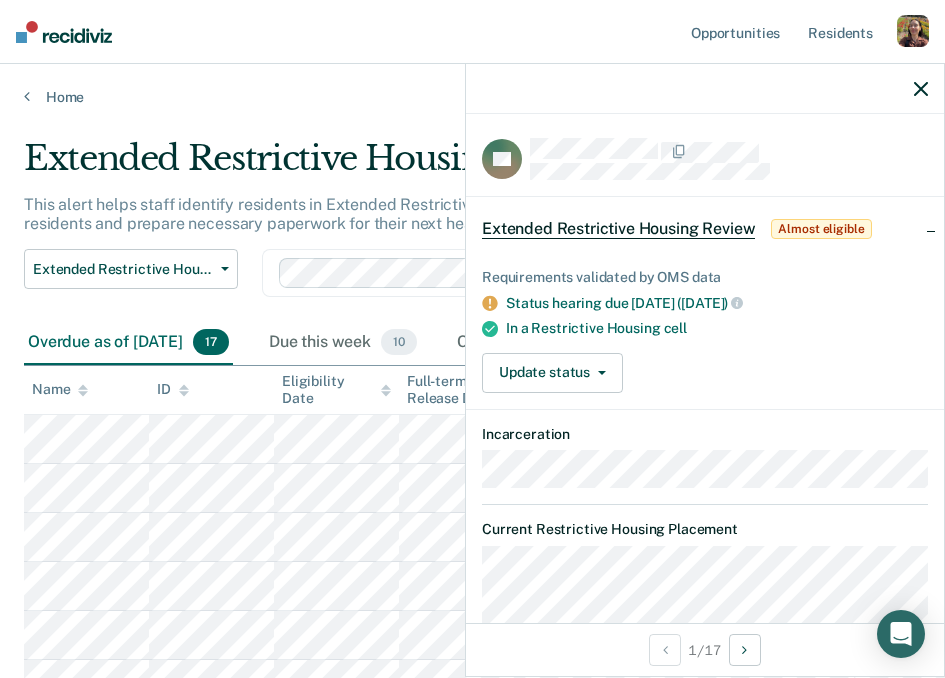 scroll, scrollTop: 18, scrollLeft: 0, axis: vertical 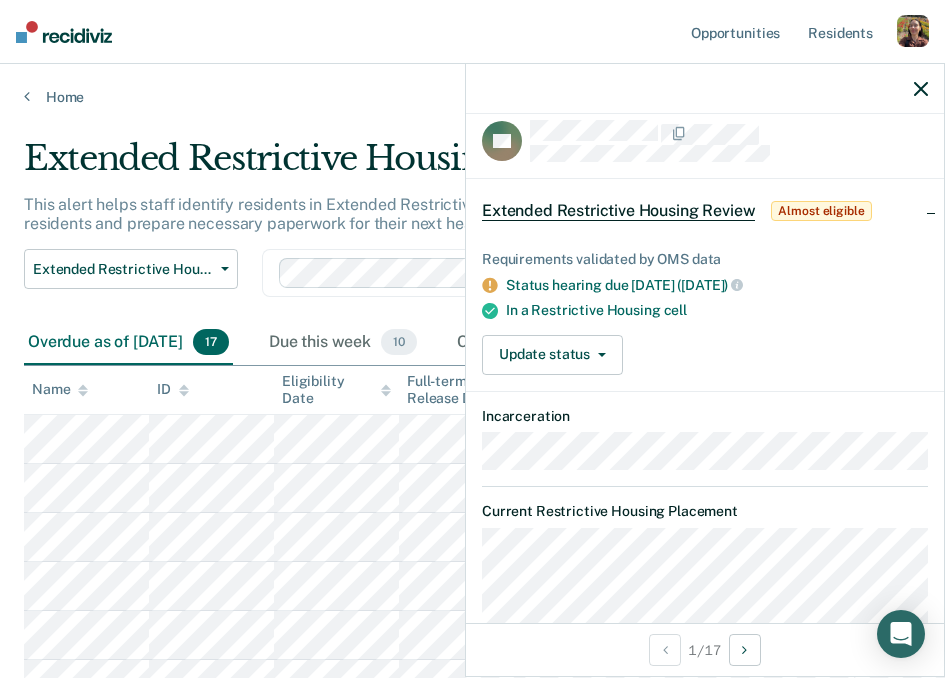 click 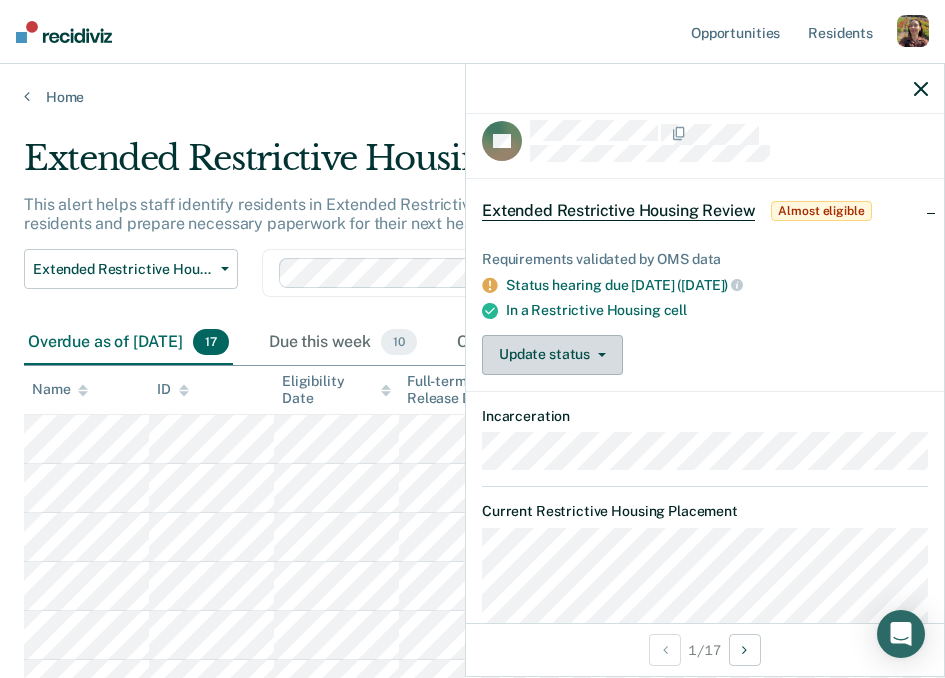 click on "Update status" at bounding box center (552, 355) 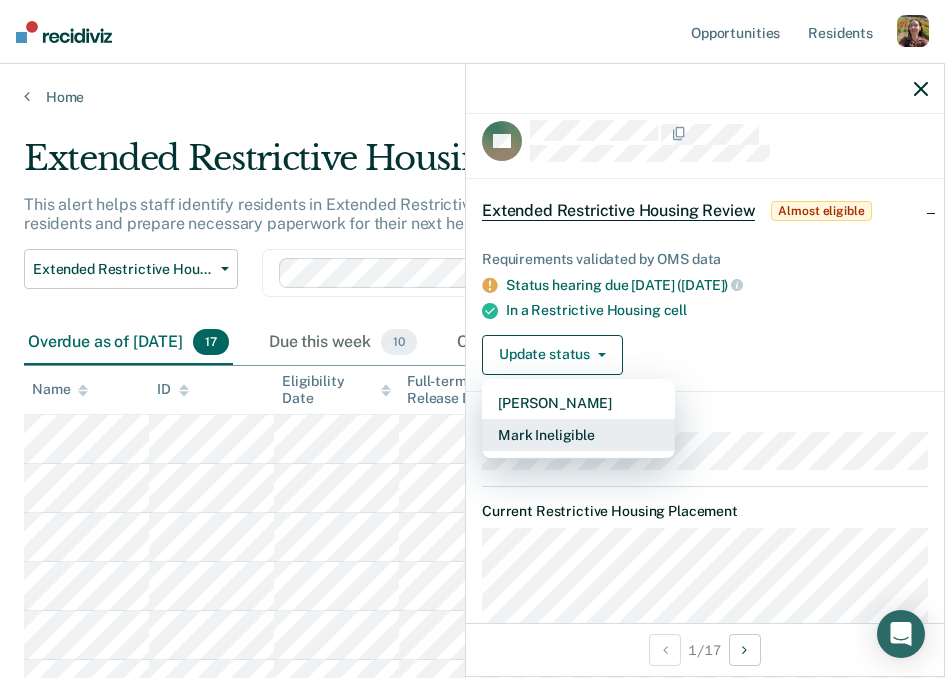 click on "Mark Ineligible" at bounding box center (578, 435) 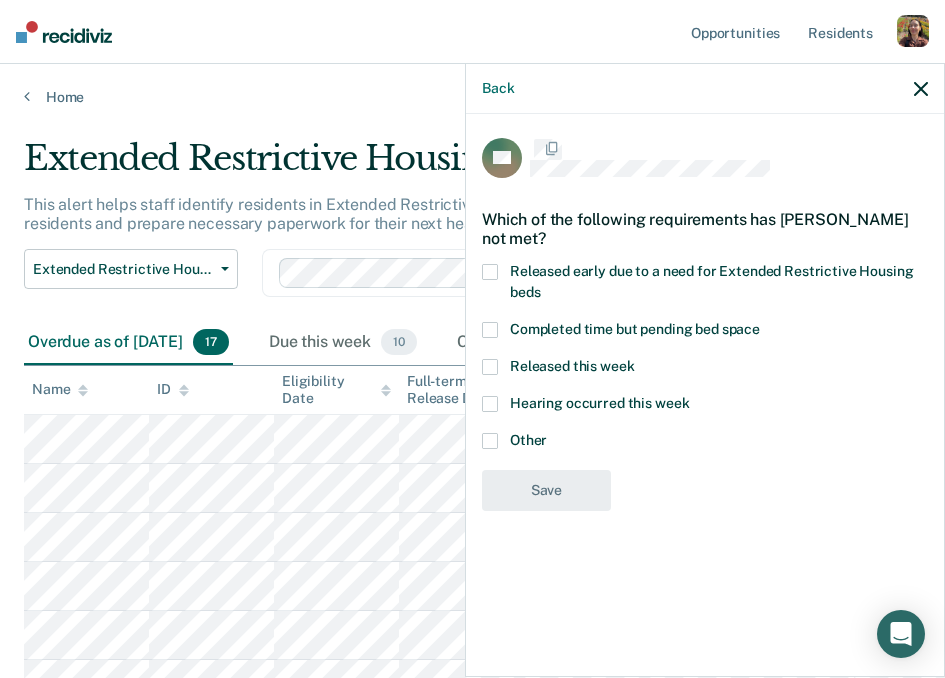 scroll, scrollTop: 0, scrollLeft: 0, axis: both 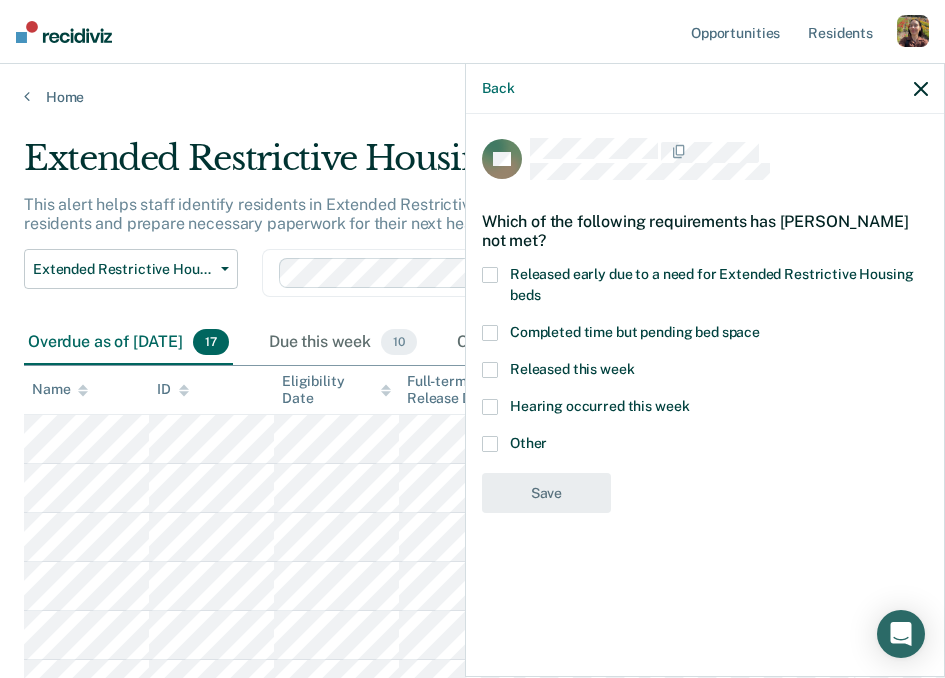 click 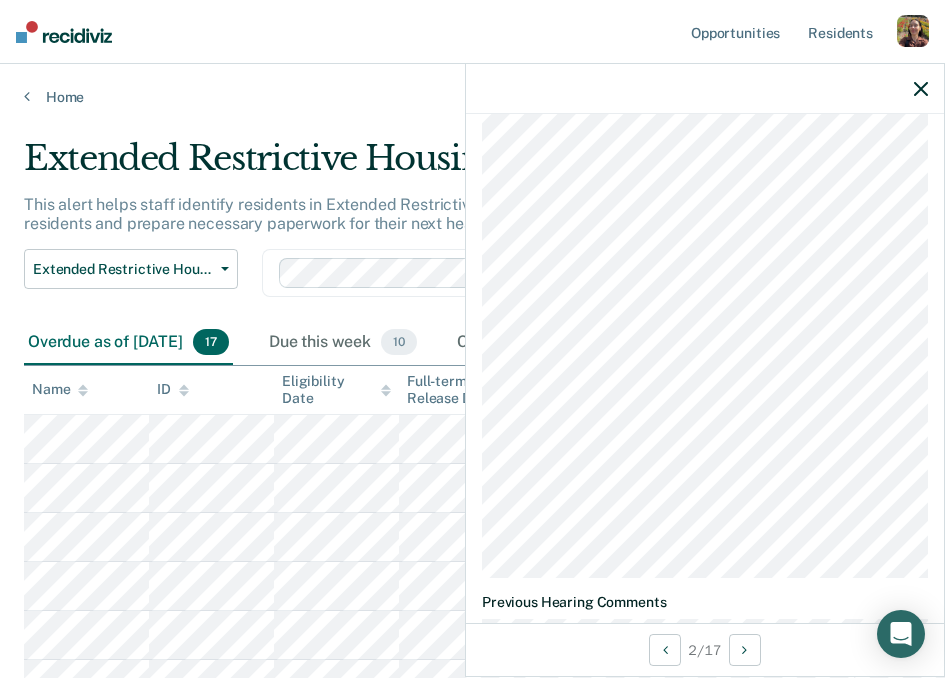 scroll, scrollTop: 1405, scrollLeft: 0, axis: vertical 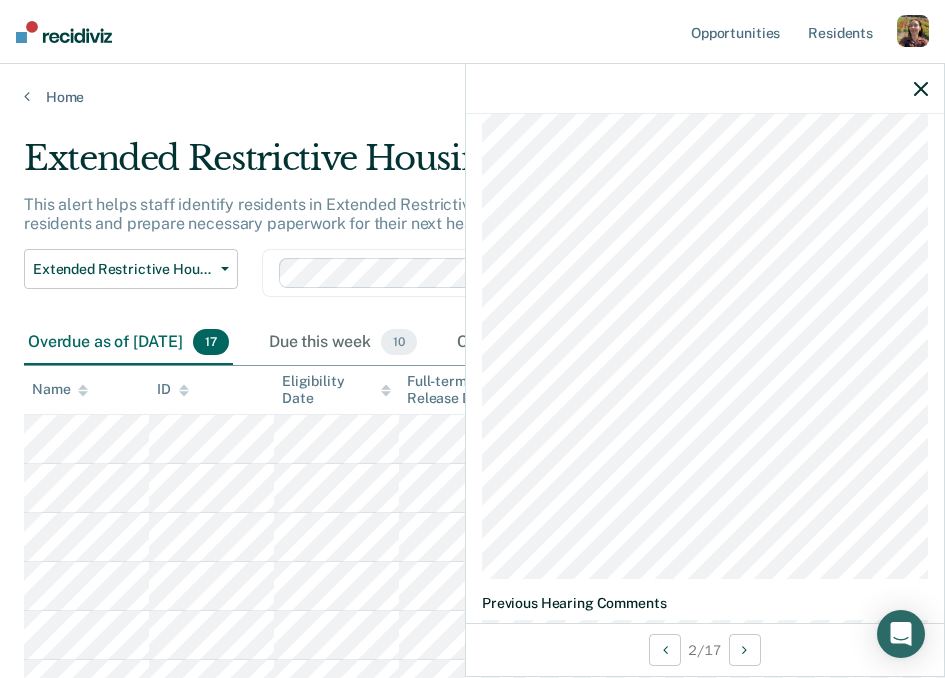 click 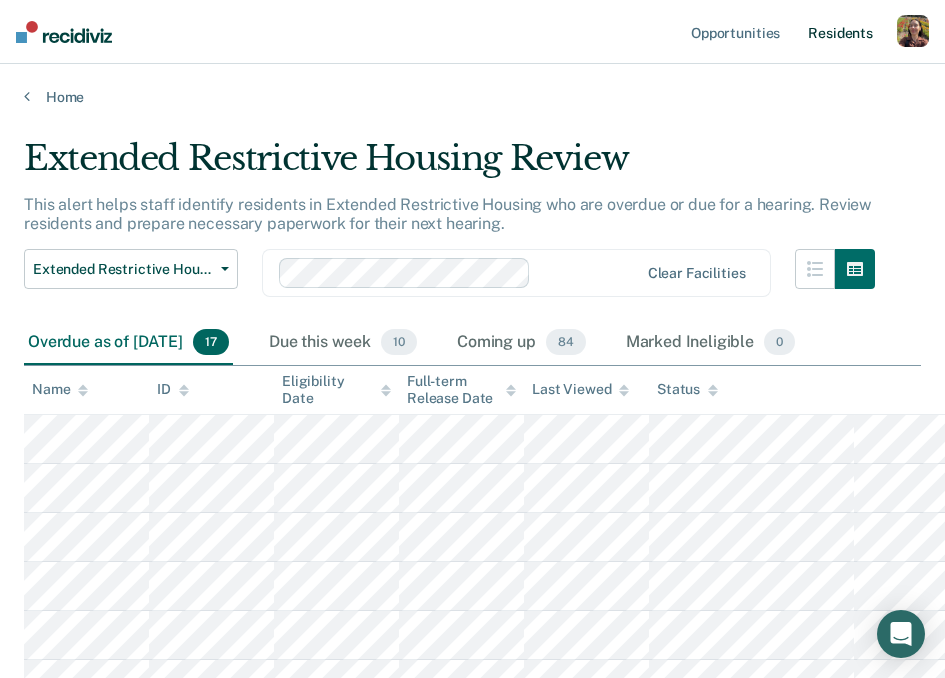 click on "Resident s" at bounding box center (840, 32) 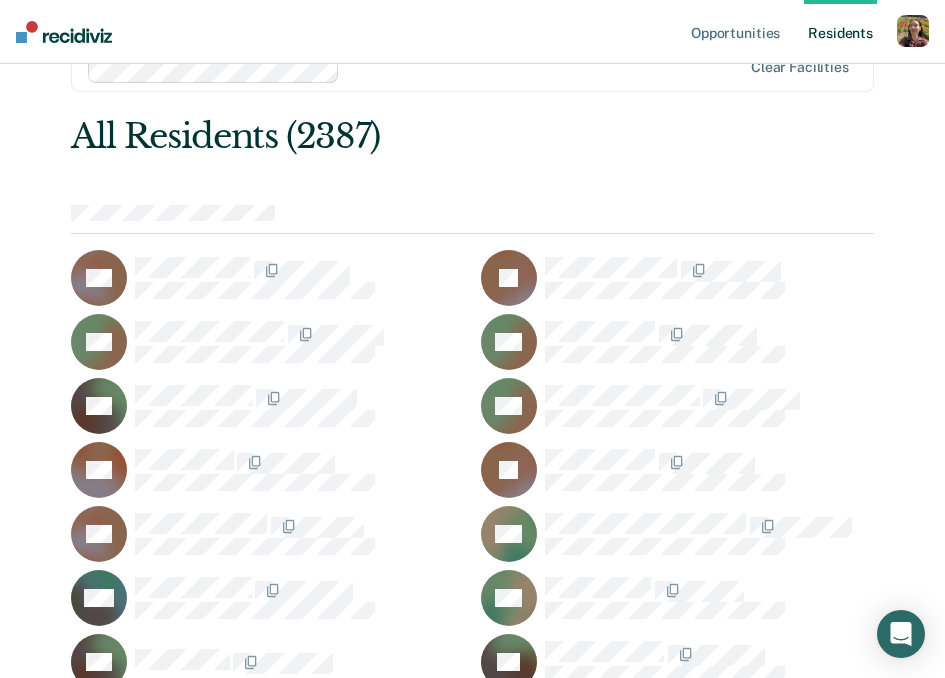 scroll, scrollTop: 71, scrollLeft: 0, axis: vertical 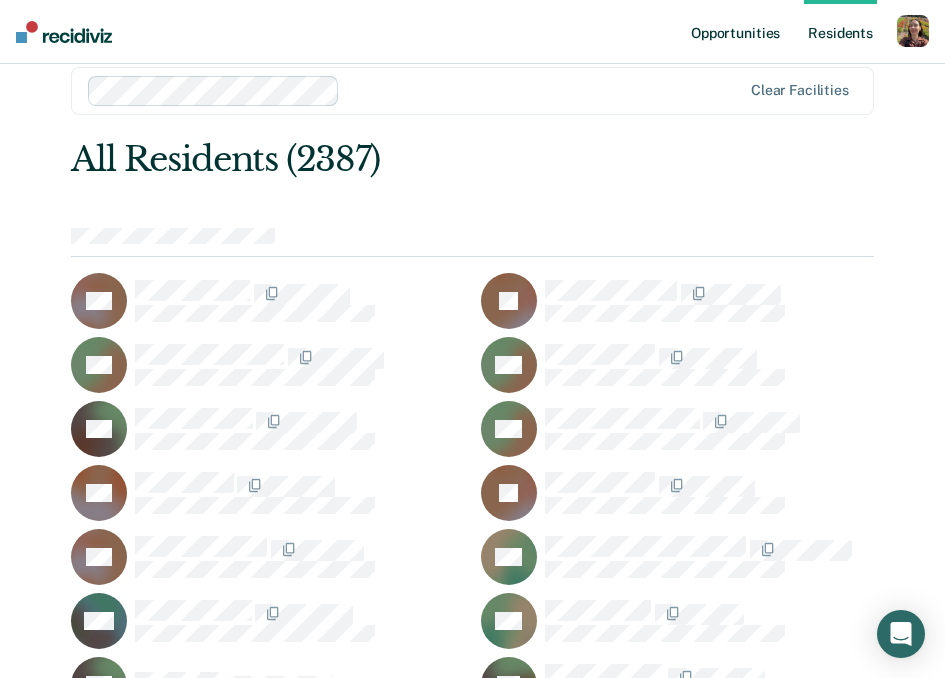 click on "Opportunities" at bounding box center (735, 32) 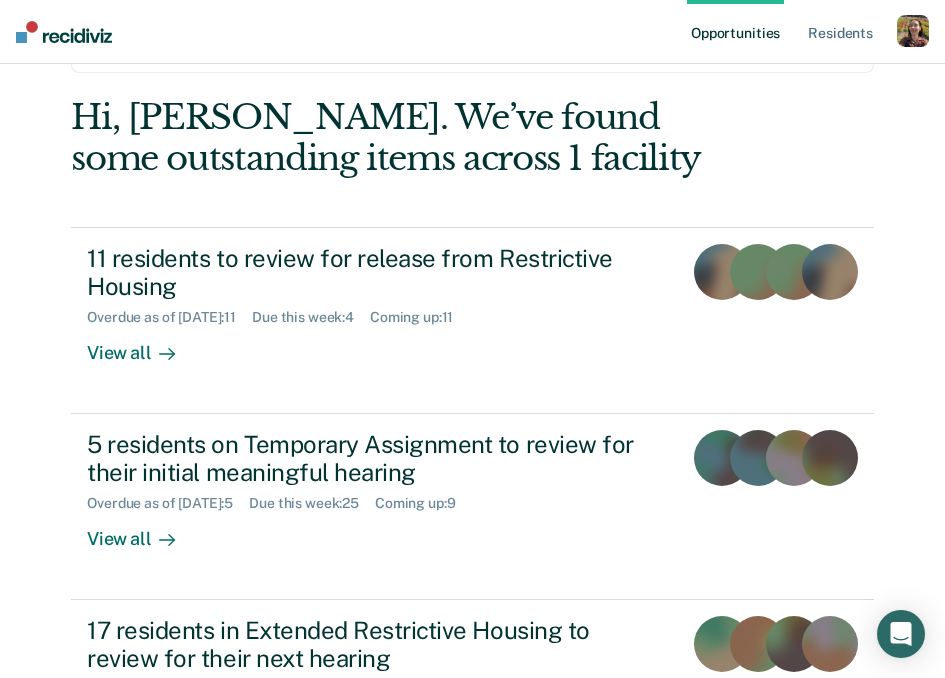scroll, scrollTop: 0, scrollLeft: 0, axis: both 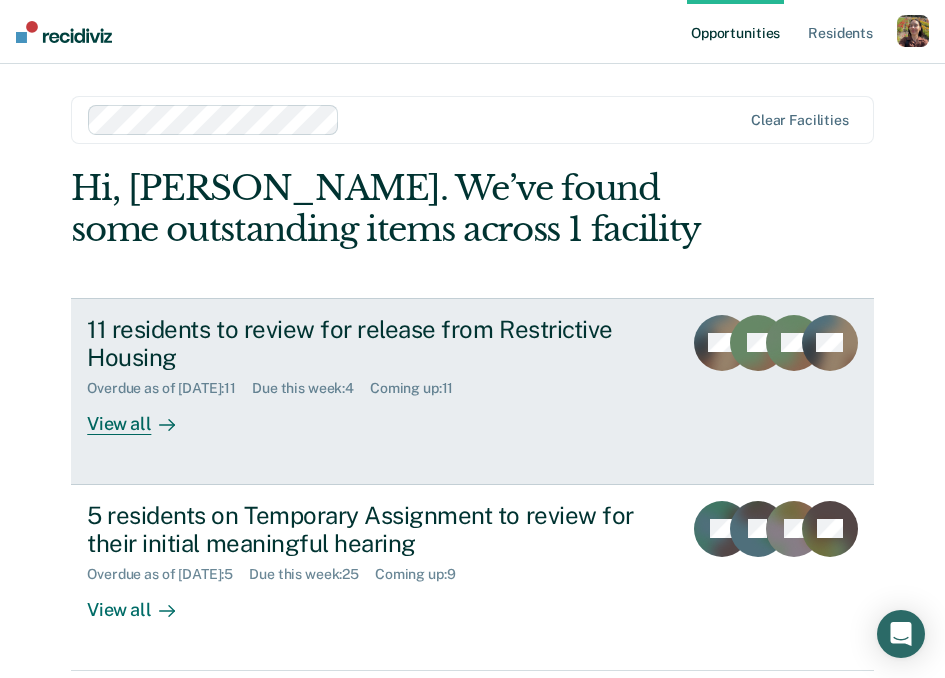 click on "View all" at bounding box center (143, 416) 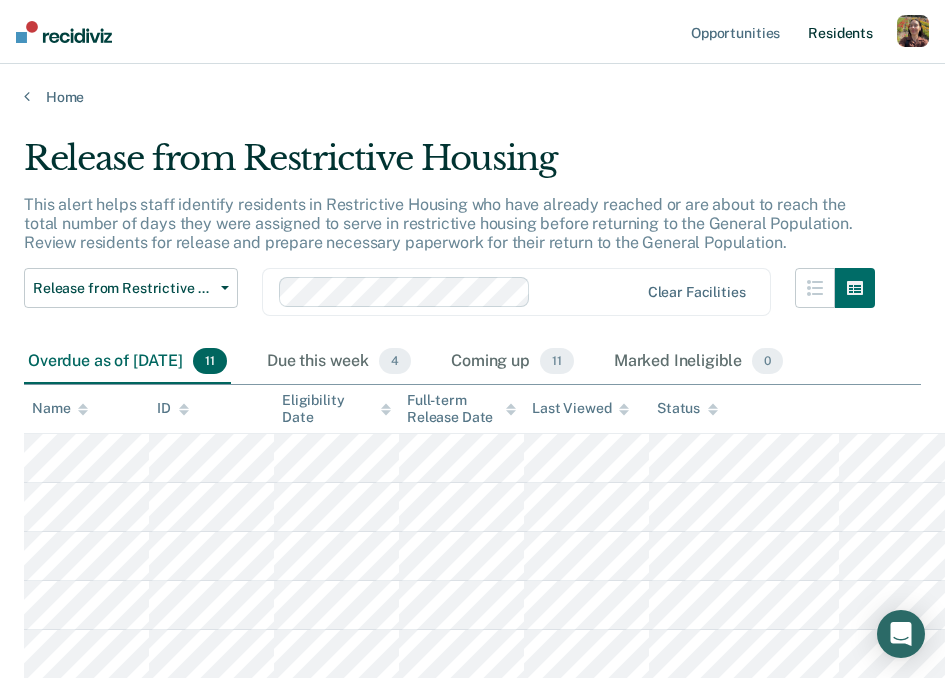 click on "Resident s" at bounding box center [840, 32] 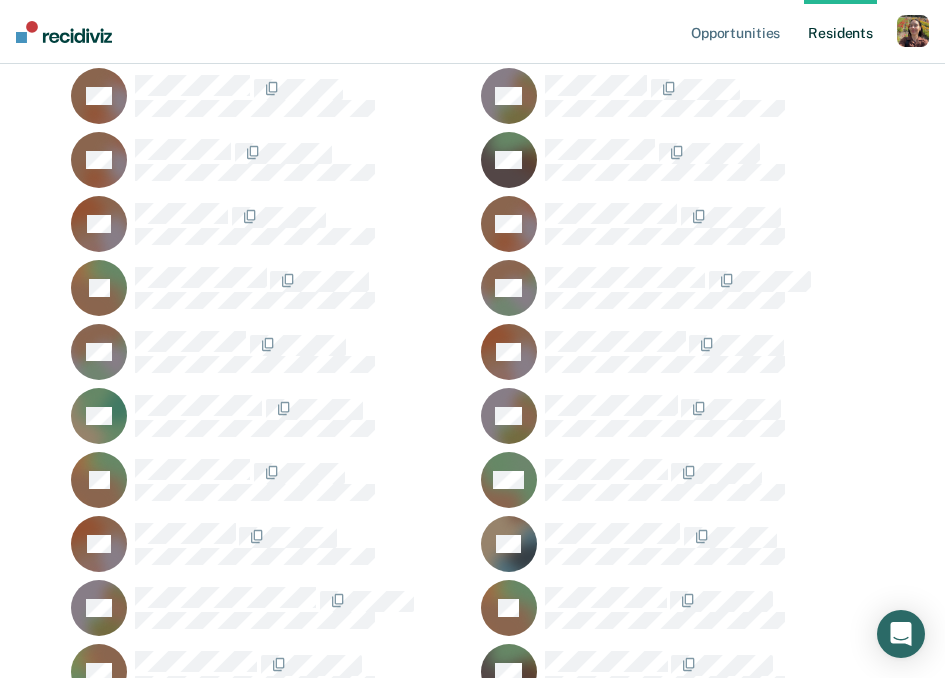 scroll, scrollTop: 70880, scrollLeft: 0, axis: vertical 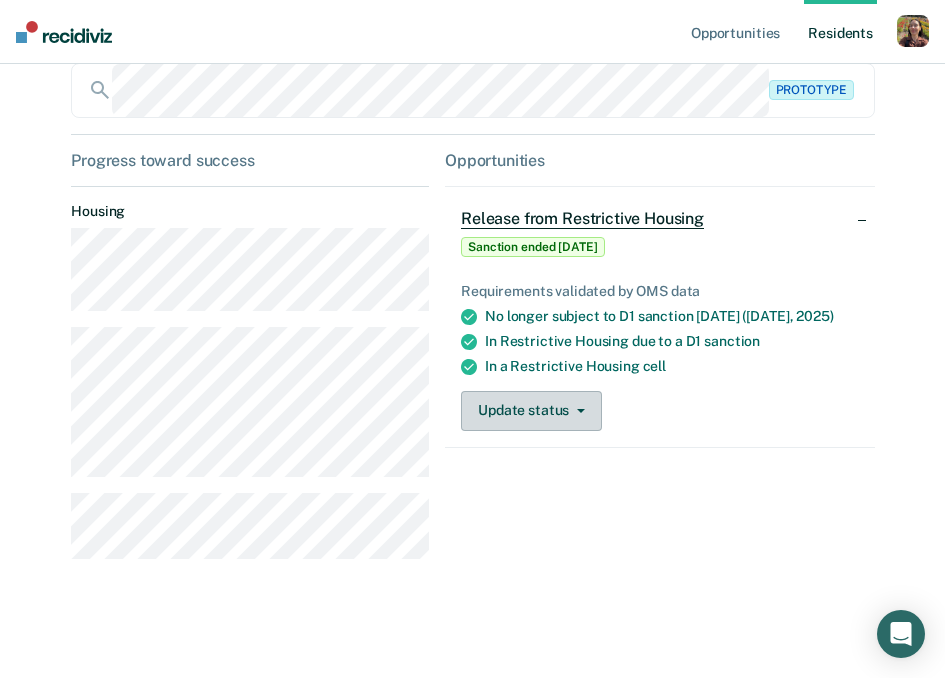 click on "Update status" at bounding box center [531, 411] 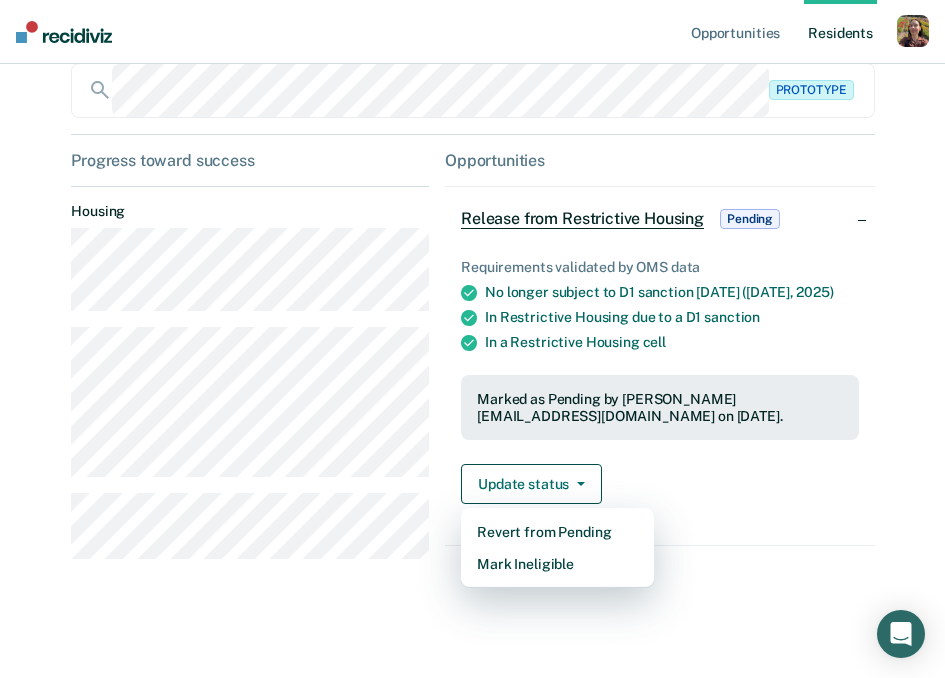 click on "Update status Revert from Pending Mark Ineligible Revert Changes" at bounding box center [659, 496] 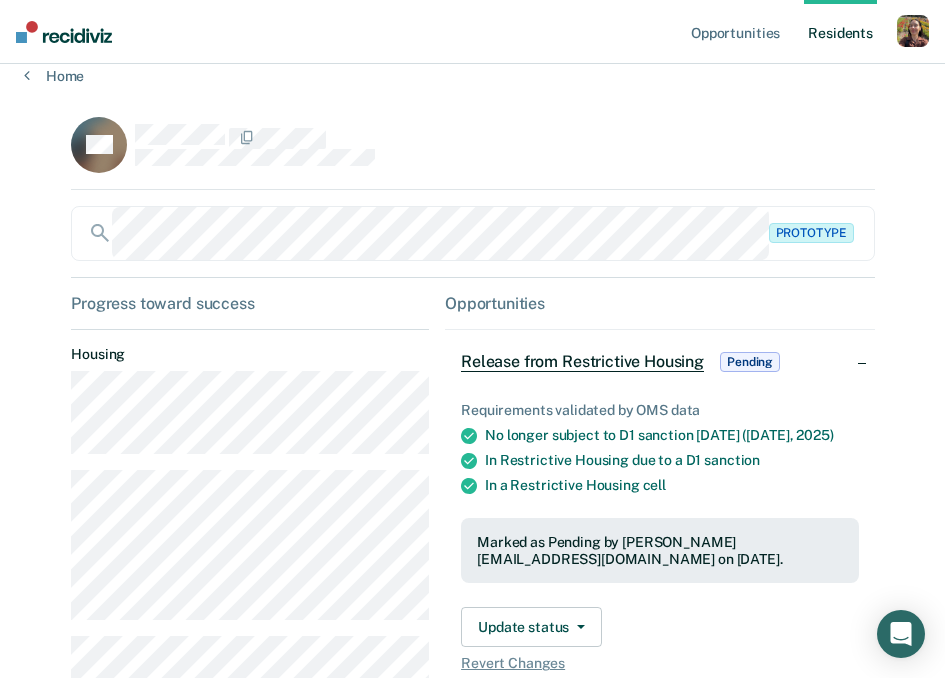 scroll, scrollTop: 10, scrollLeft: 0, axis: vertical 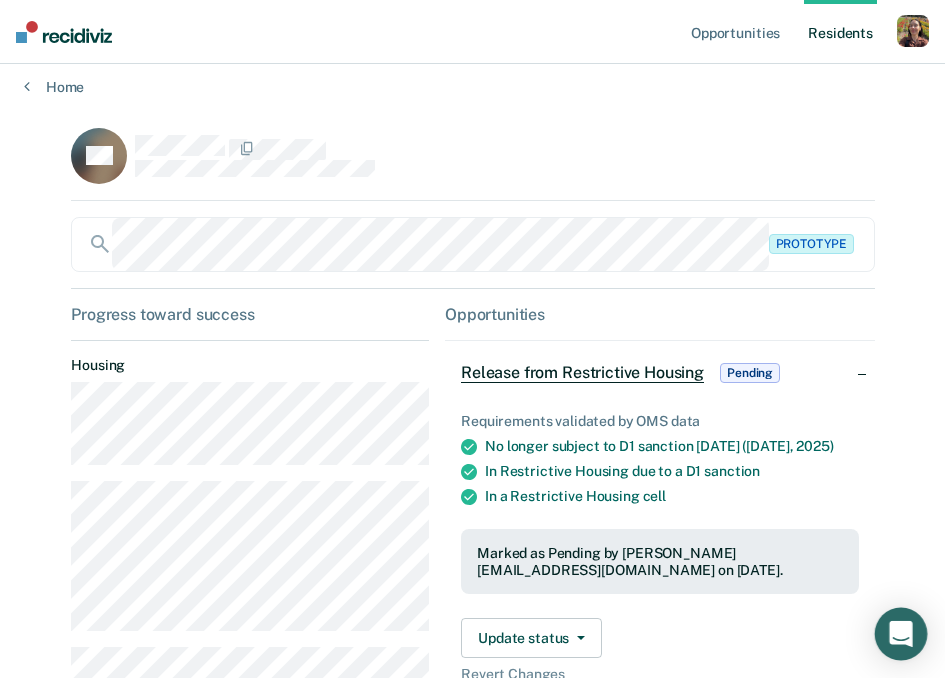 click 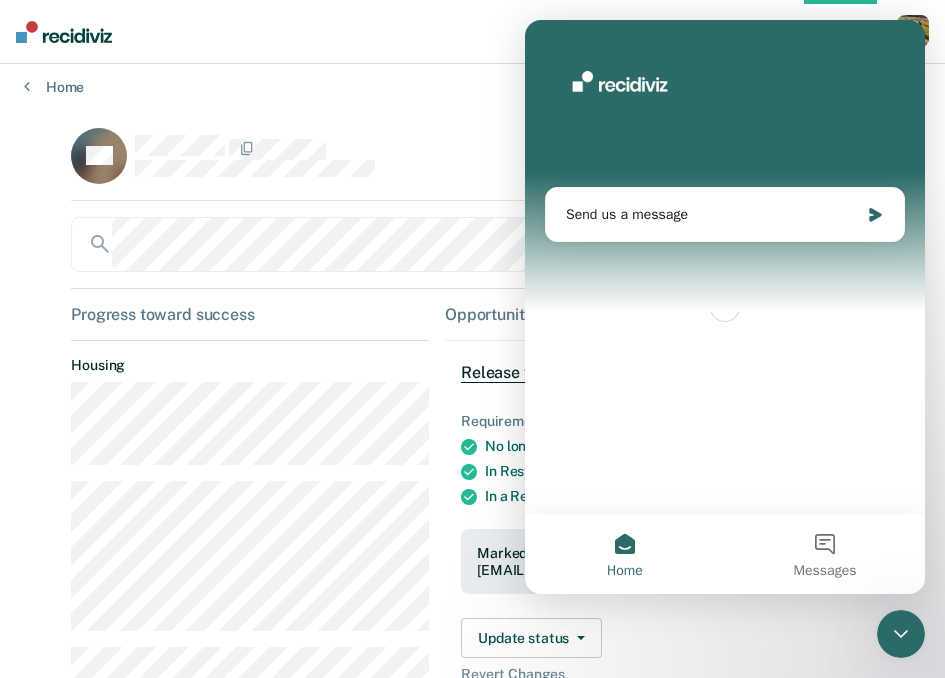 scroll, scrollTop: 0, scrollLeft: 0, axis: both 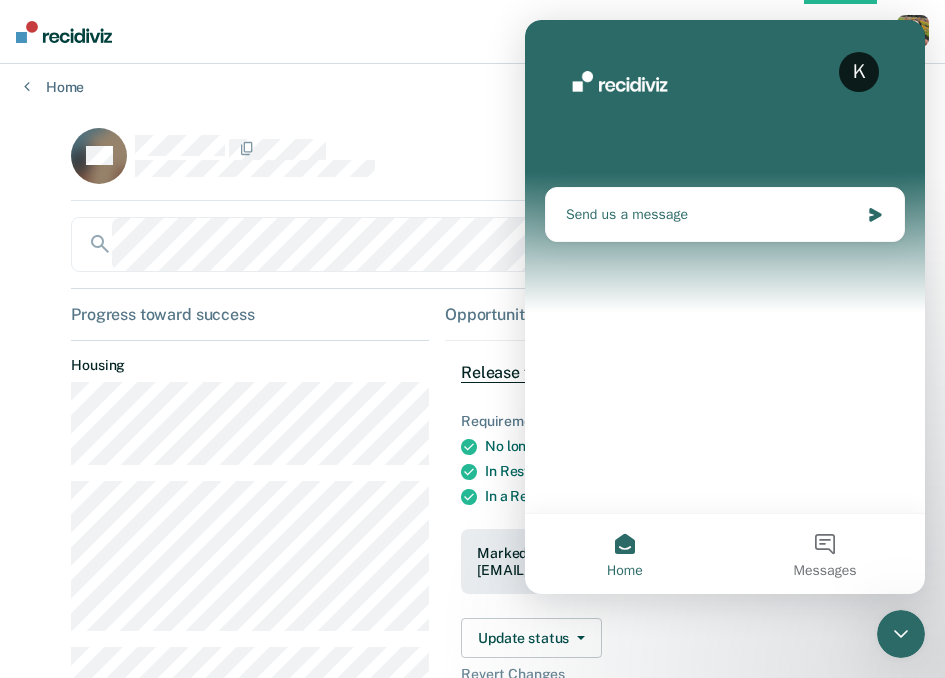 click on "Send us a message" at bounding box center (712, 214) 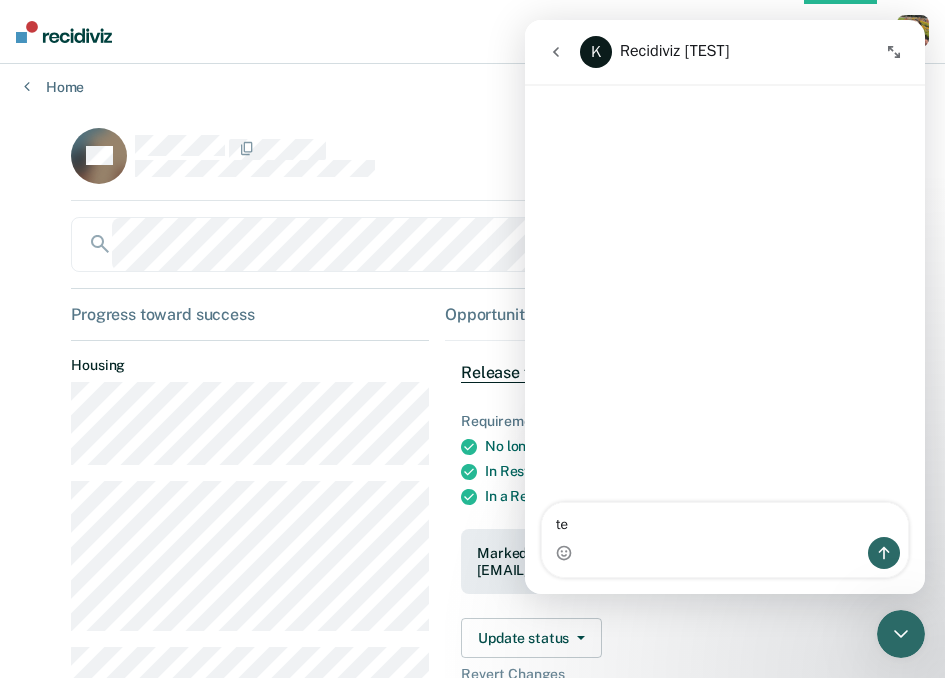 type on "t" 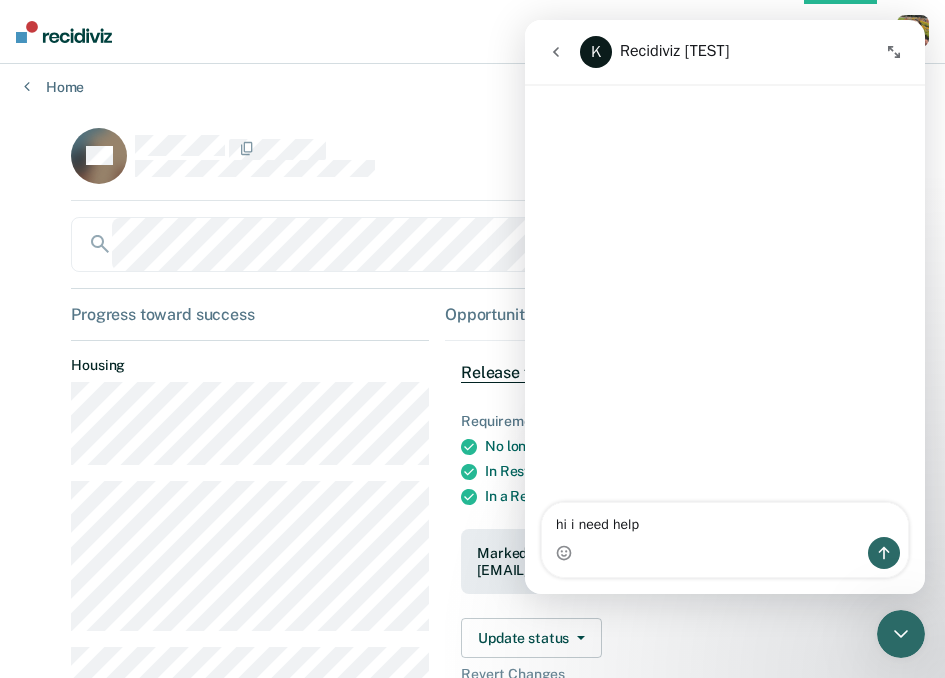 type on "hi i need help" 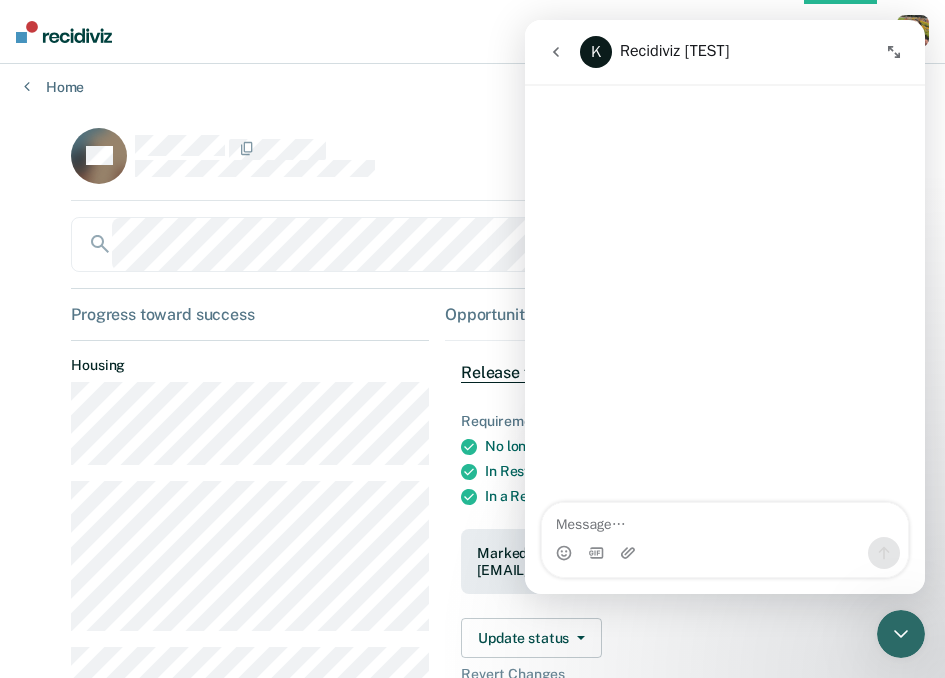 click 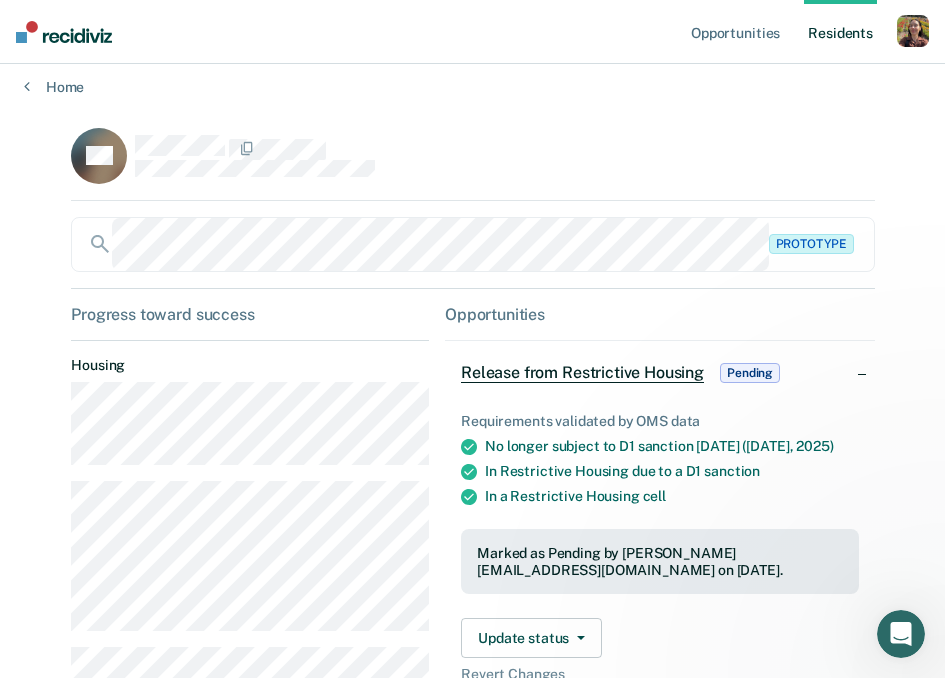 scroll, scrollTop: 0, scrollLeft: 0, axis: both 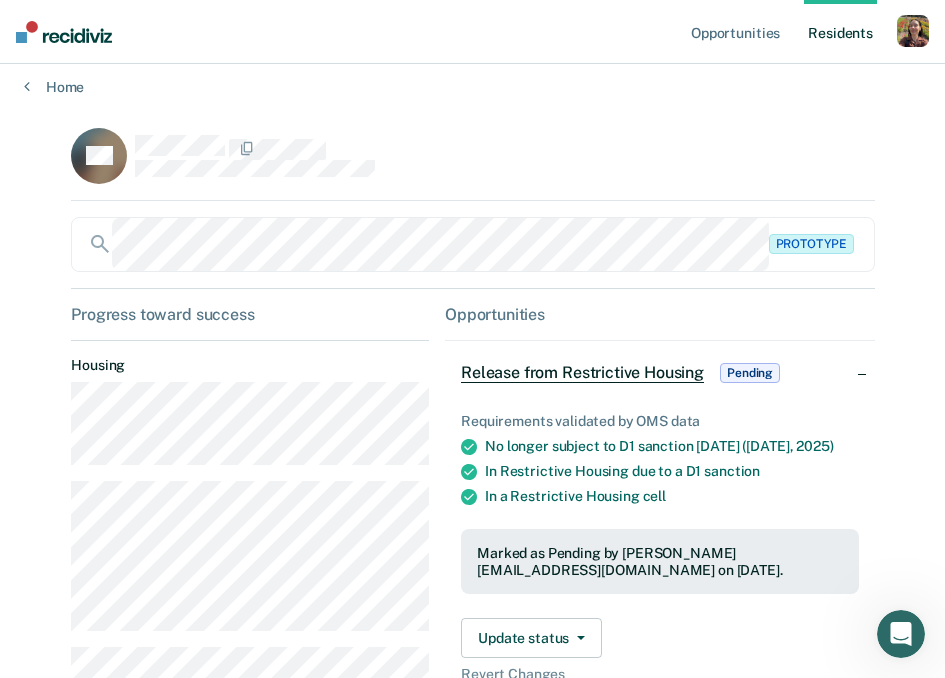 click at bounding box center [913, 31] 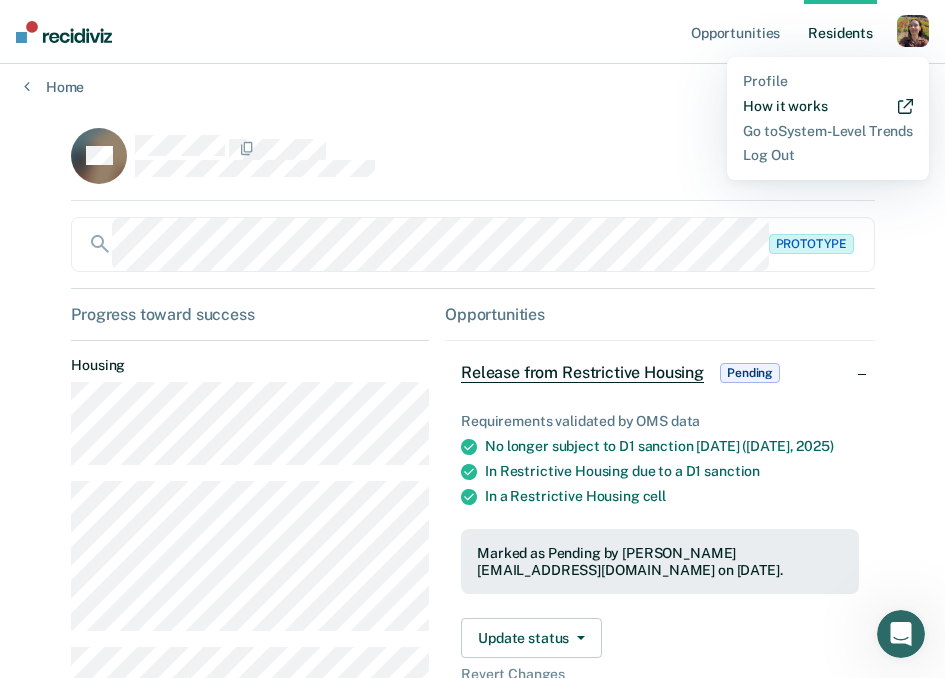 click on "How it works" at bounding box center (828, 106) 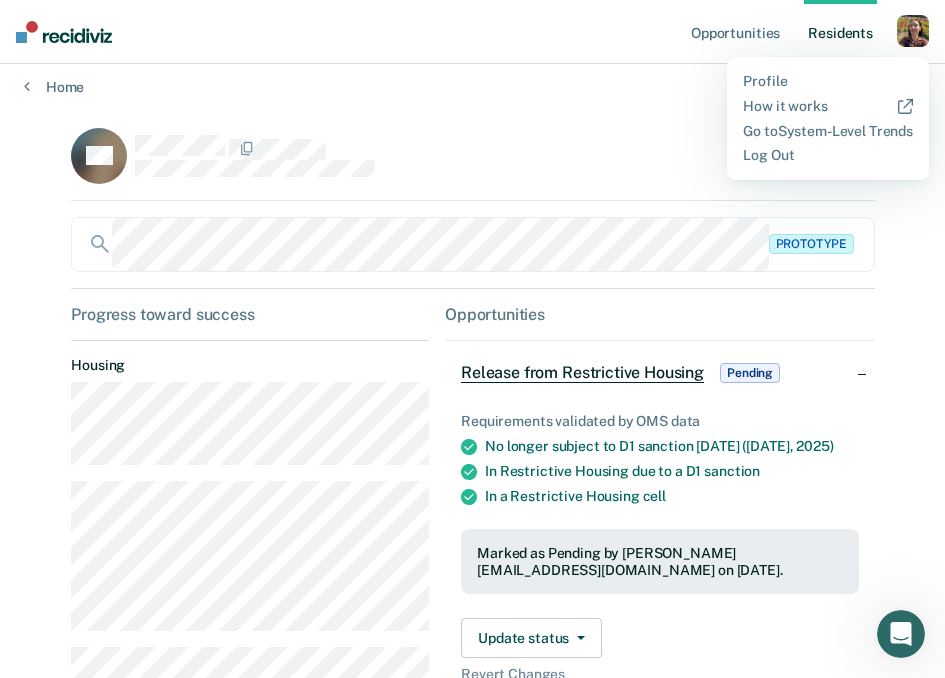 click on "KV   Prototype Progress toward success Housing Opportunities Release from Restrictive Housing Pending Requirements validated by OMS data No longer subject to D1 sanction [DATE] ([DATE]) In Restrictive Housing due to a D1   sanction In a Restrictive Housing   cell Marked as Pending by [EMAIL_ADDRESS][DOMAIN_NAME] on [DATE].   Update status Revert from Pending Mark Ineligible Revert Changes" at bounding box center [472, 461] 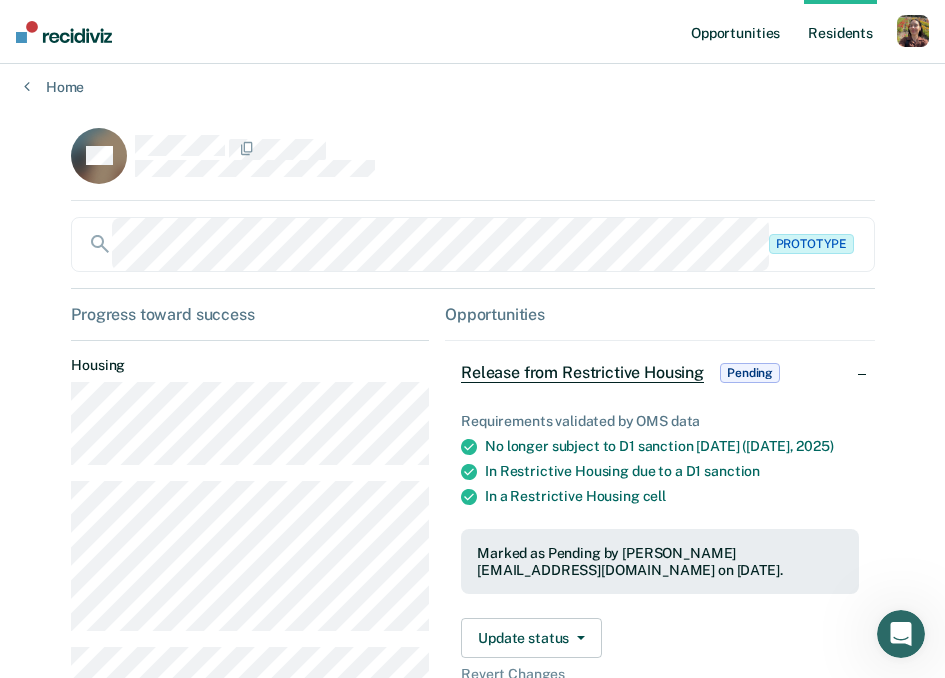 click on "Opportunities" at bounding box center (735, 32) 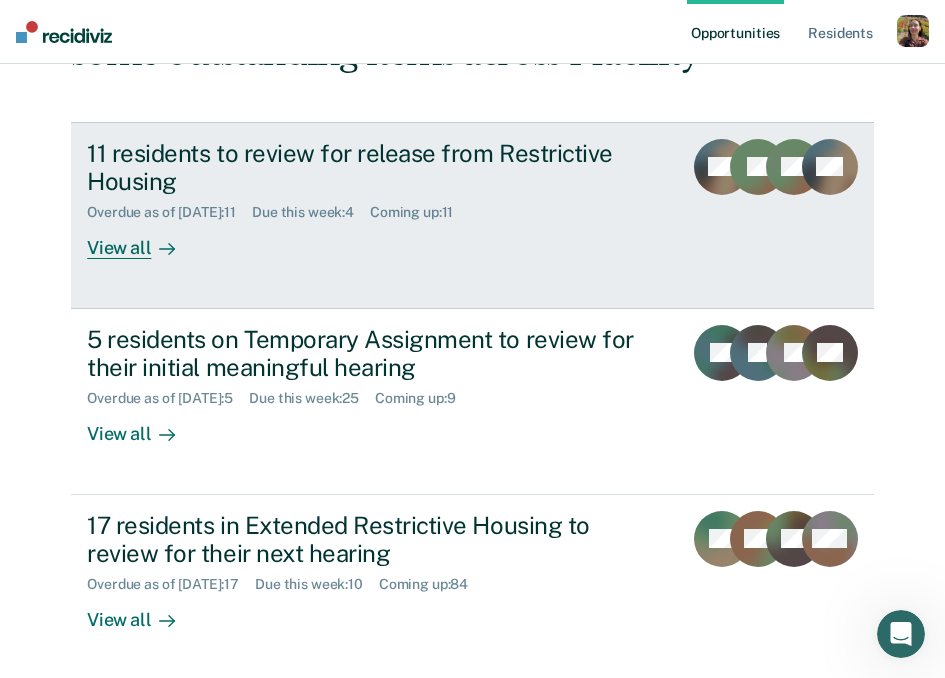 scroll, scrollTop: 173, scrollLeft: 0, axis: vertical 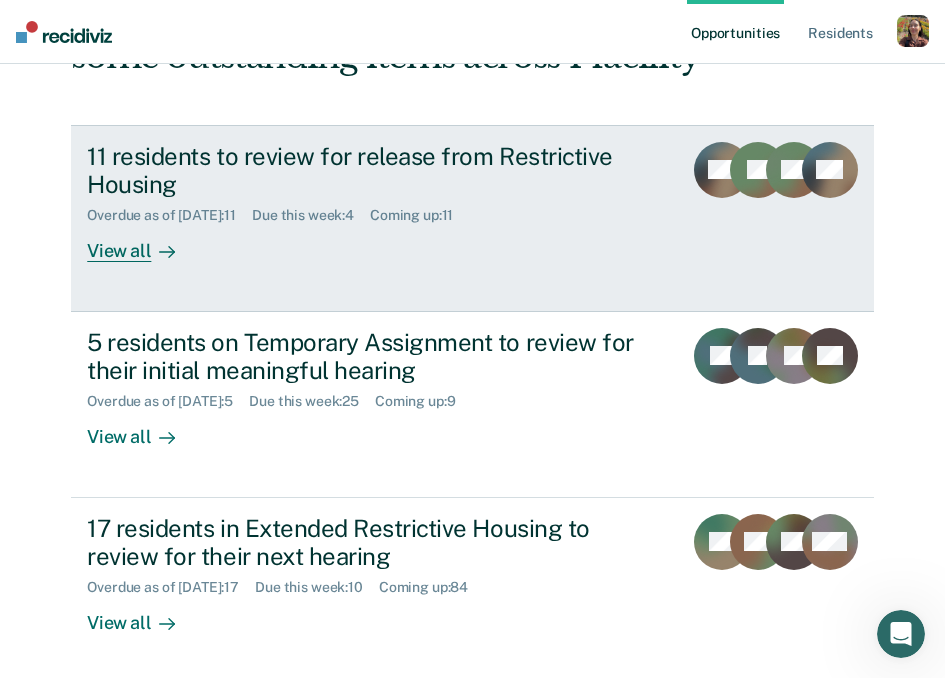 click on "View all" at bounding box center [143, 243] 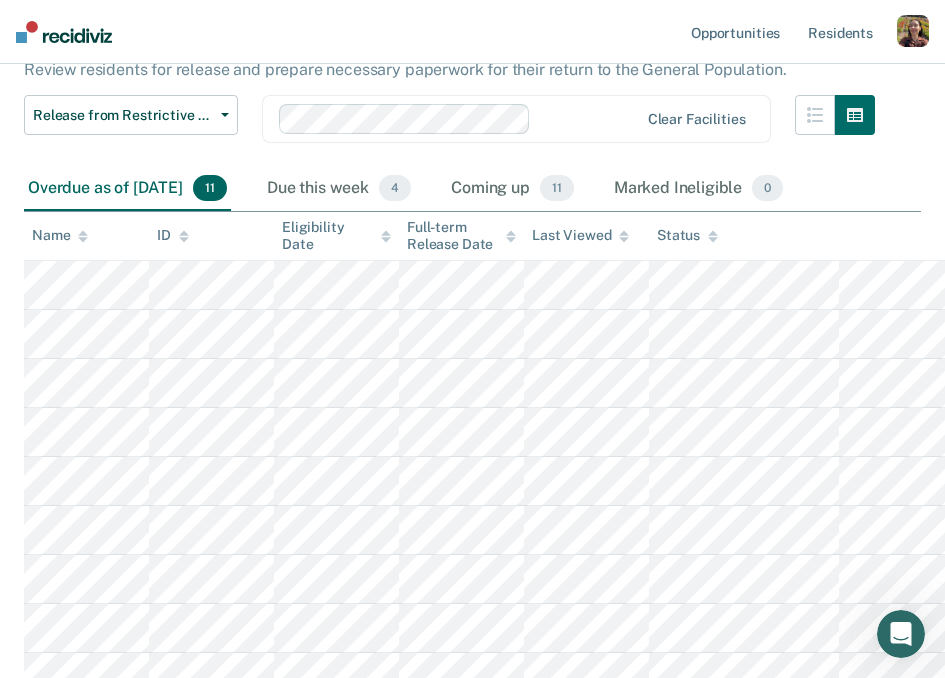 scroll, scrollTop: 0, scrollLeft: 0, axis: both 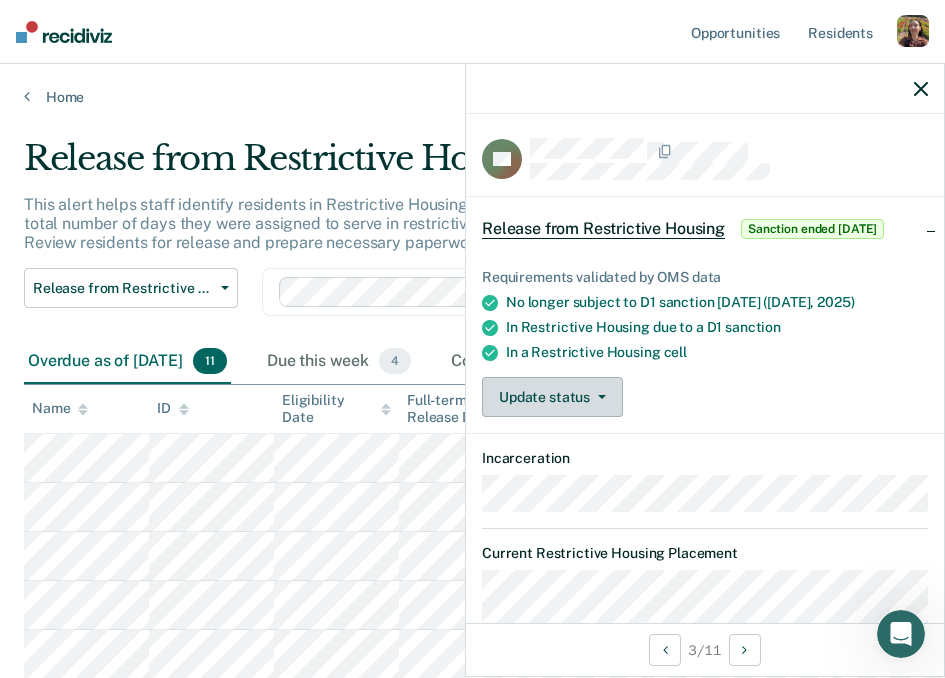click on "Update status" at bounding box center (552, 397) 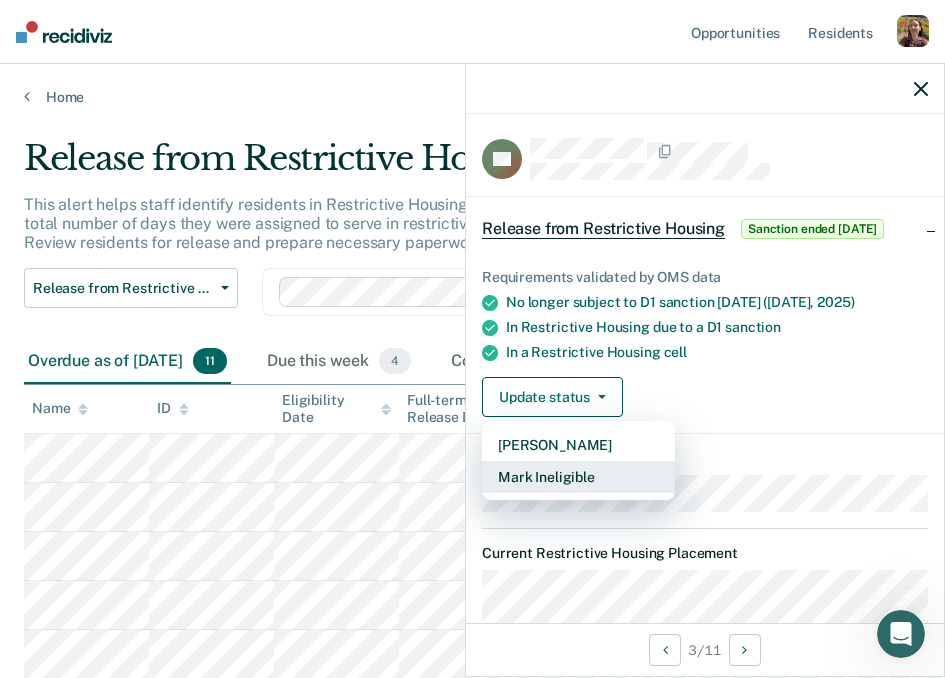 click on "Mark Ineligible" at bounding box center (578, 477) 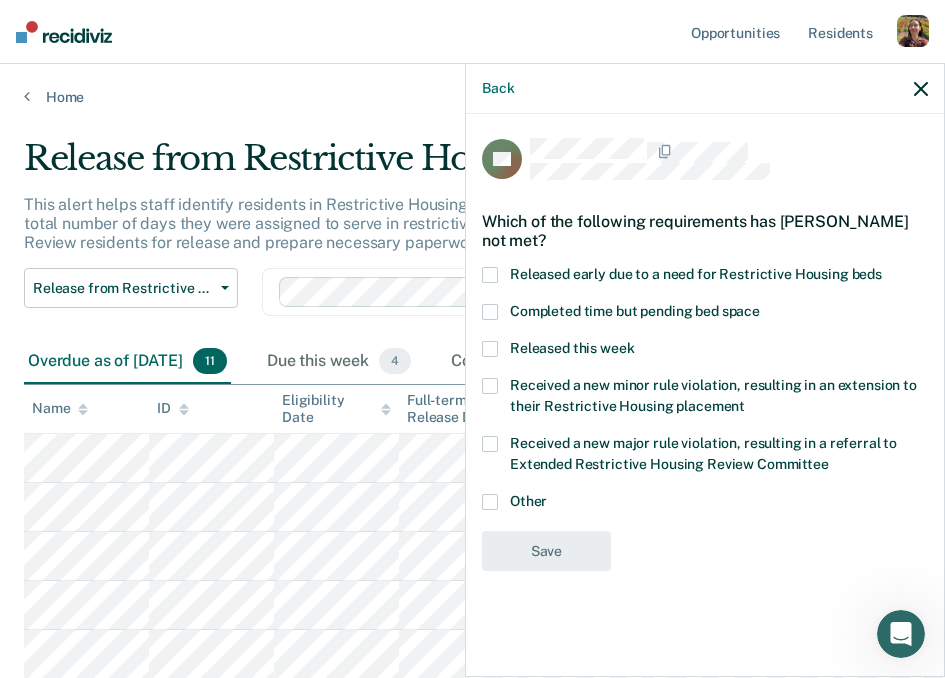 click 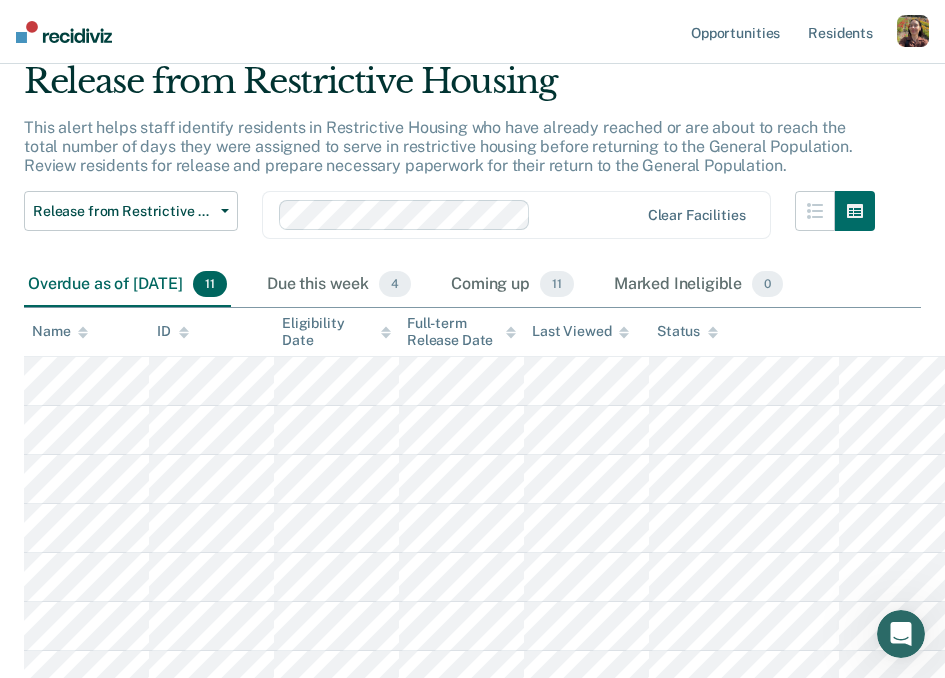 scroll, scrollTop: 79, scrollLeft: 0, axis: vertical 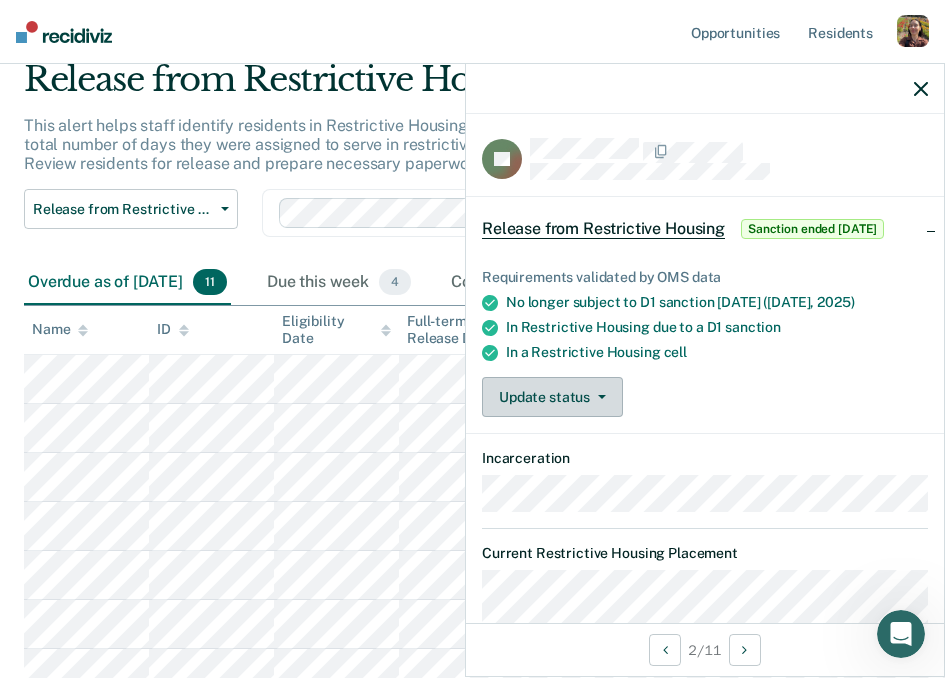 click on "Update status" at bounding box center (552, 397) 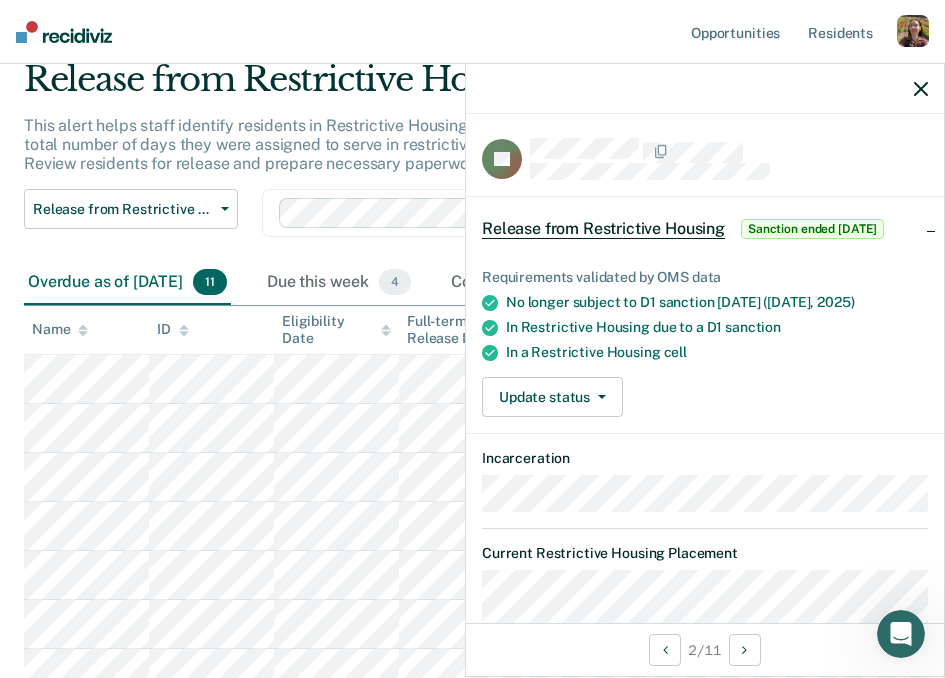 click on "Update status [PERSON_NAME] Mark Ineligible" at bounding box center (705, 397) 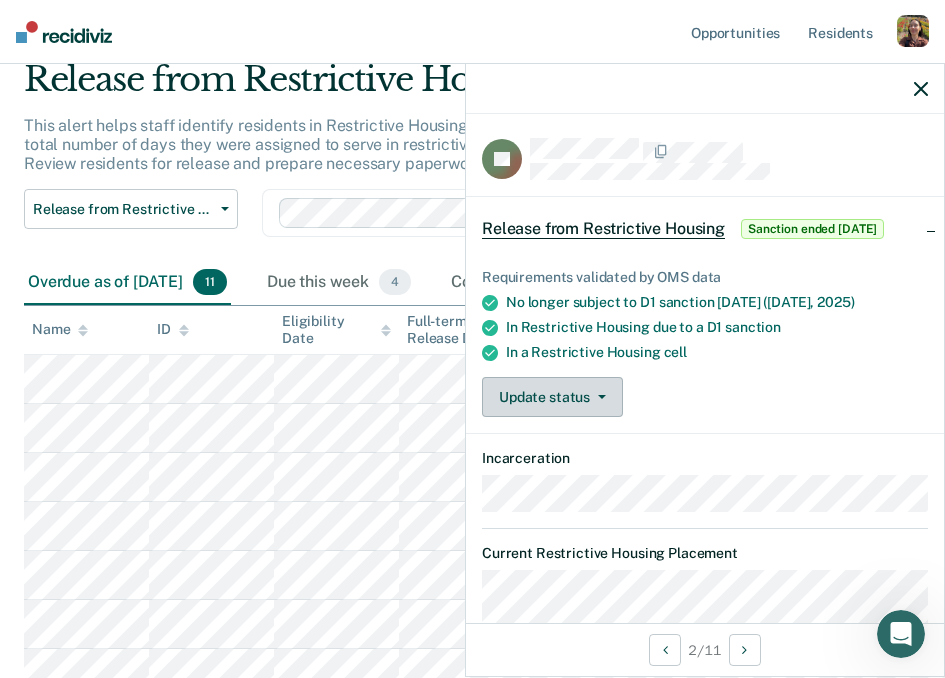click on "Update status" at bounding box center [552, 397] 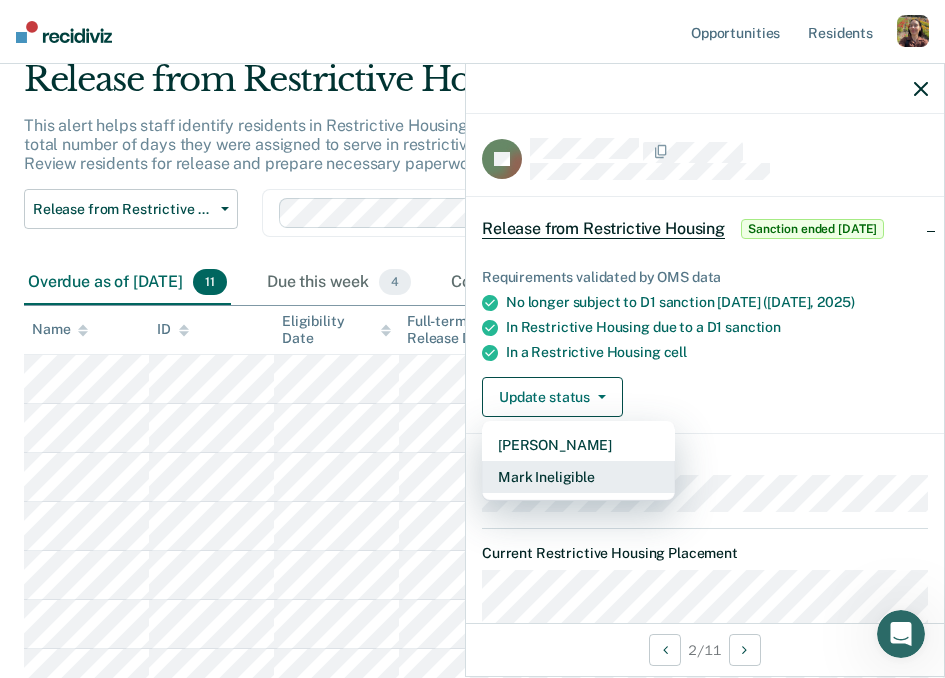 click on "Mark Ineligible" at bounding box center (578, 477) 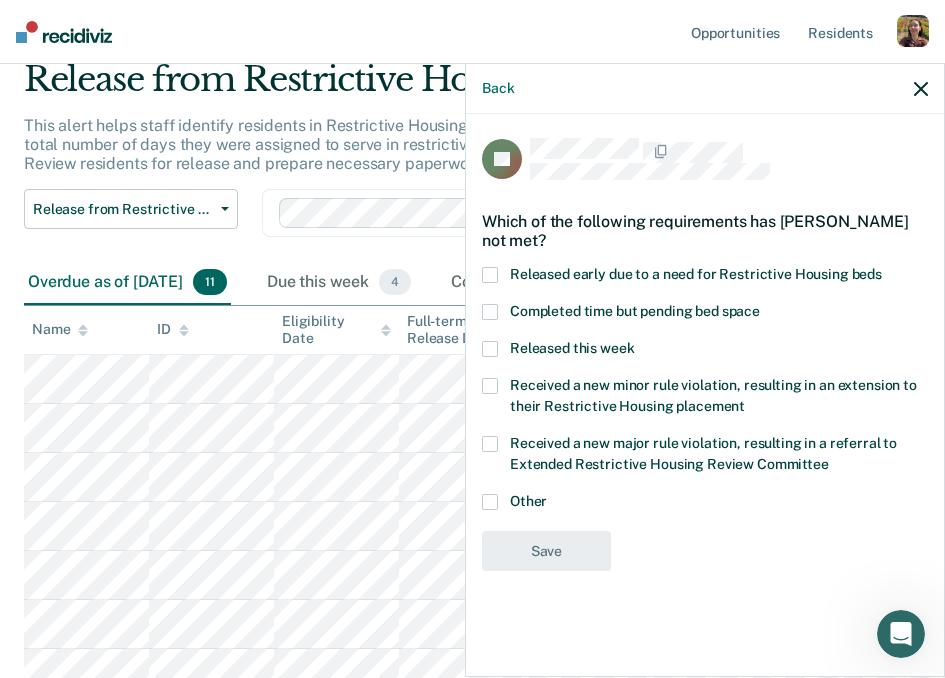 click on "Other" at bounding box center (528, 501) 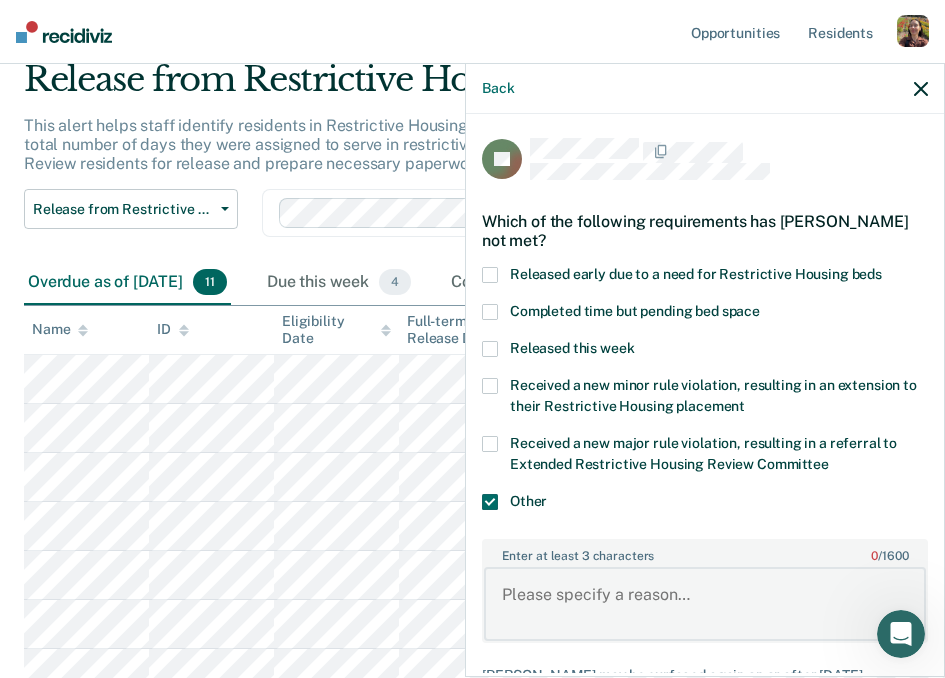 click on "Enter at least 3 characters 0  /  1600" at bounding box center [705, 604] 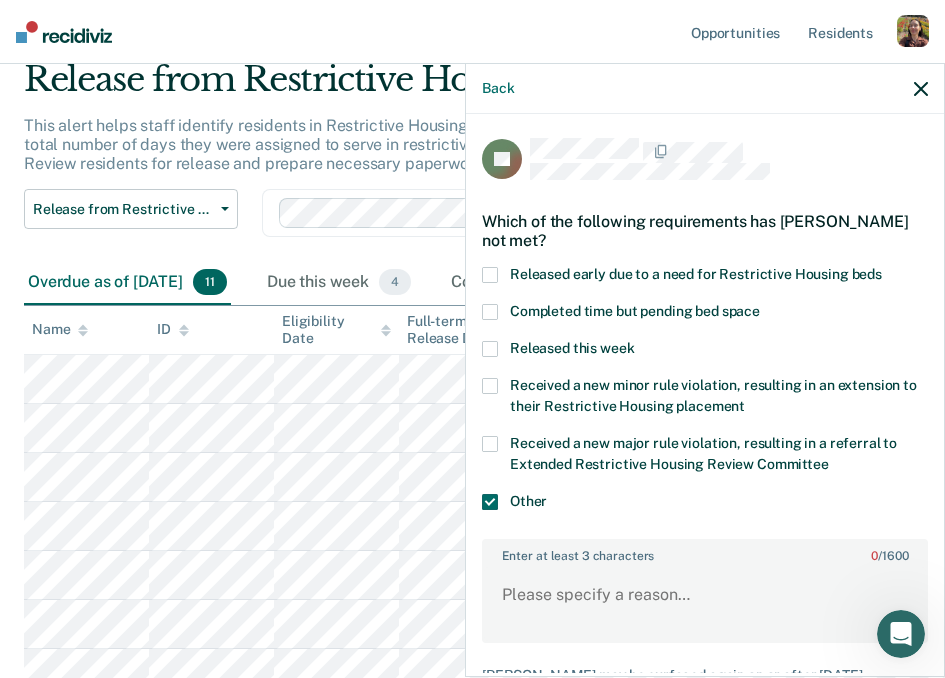 click at bounding box center [490, 444] 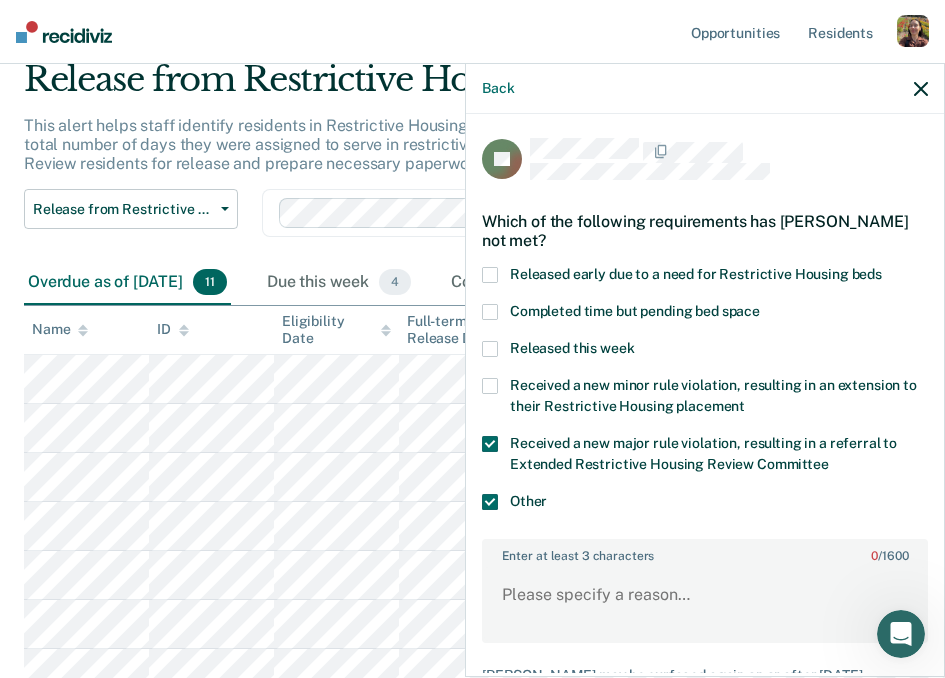 click at bounding box center [490, 386] 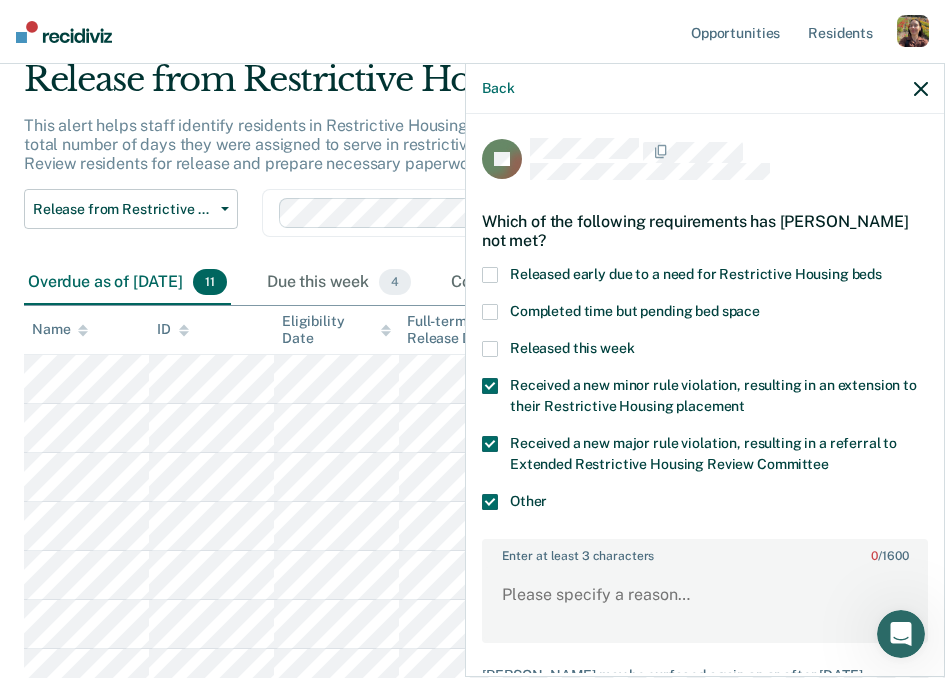 click at bounding box center (490, 502) 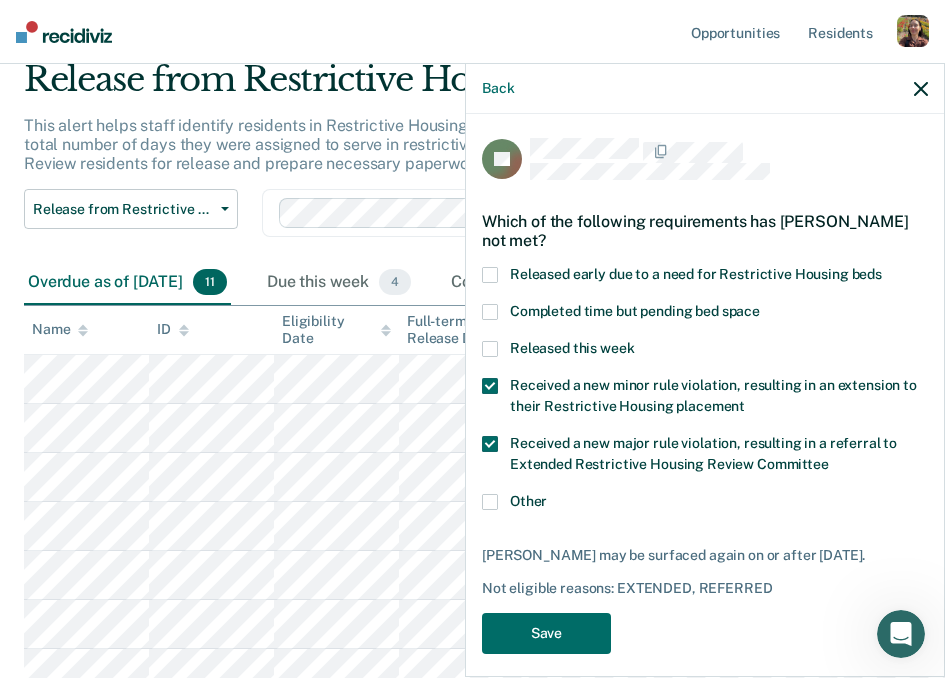 click at bounding box center [490, 444] 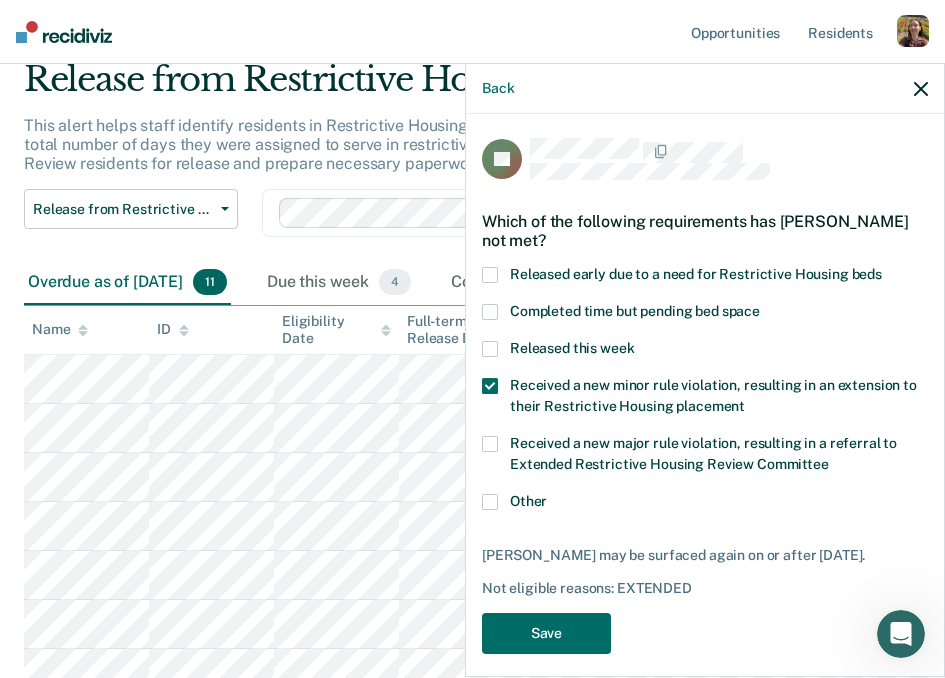 click at bounding box center (490, 386) 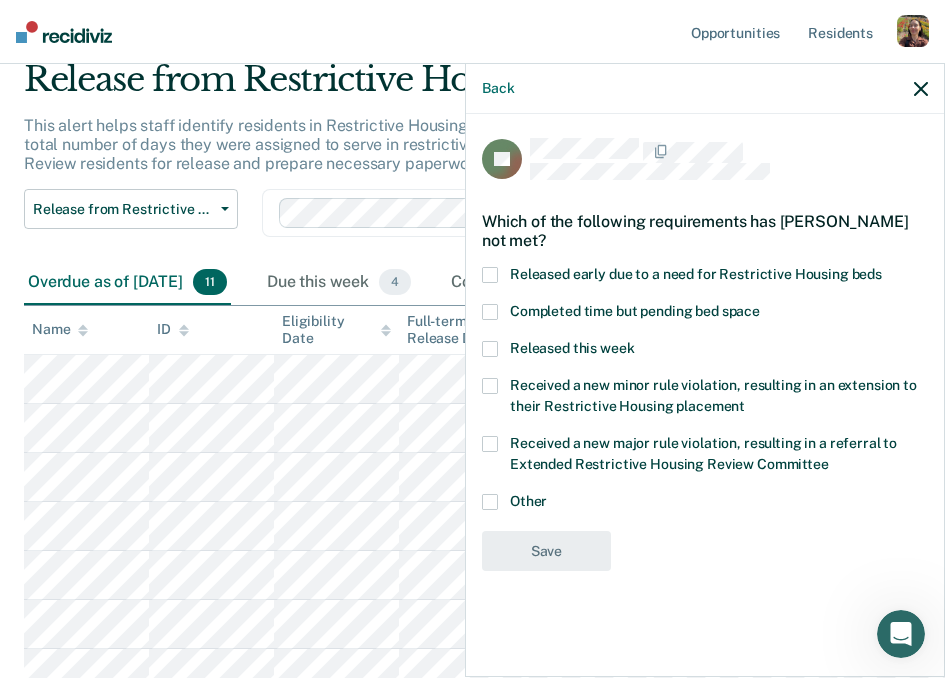 click 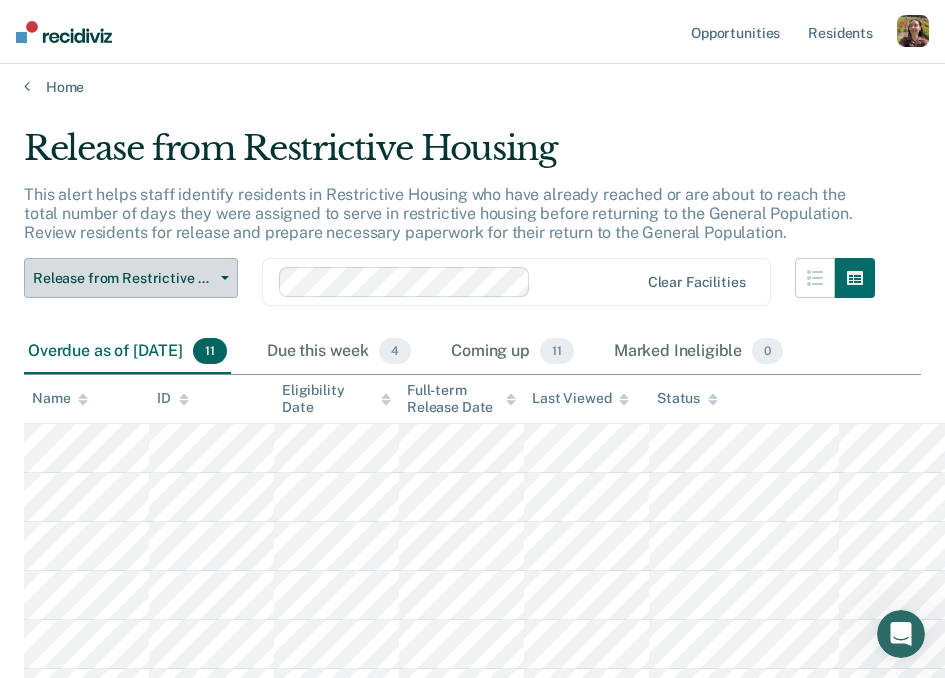scroll, scrollTop: 0, scrollLeft: 0, axis: both 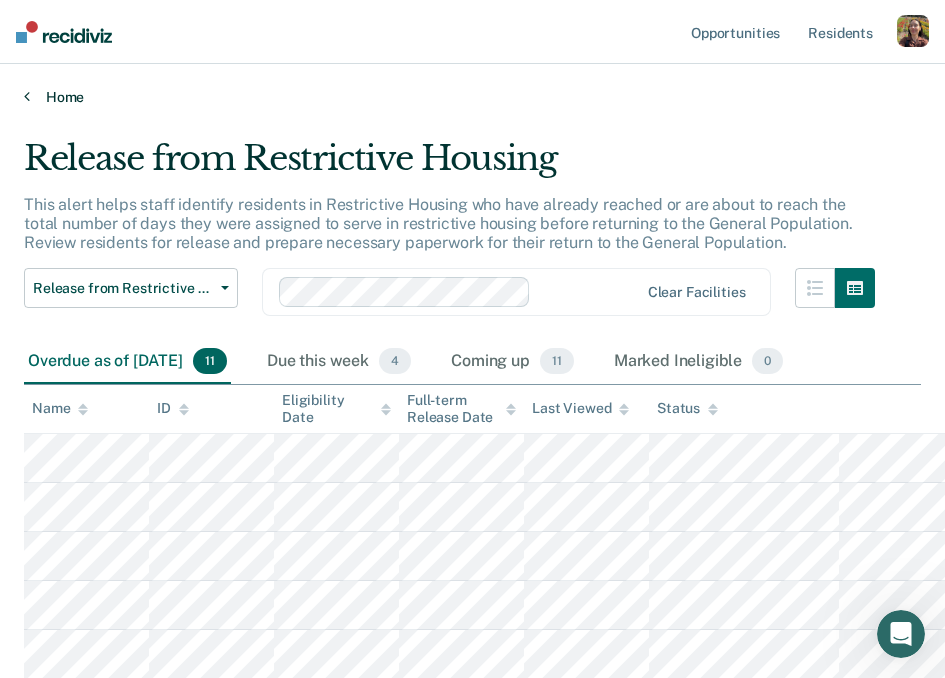 click on "Home" at bounding box center (472, 97) 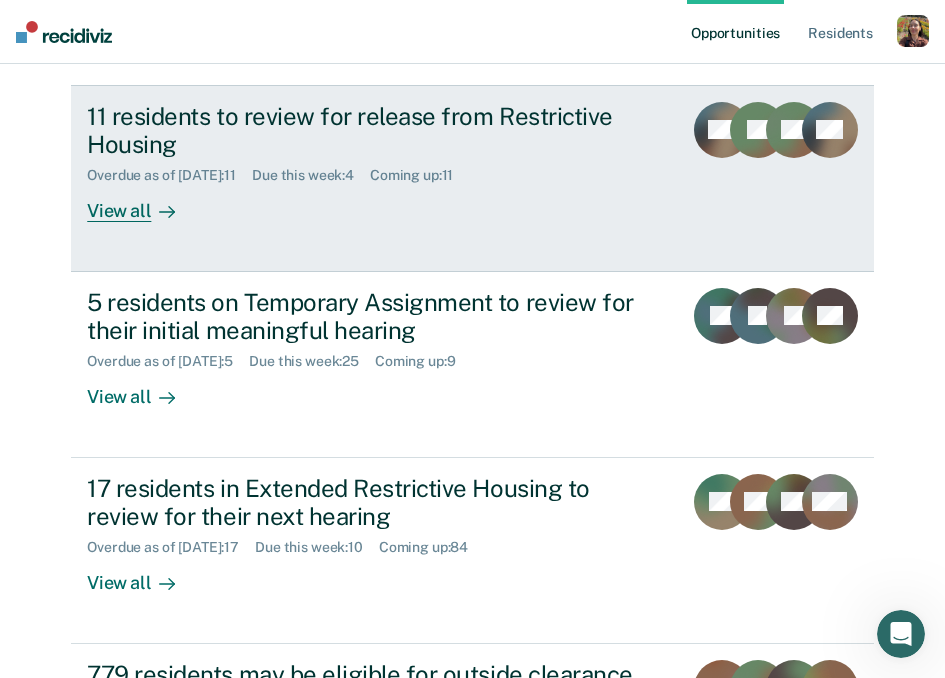 scroll, scrollTop: 206, scrollLeft: 0, axis: vertical 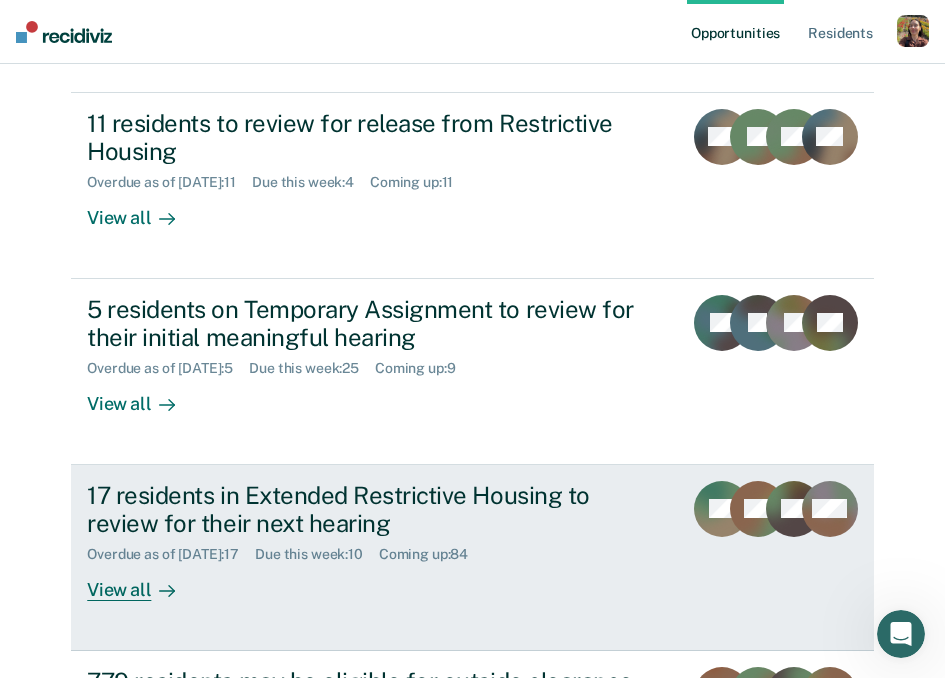 click on "View all" at bounding box center (143, 582) 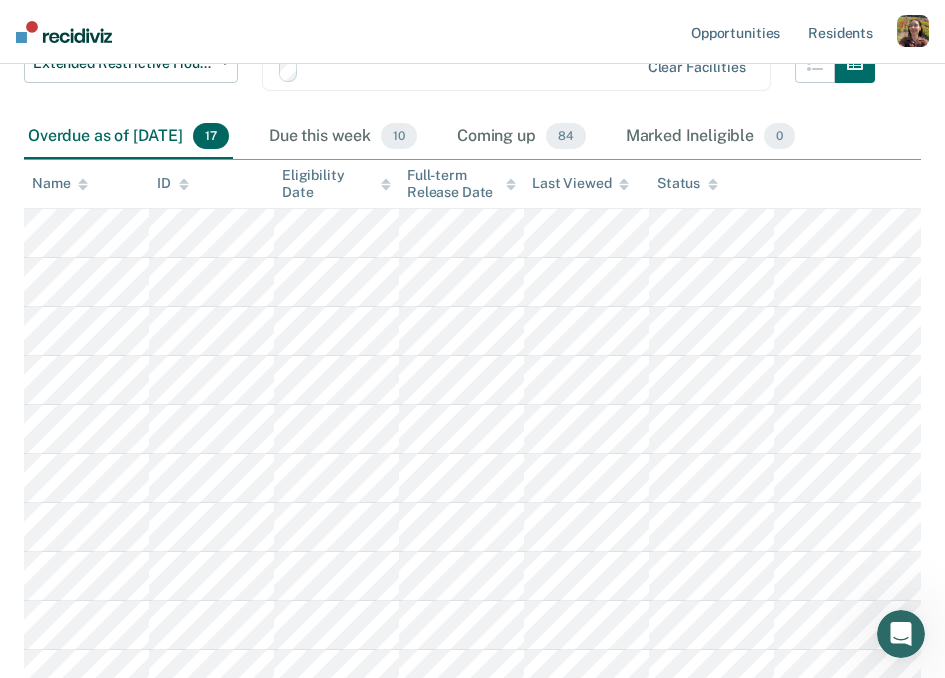 scroll, scrollTop: 0, scrollLeft: 0, axis: both 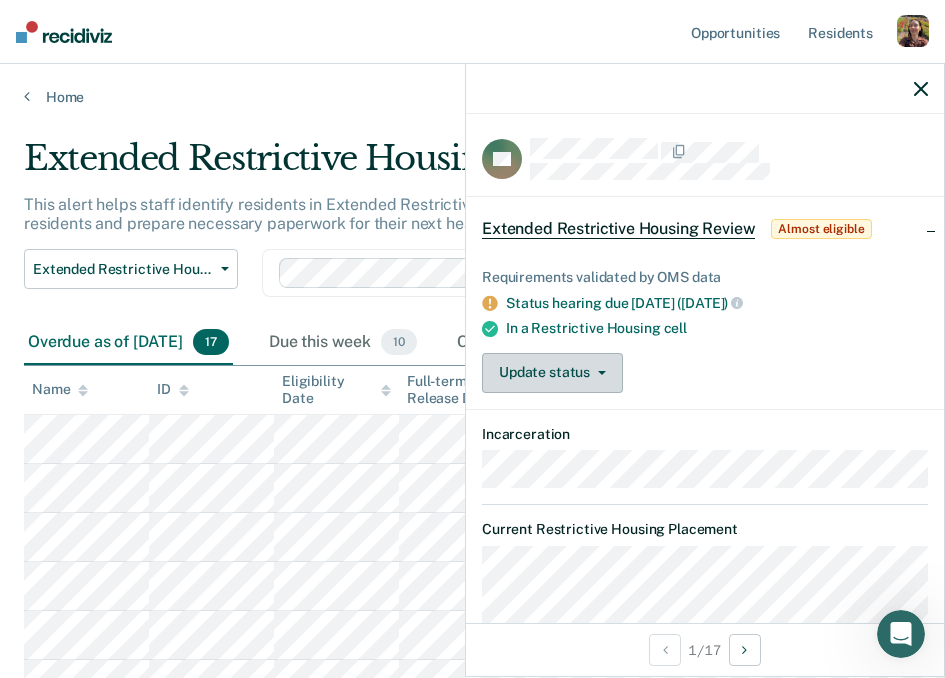 click on "Update status" at bounding box center (552, 373) 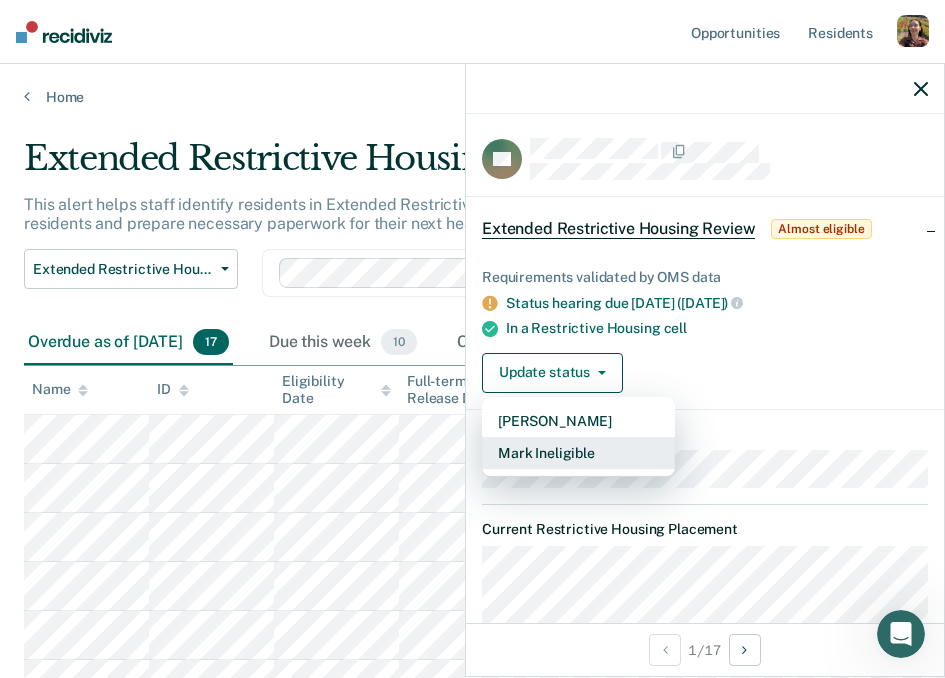 click on "Mark Ineligible" at bounding box center (578, 453) 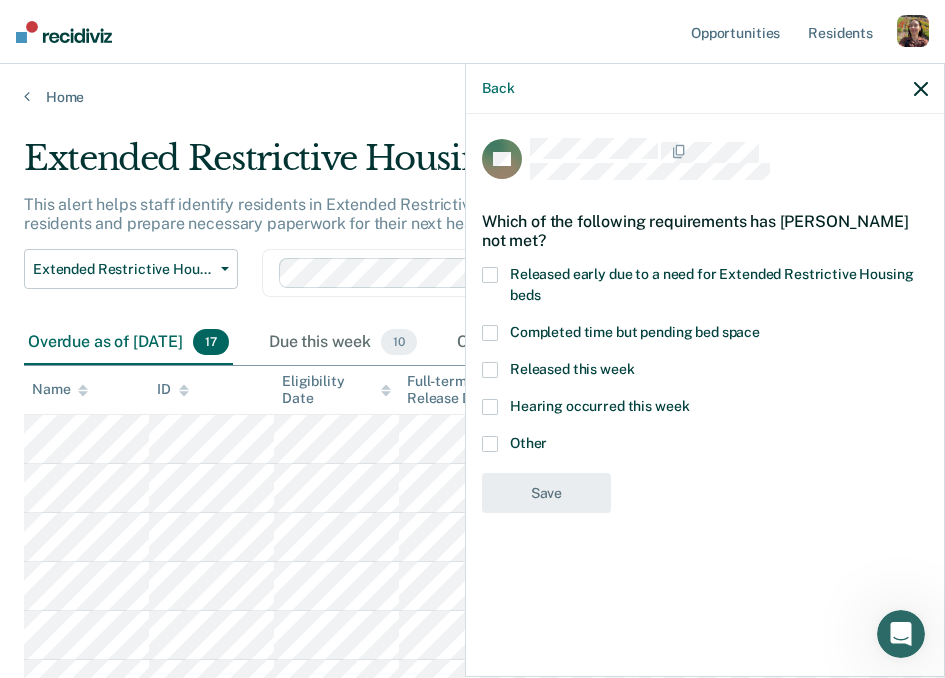 click 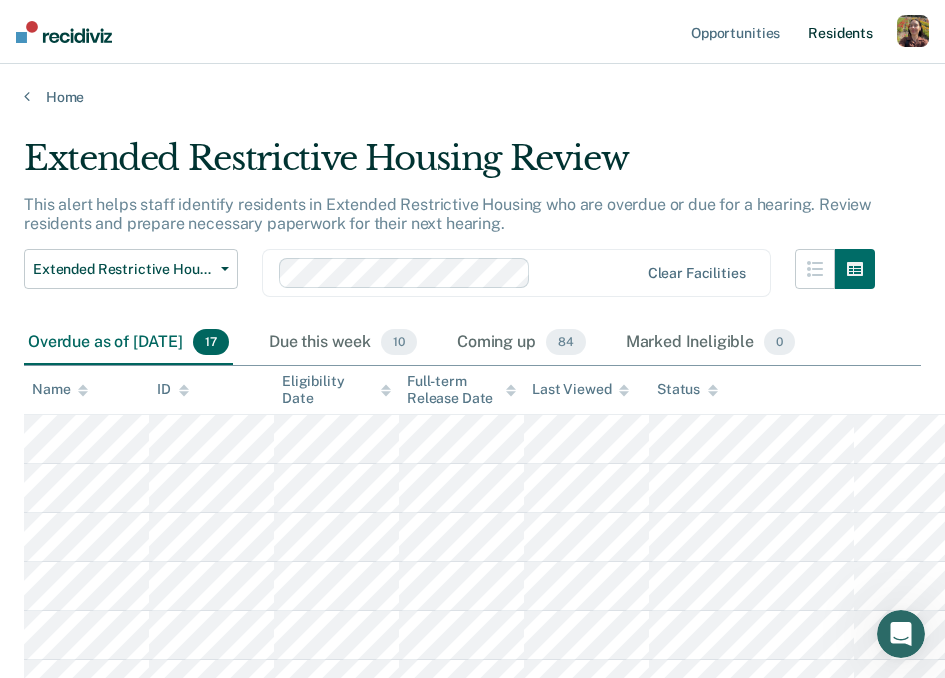 click on "Resident s" at bounding box center [840, 32] 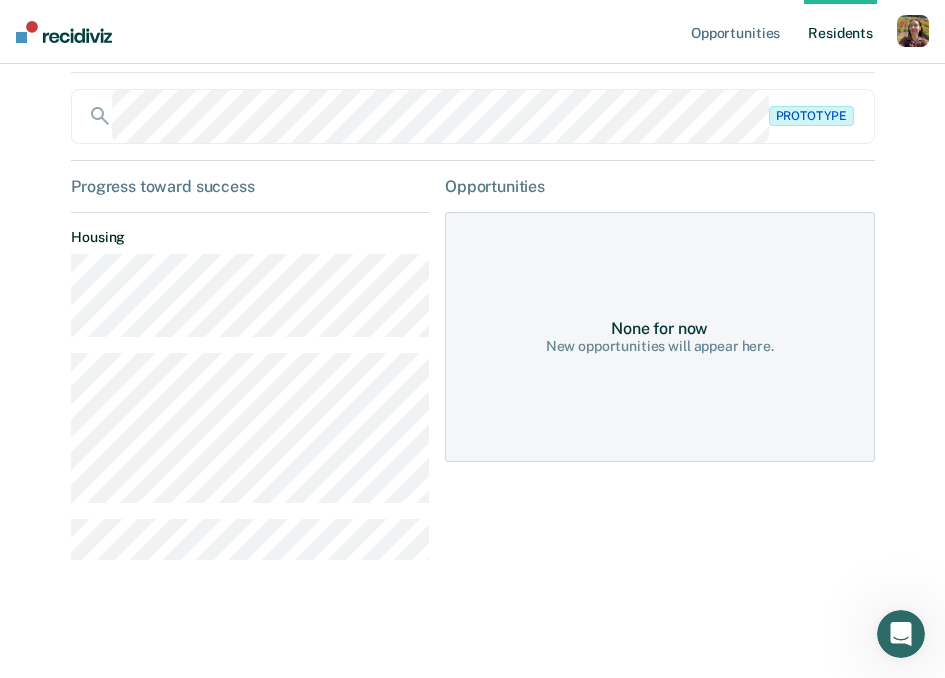 scroll, scrollTop: 139, scrollLeft: 0, axis: vertical 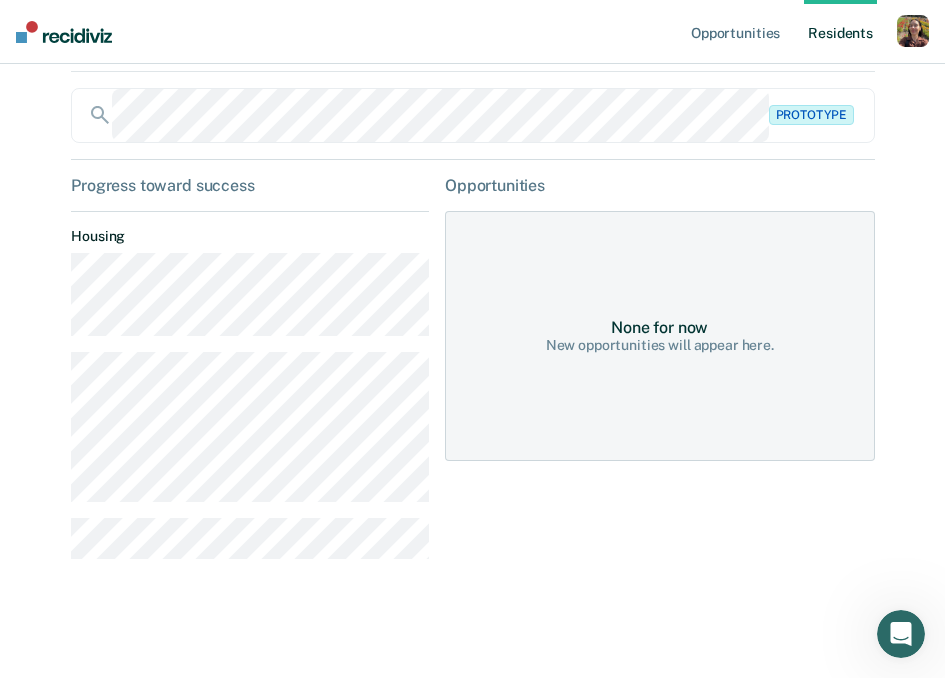 click on "CA   Prototype Progress toward success Housing Opportunities None for now New opportunities will appear here." at bounding box center (472, 320) 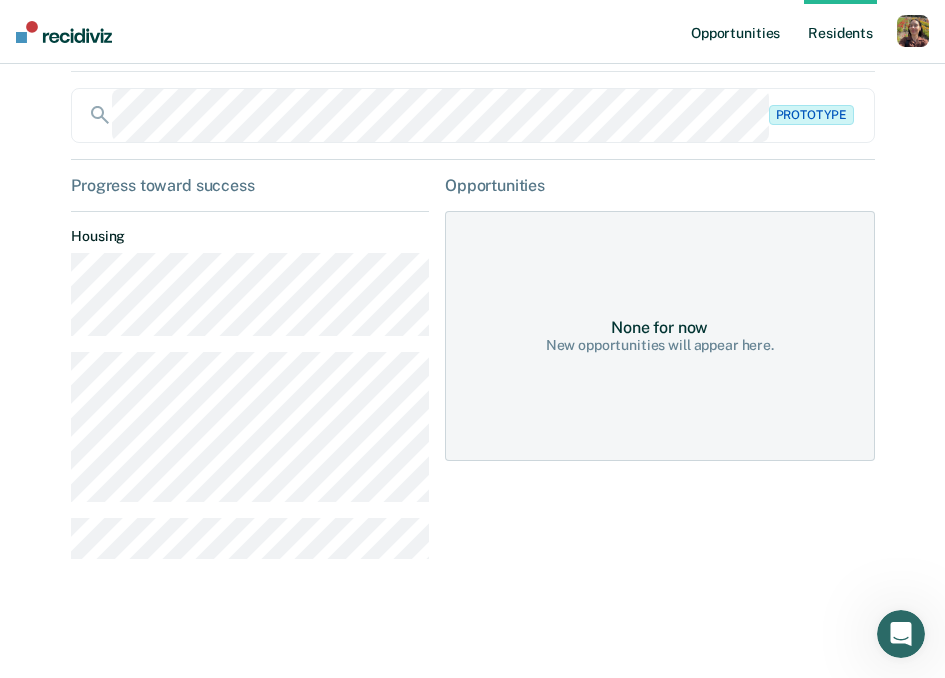 click on "Opportunities" at bounding box center (735, 32) 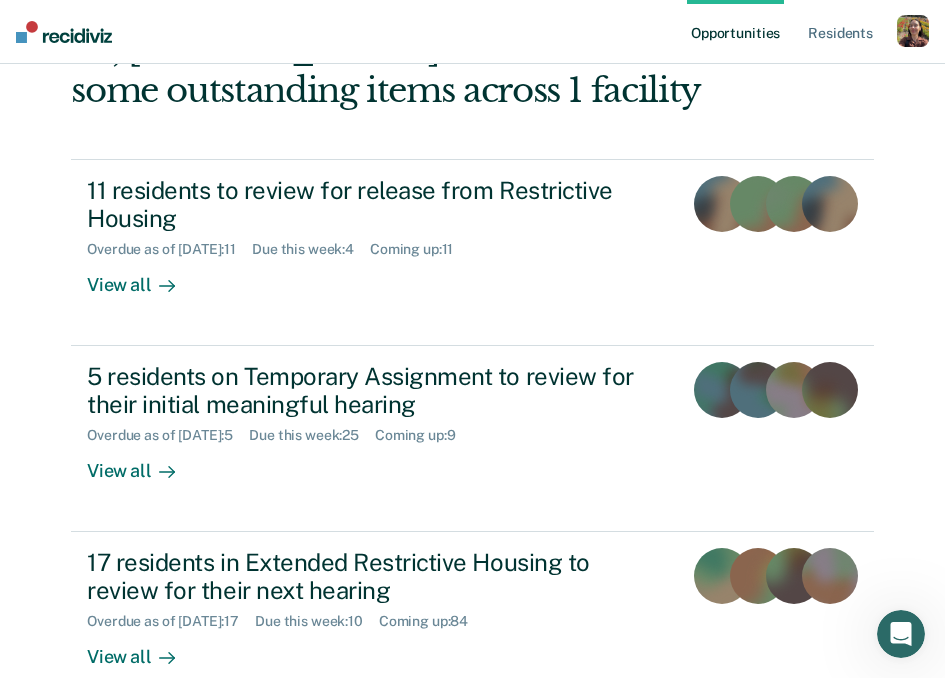 scroll, scrollTop: 0, scrollLeft: 0, axis: both 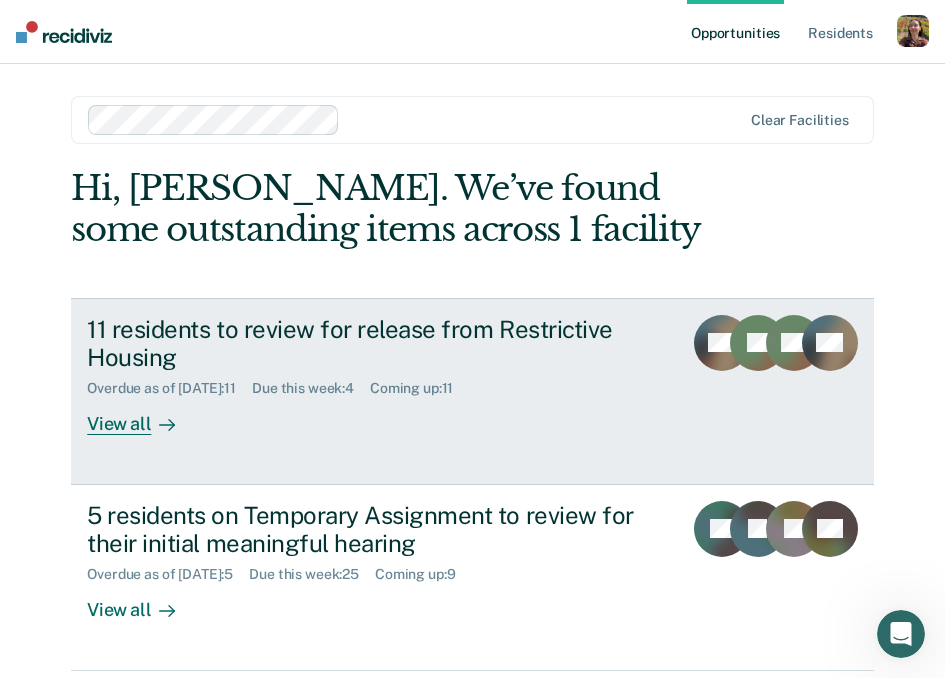 click 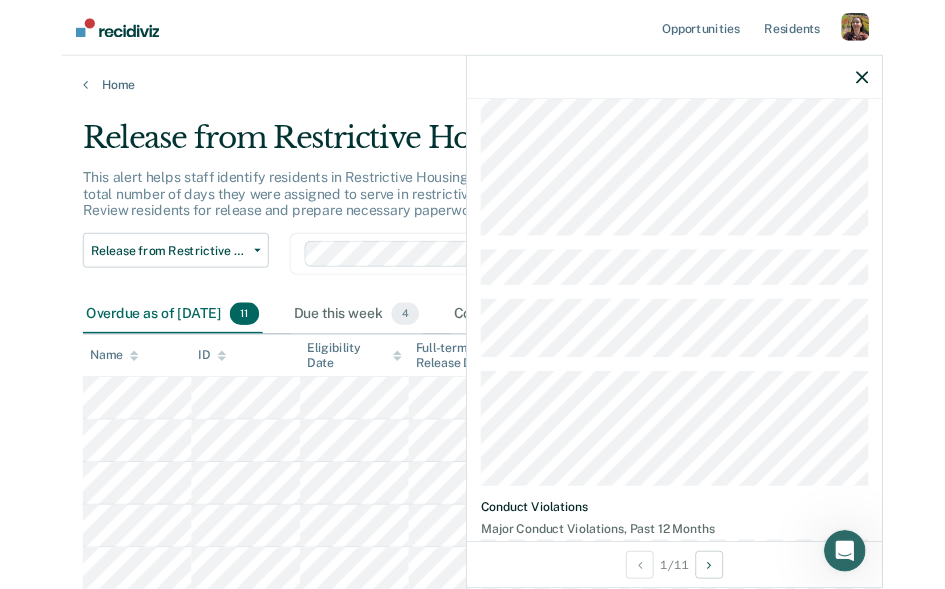 scroll, scrollTop: 732, scrollLeft: 0, axis: vertical 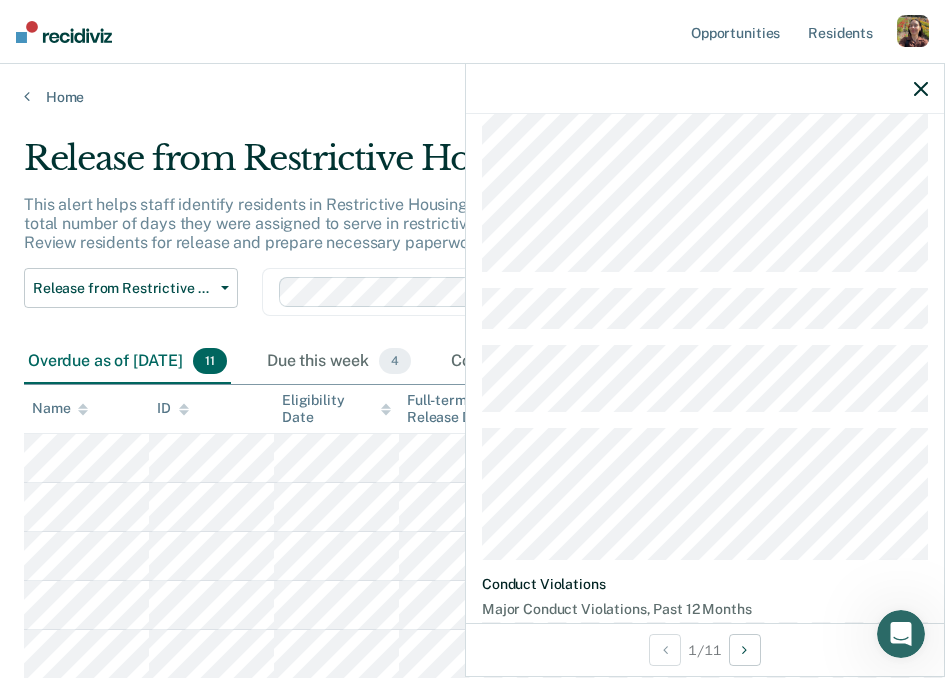 click on "KV   Release from Restrictive Housing Pending Requirements validated by OMS data No longer subject to D1 sanction [DATE] ([DATE]) In Restrictive Housing due to a D1   sanction In a Restrictive Housing   cell Marked as Pending by [EMAIL_ADDRESS][DOMAIN_NAME] on [DATE].   Update status Revert from Pending Mark Ineligible Revert Changes Incarceration Current Restrictive Housing Placement Conduct Violations Major Conduct Violations, Past 12 Months Conduct Violations, Since Last Hearing Minor Conduct Violations, Past 6 Months Up to 10 Most Recent Classes Previous Hearing Comments" at bounding box center [705, 534] 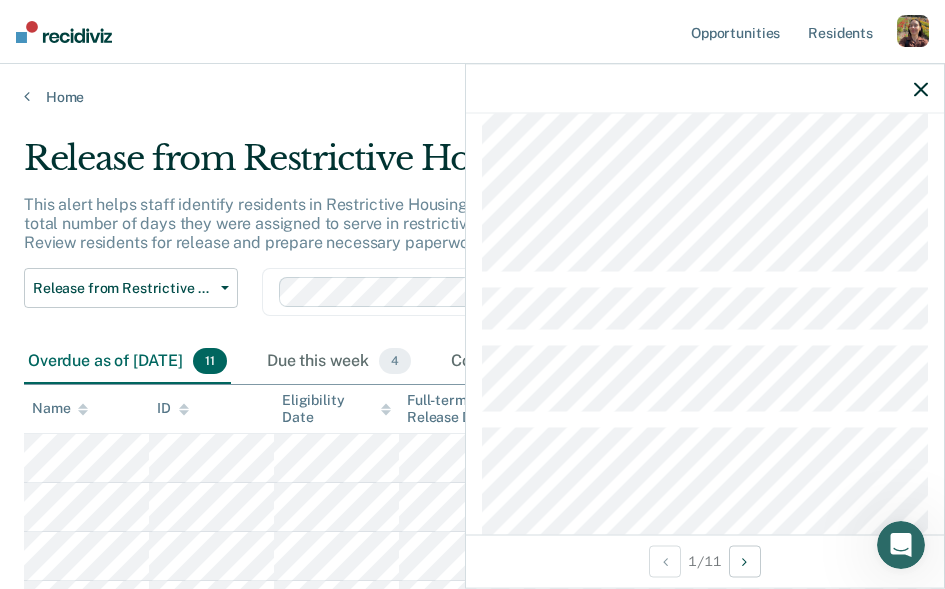 click 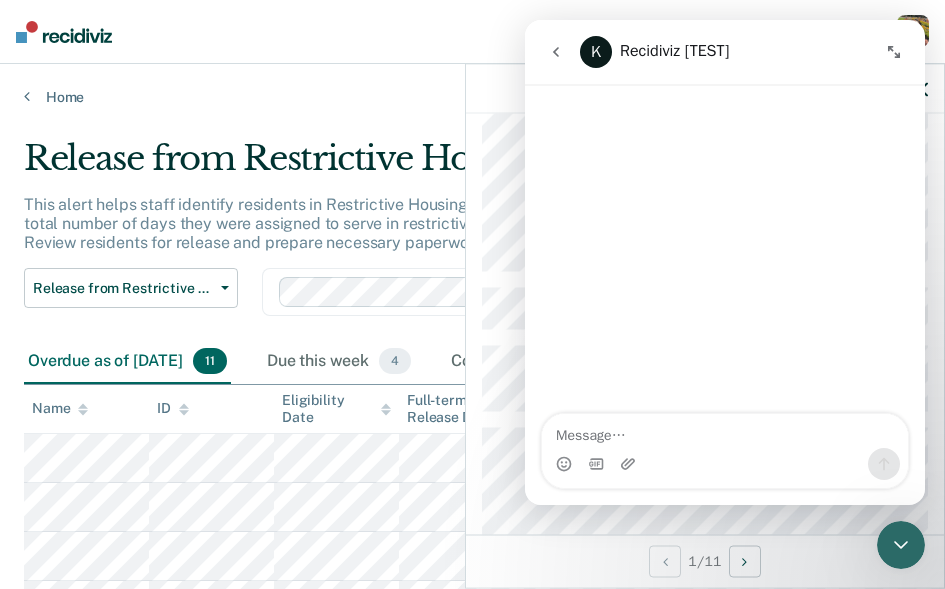 click 